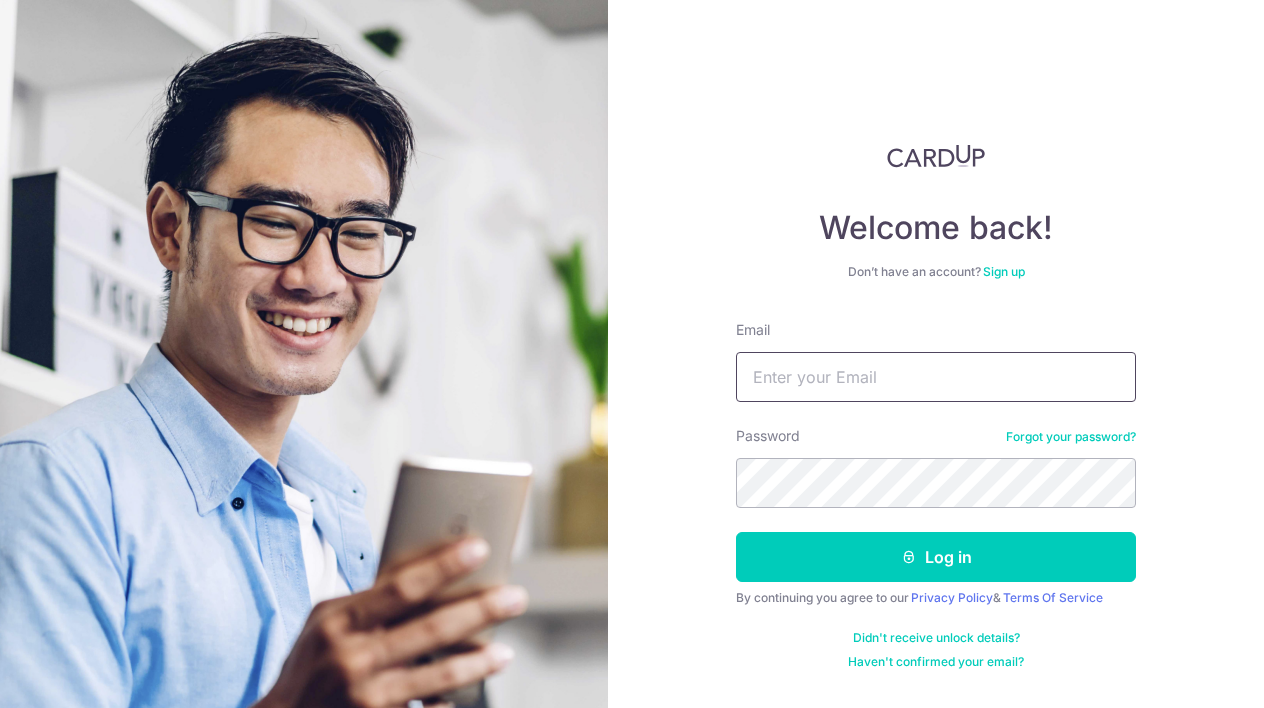 scroll, scrollTop: 0, scrollLeft: 0, axis: both 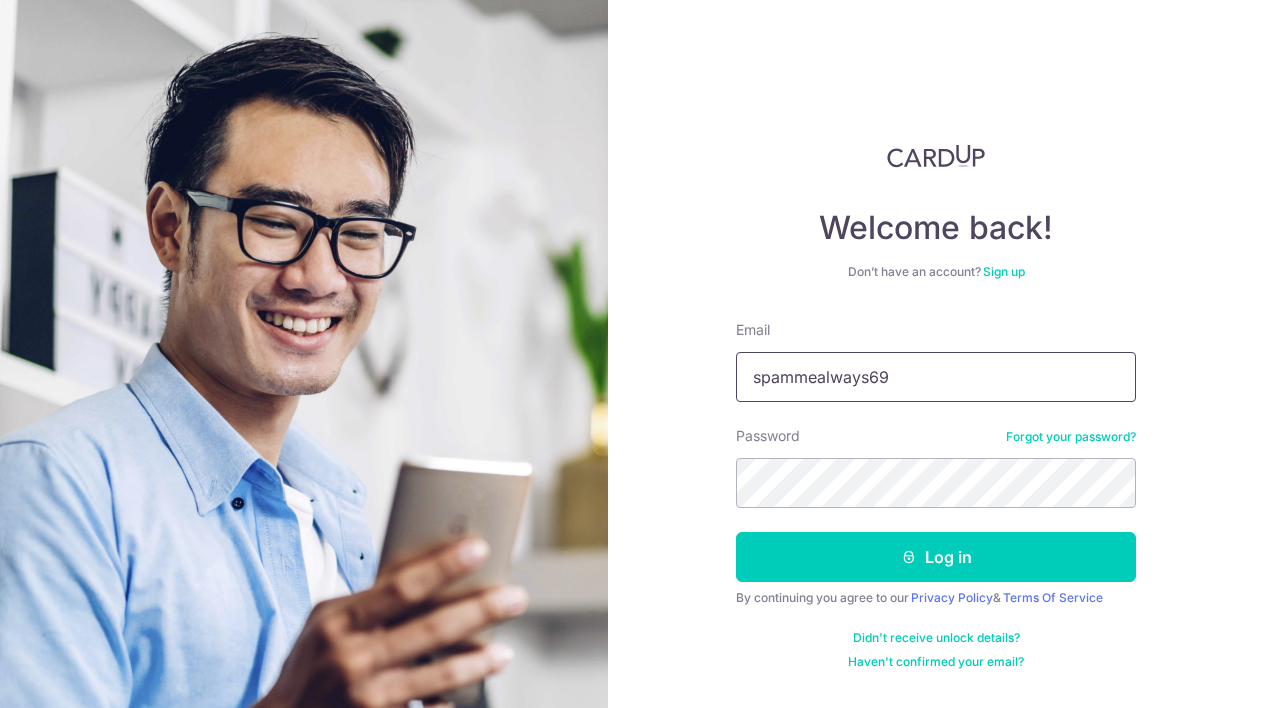 type on "spammealways69" 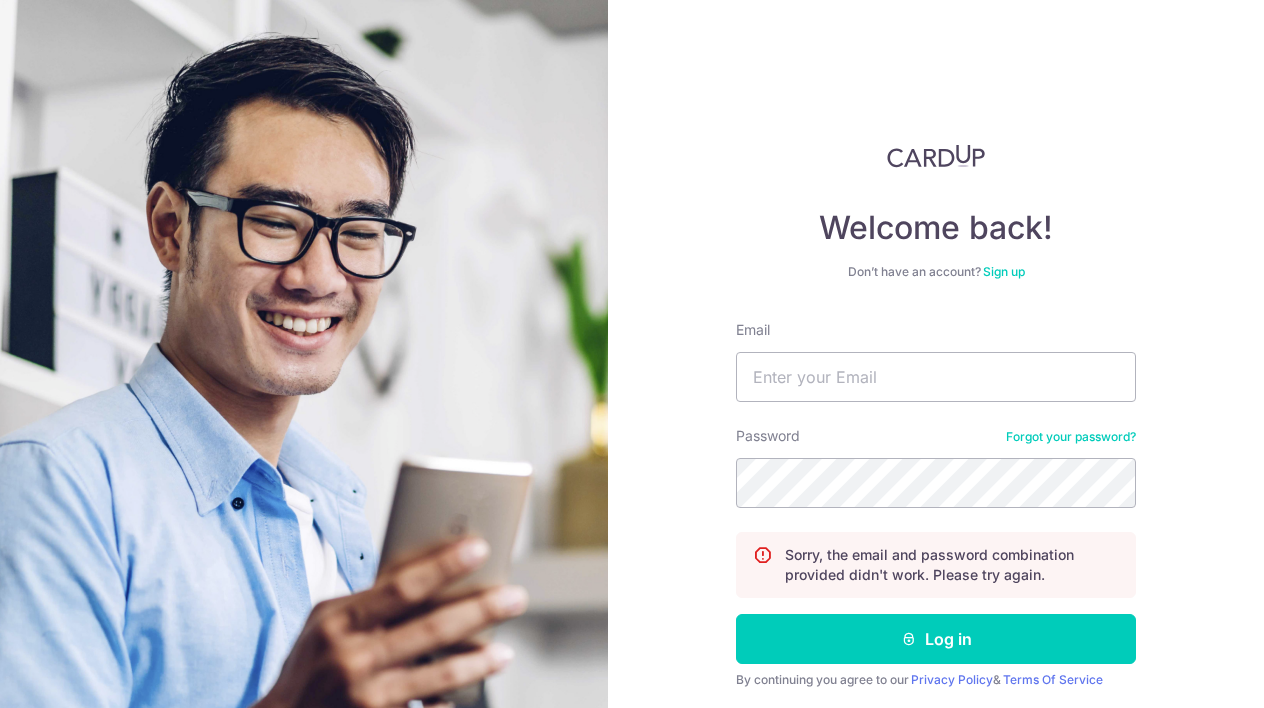 scroll, scrollTop: 0, scrollLeft: 0, axis: both 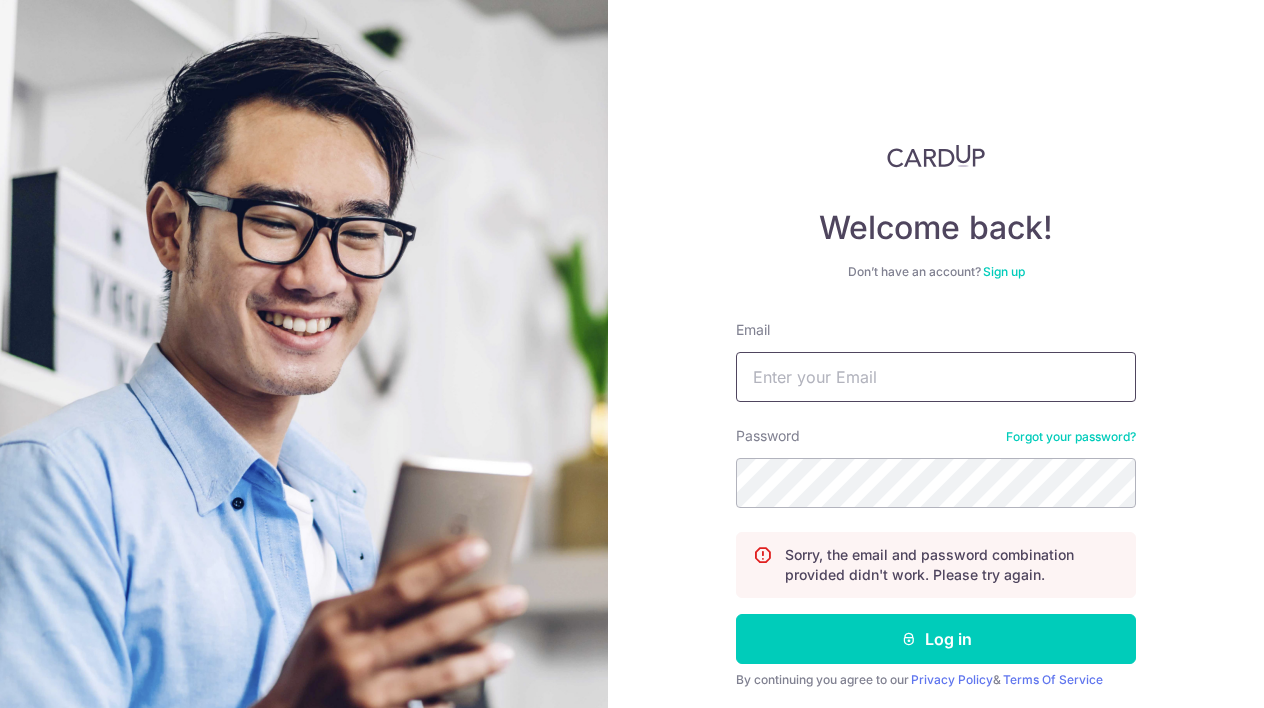 click on "Email" at bounding box center [936, 377] 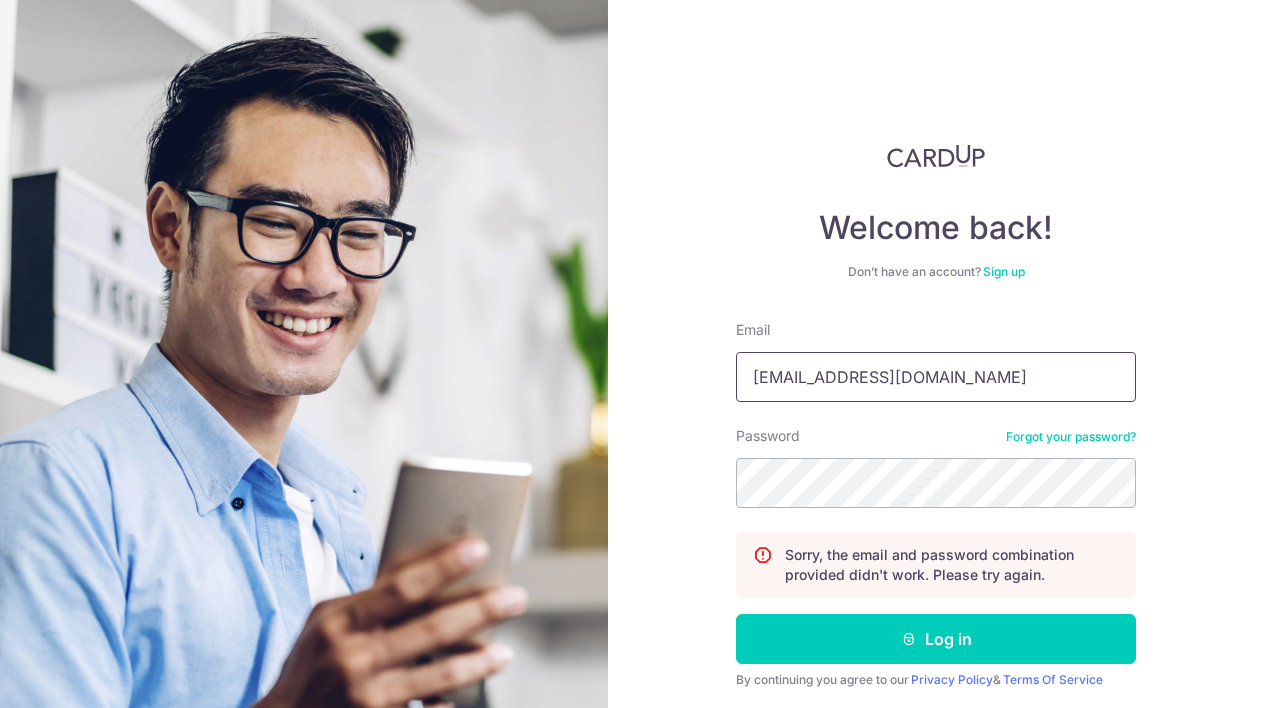 type on "[EMAIL_ADDRESS][DOMAIN_NAME]" 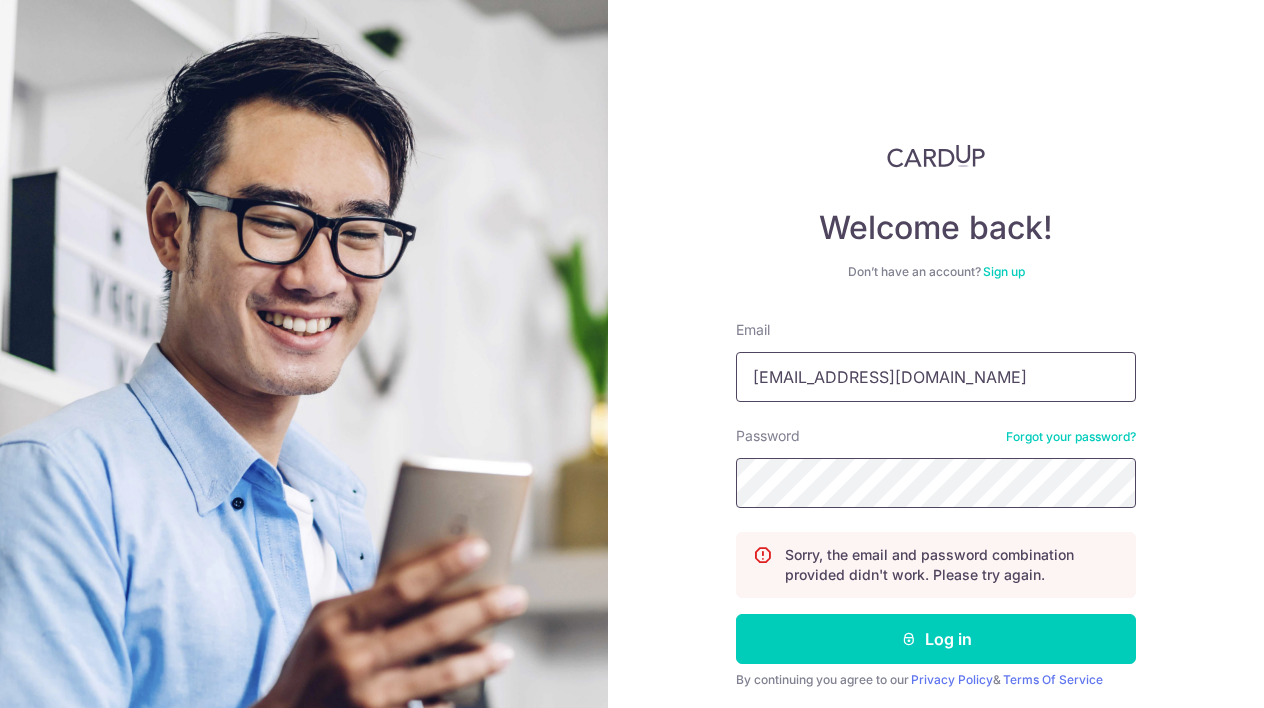 click on "Log in" at bounding box center (936, 639) 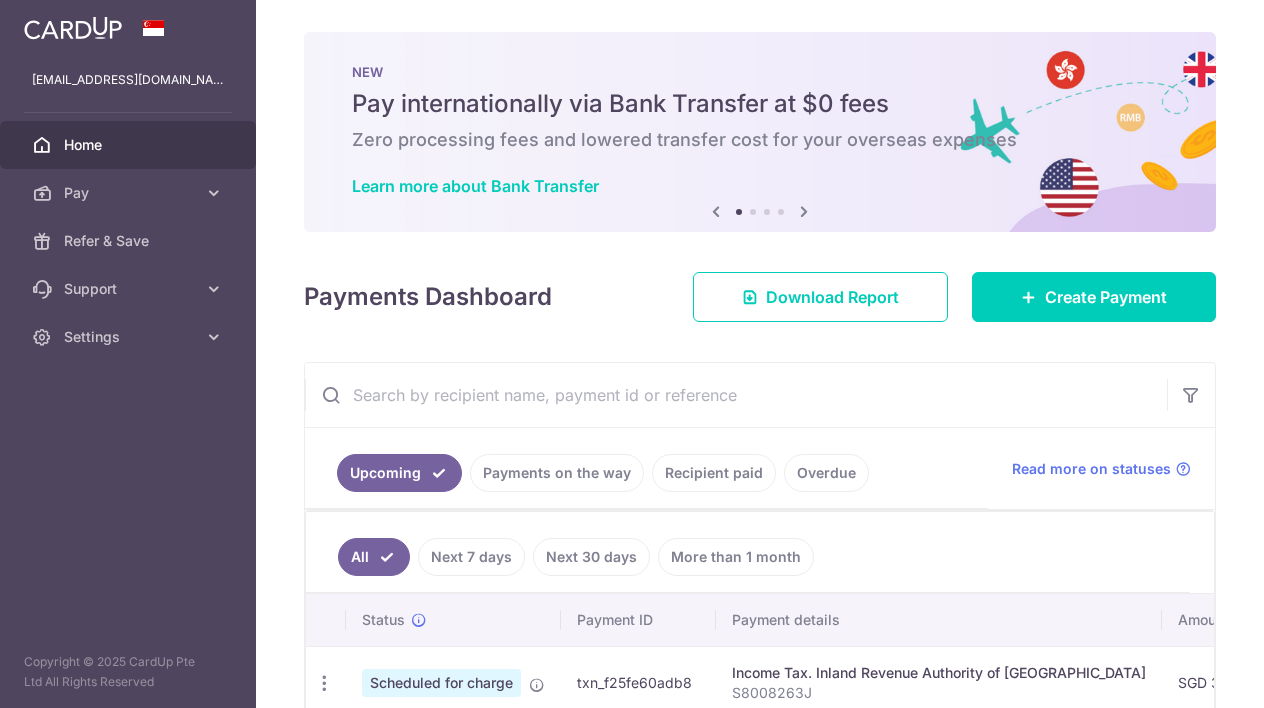 scroll, scrollTop: 0, scrollLeft: 0, axis: both 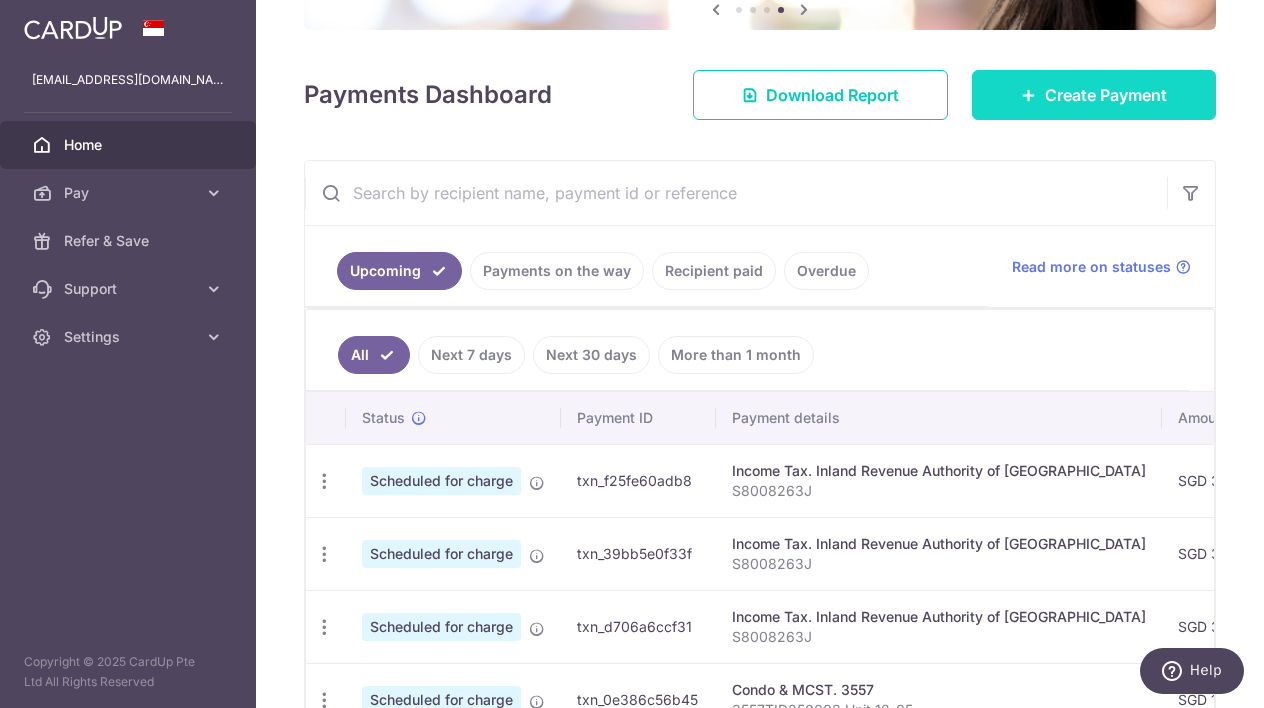 click on "Create Payment" at bounding box center (1094, 95) 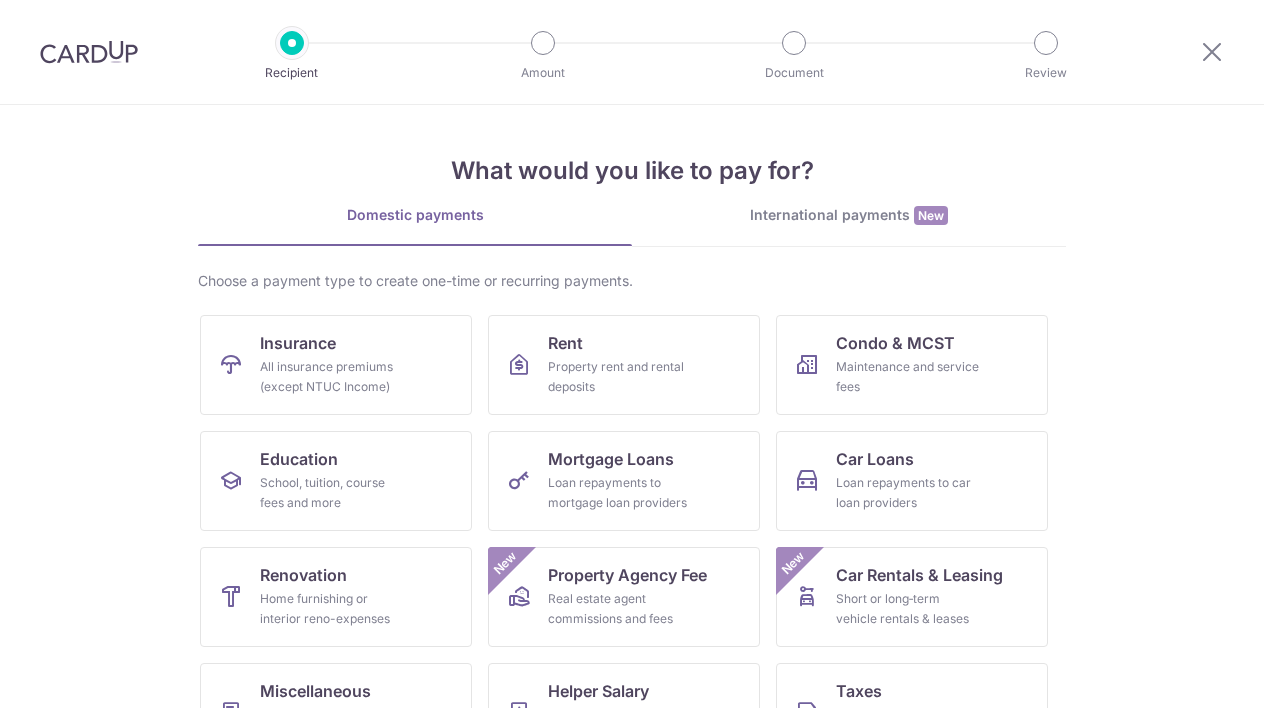 scroll, scrollTop: 0, scrollLeft: 0, axis: both 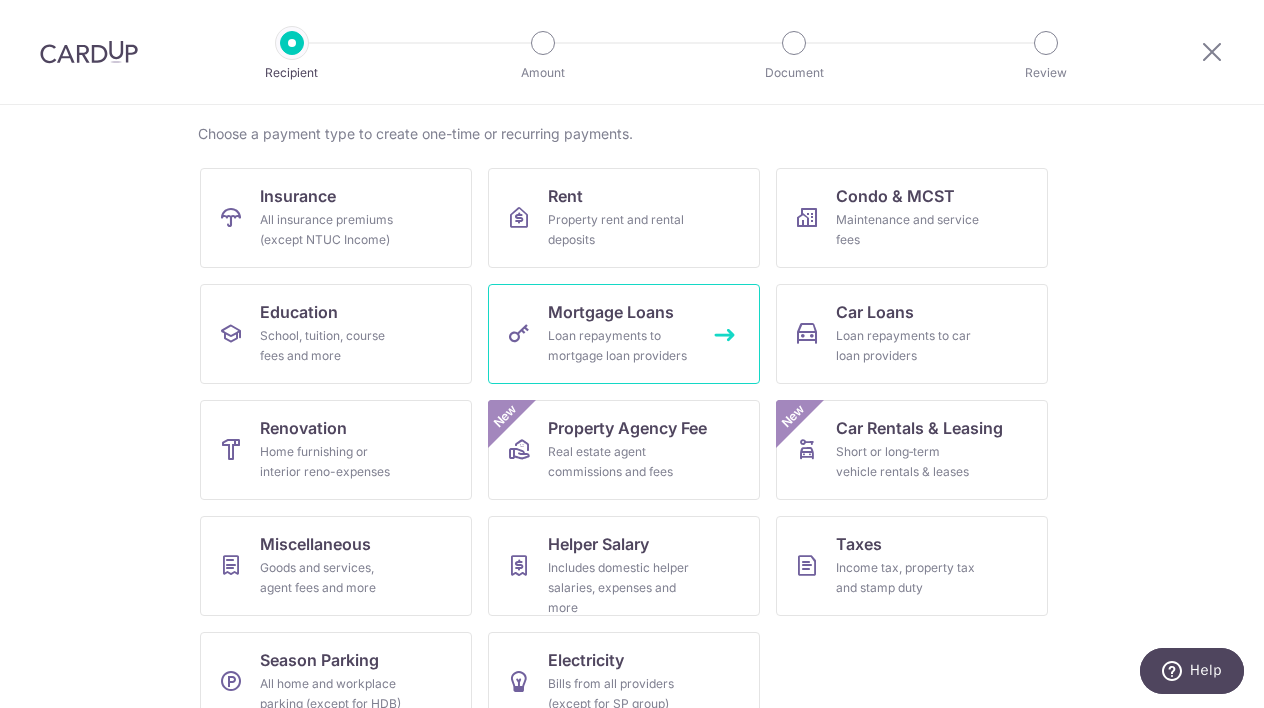 click on "Loan repayments to mortgage loan providers" at bounding box center [620, 346] 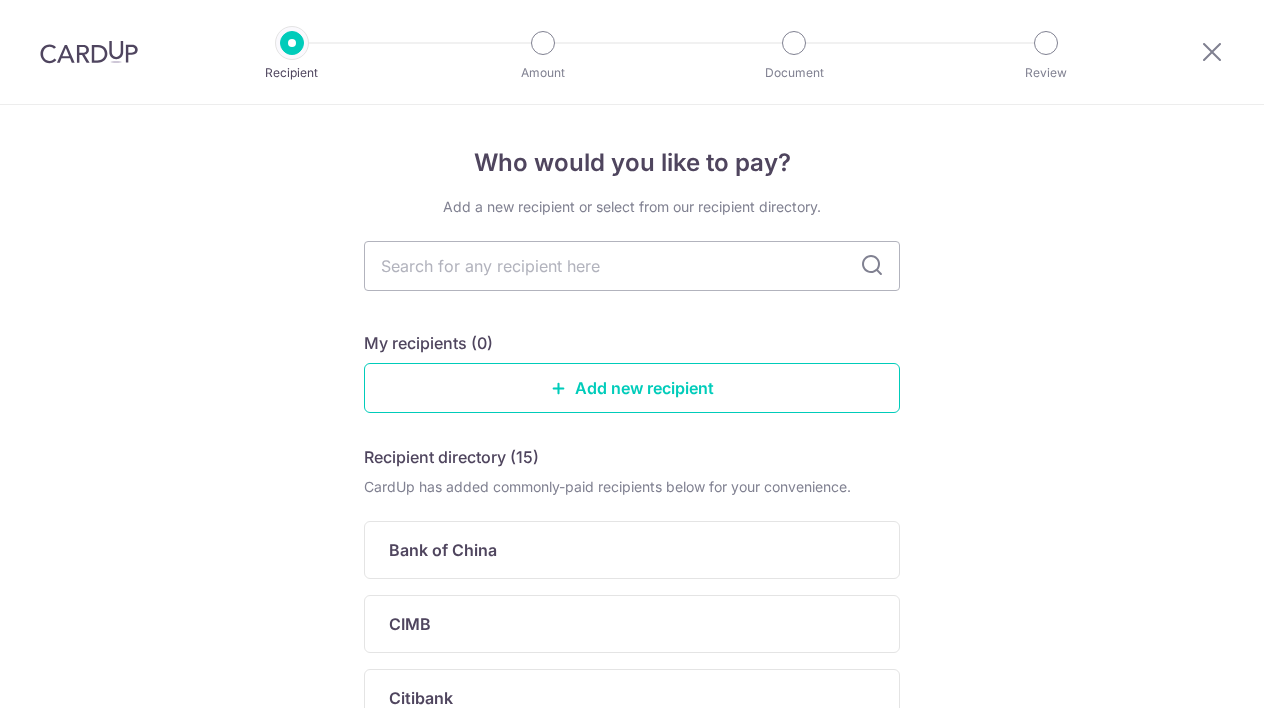 scroll, scrollTop: 0, scrollLeft: 0, axis: both 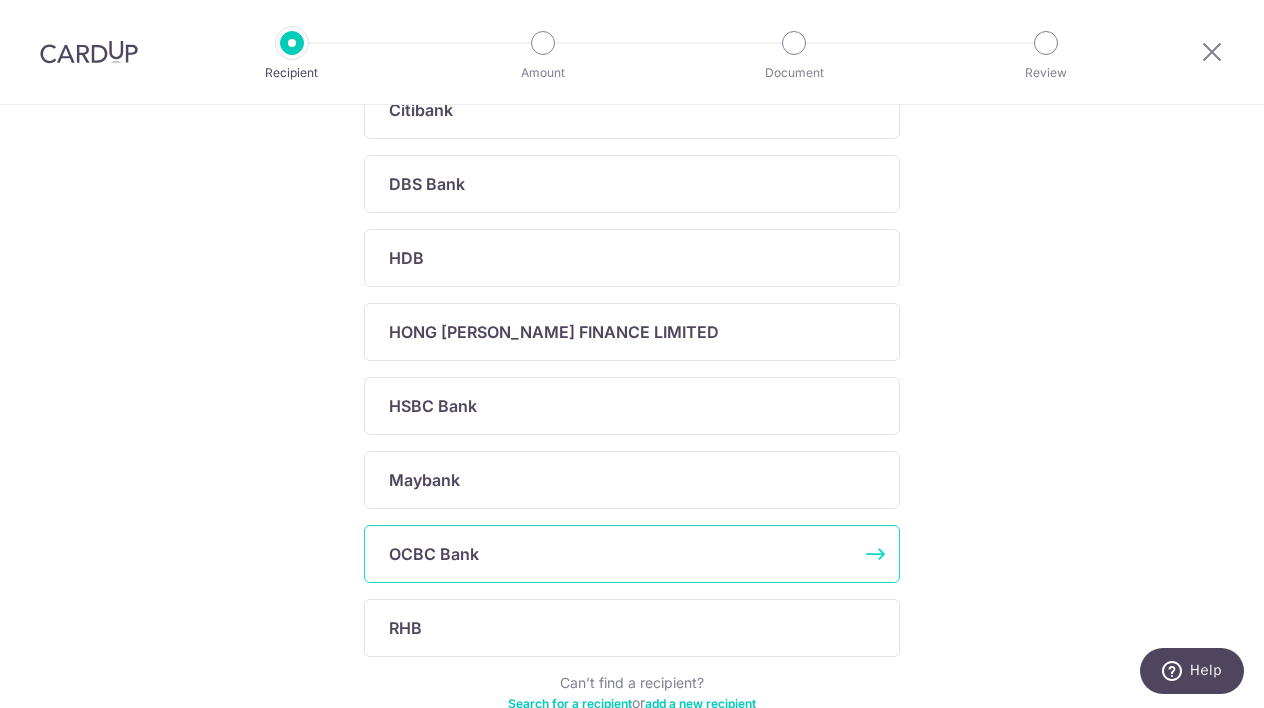 click on "OCBC Bank" at bounding box center [620, 554] 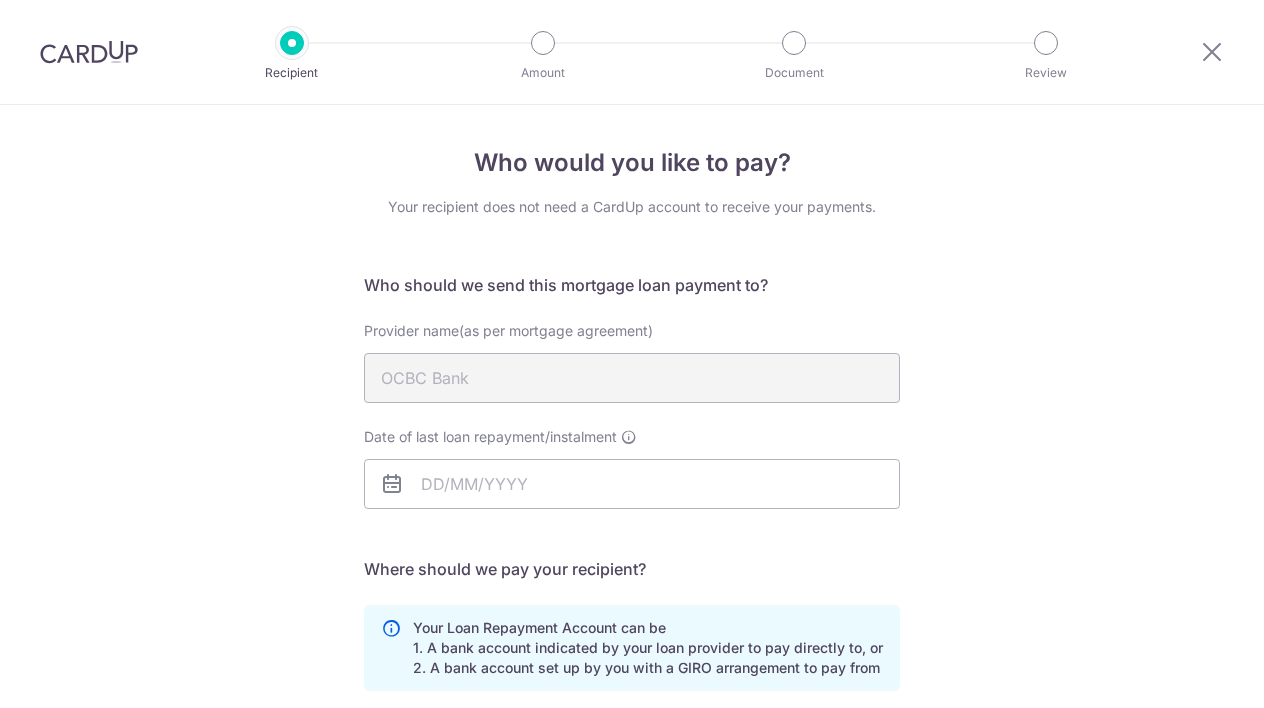 scroll, scrollTop: 0, scrollLeft: 0, axis: both 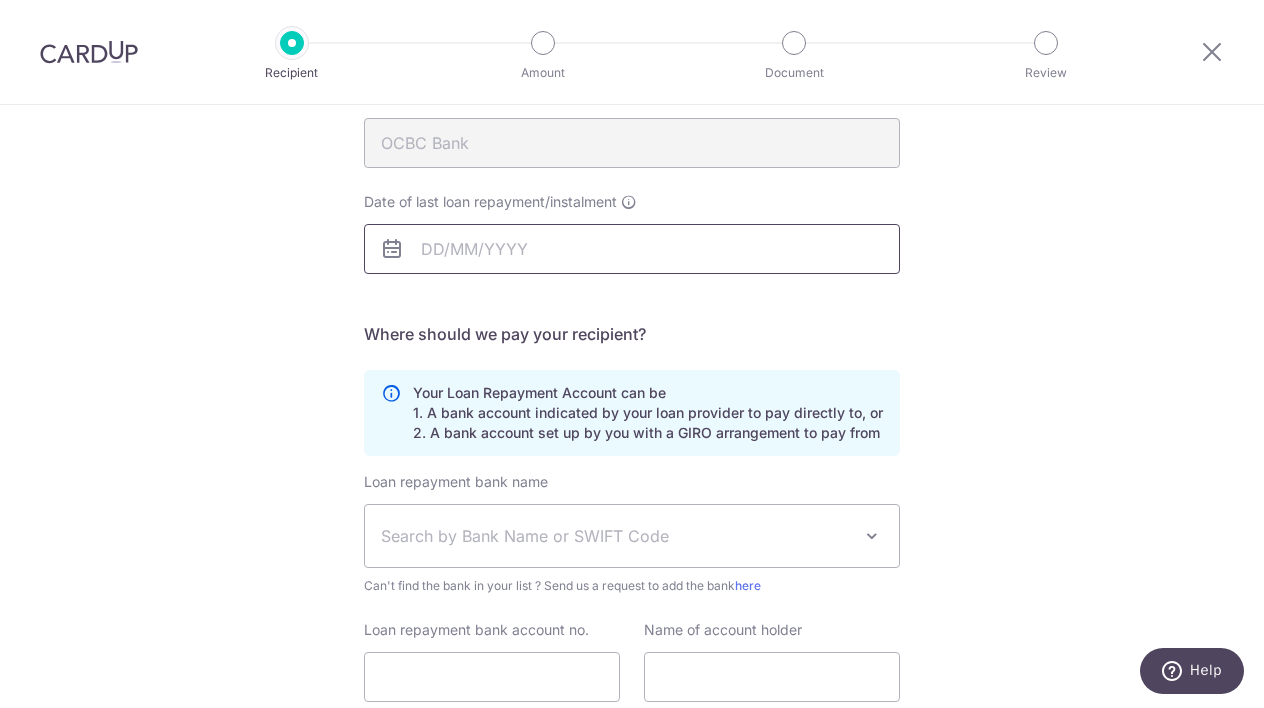 click on "Date of last loan repayment/instalment" at bounding box center [632, 249] 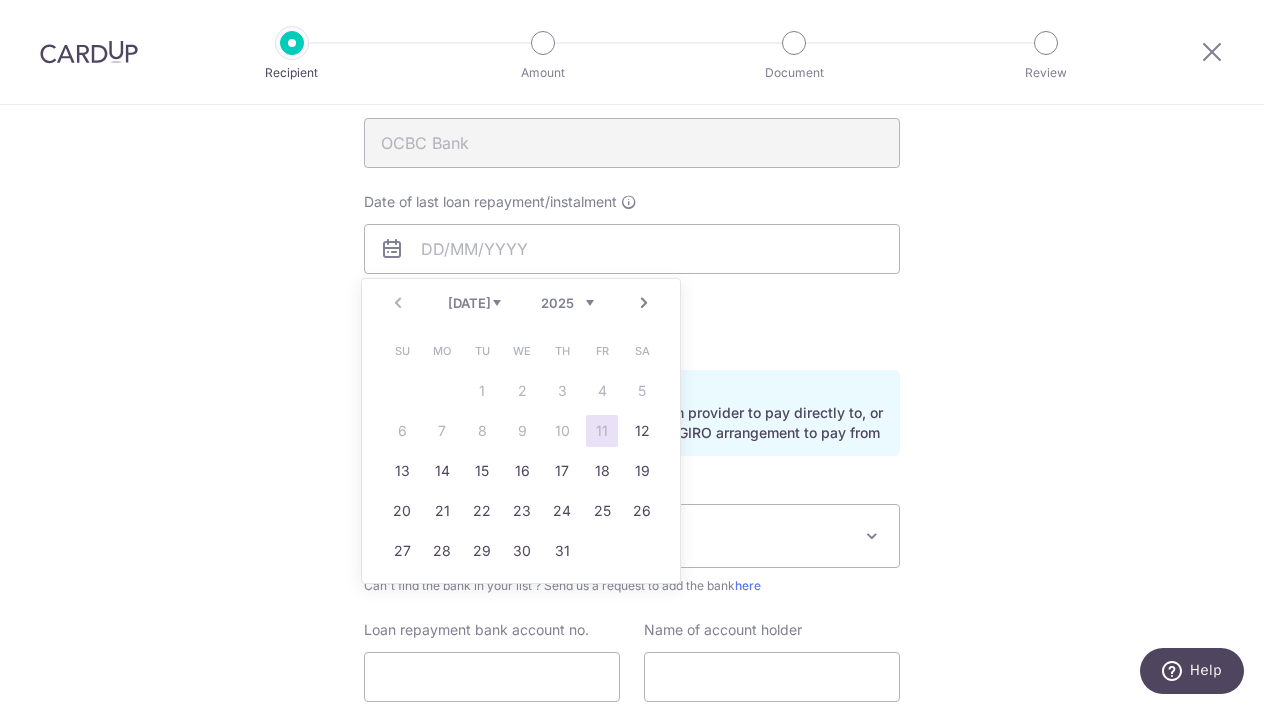click on "Next" at bounding box center (644, 303) 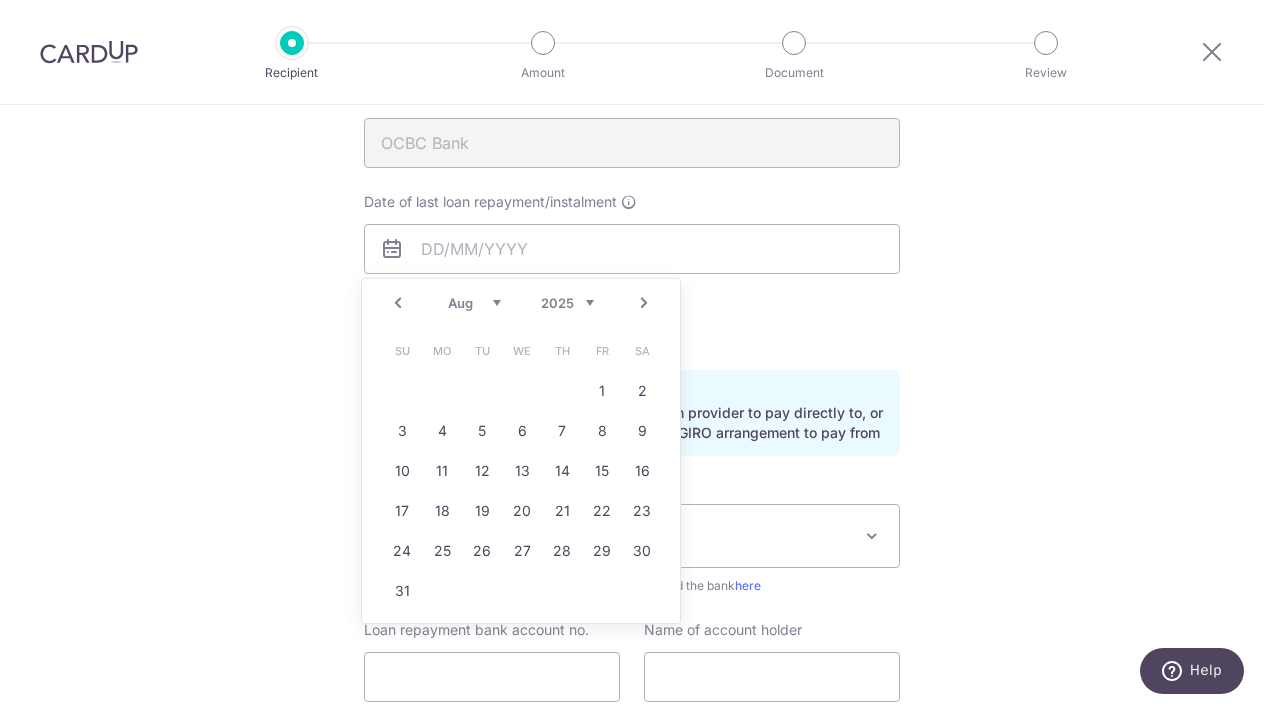 click on "Next" at bounding box center (644, 303) 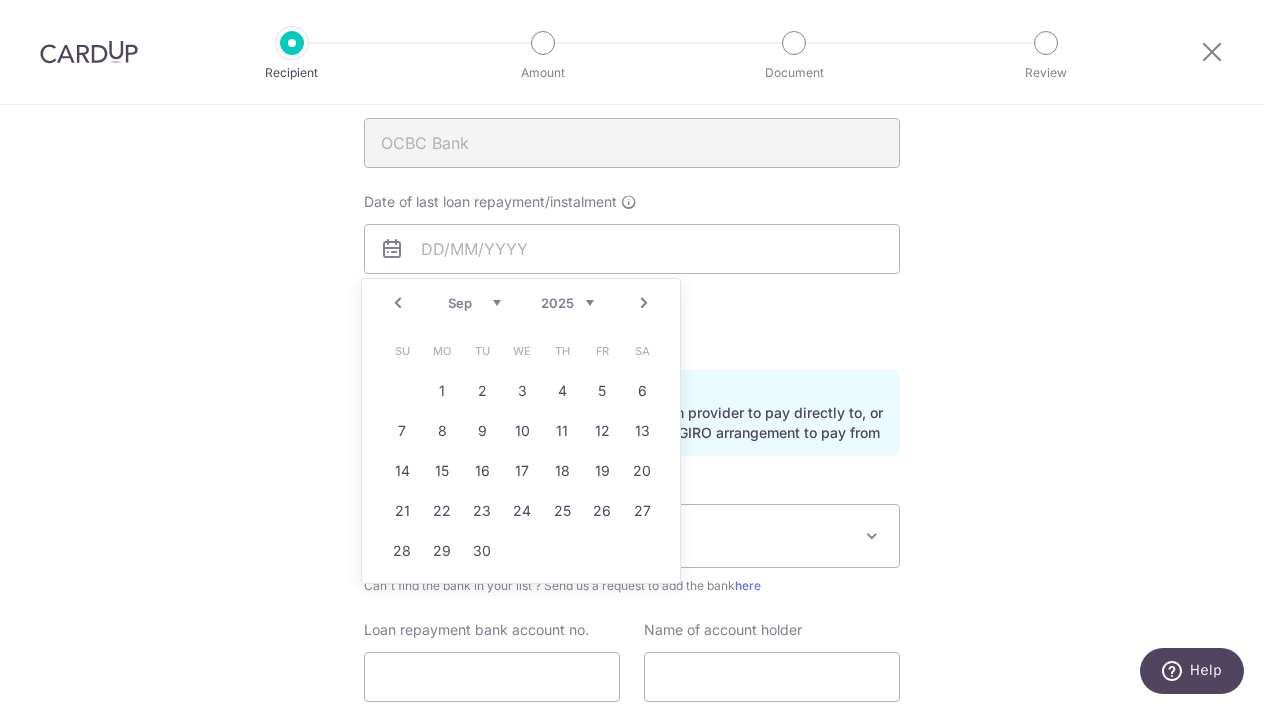 click on "Next" at bounding box center (644, 303) 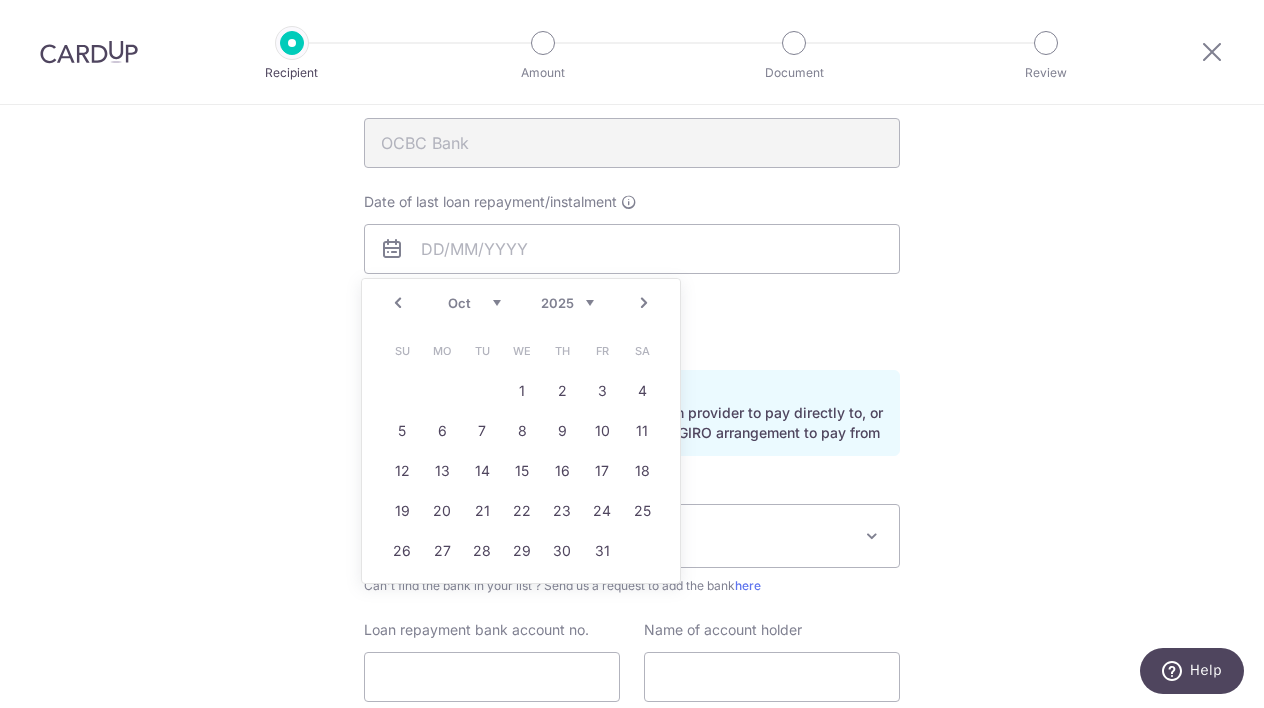 click on "Prev" at bounding box center [398, 303] 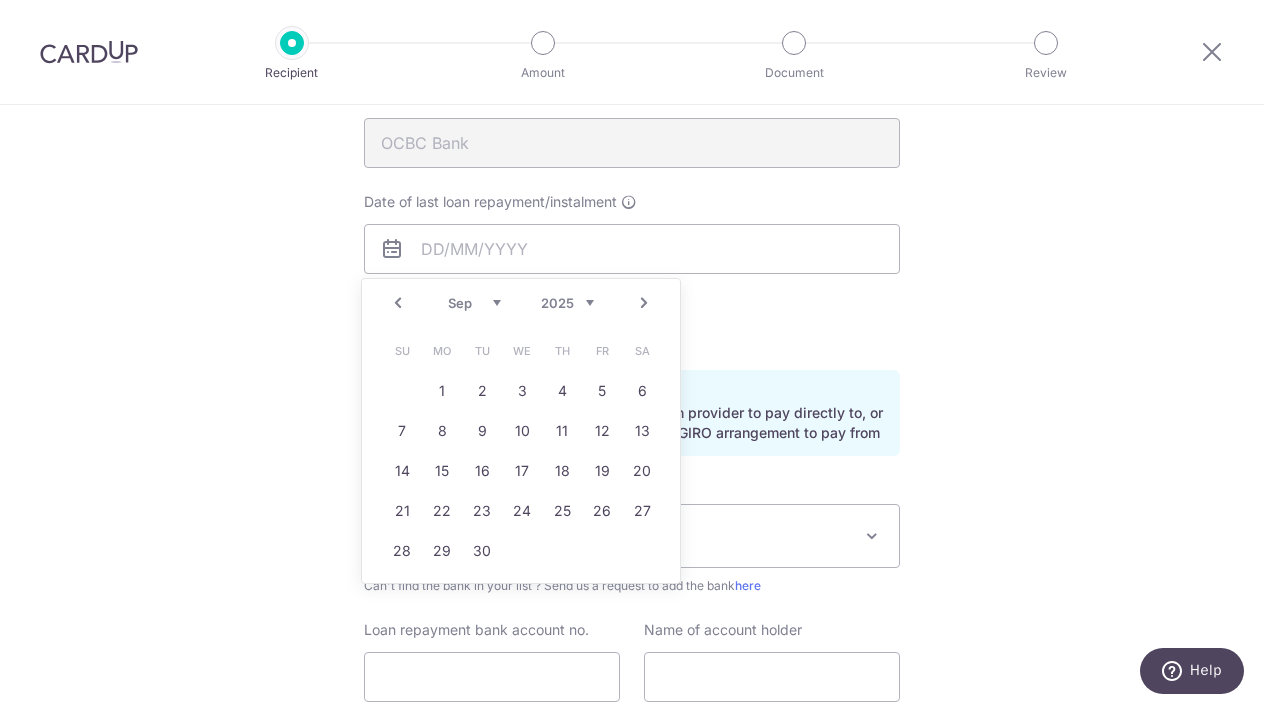 click on "Prev" at bounding box center (398, 303) 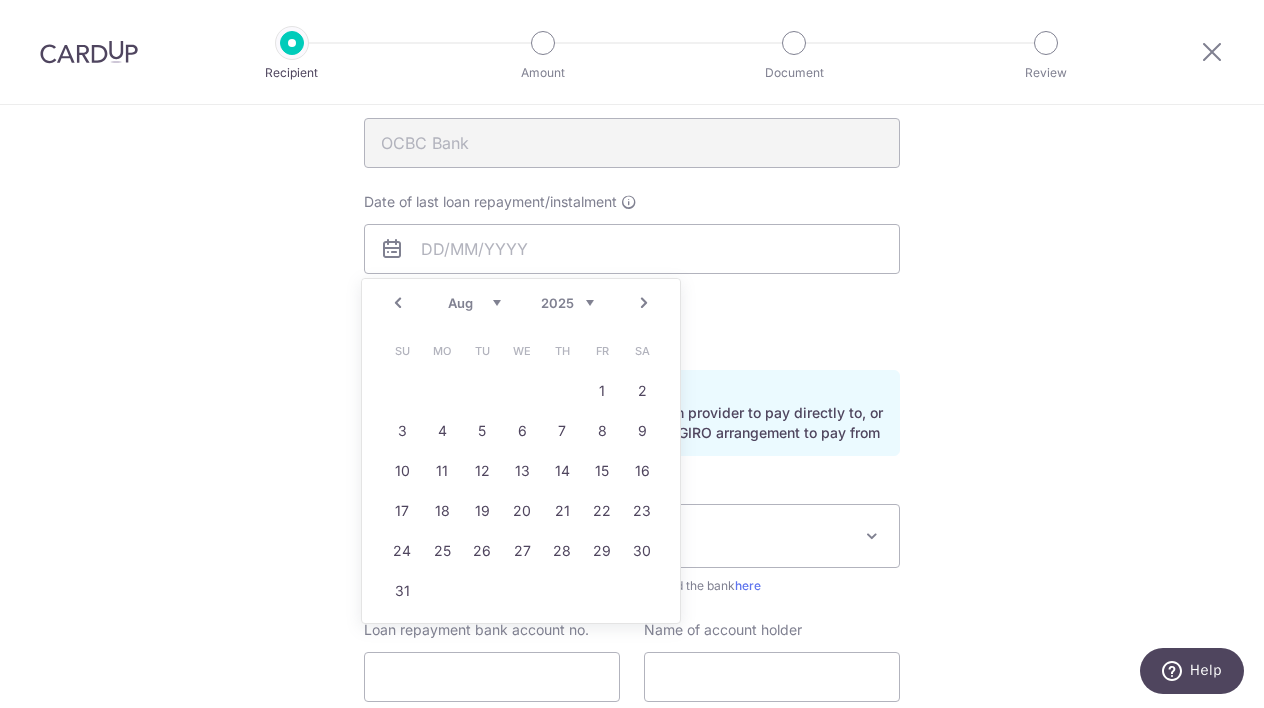 click on "Next" at bounding box center [644, 303] 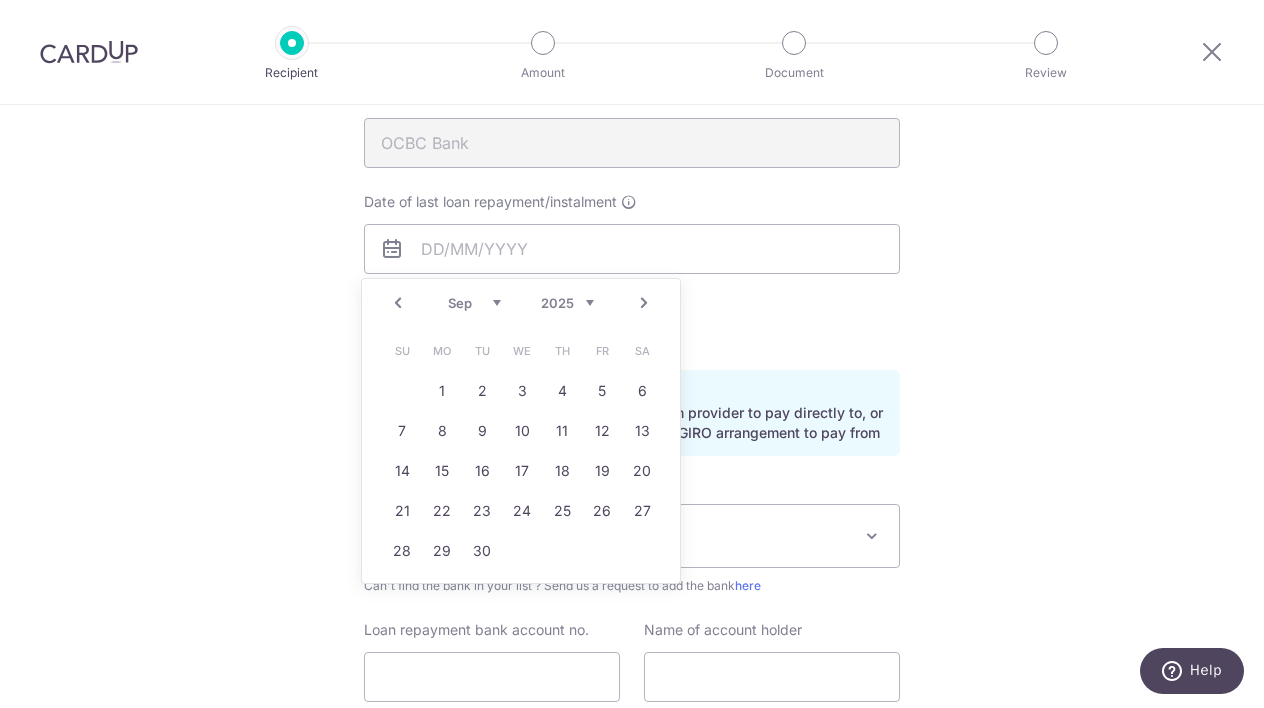 click on "Next" at bounding box center [644, 303] 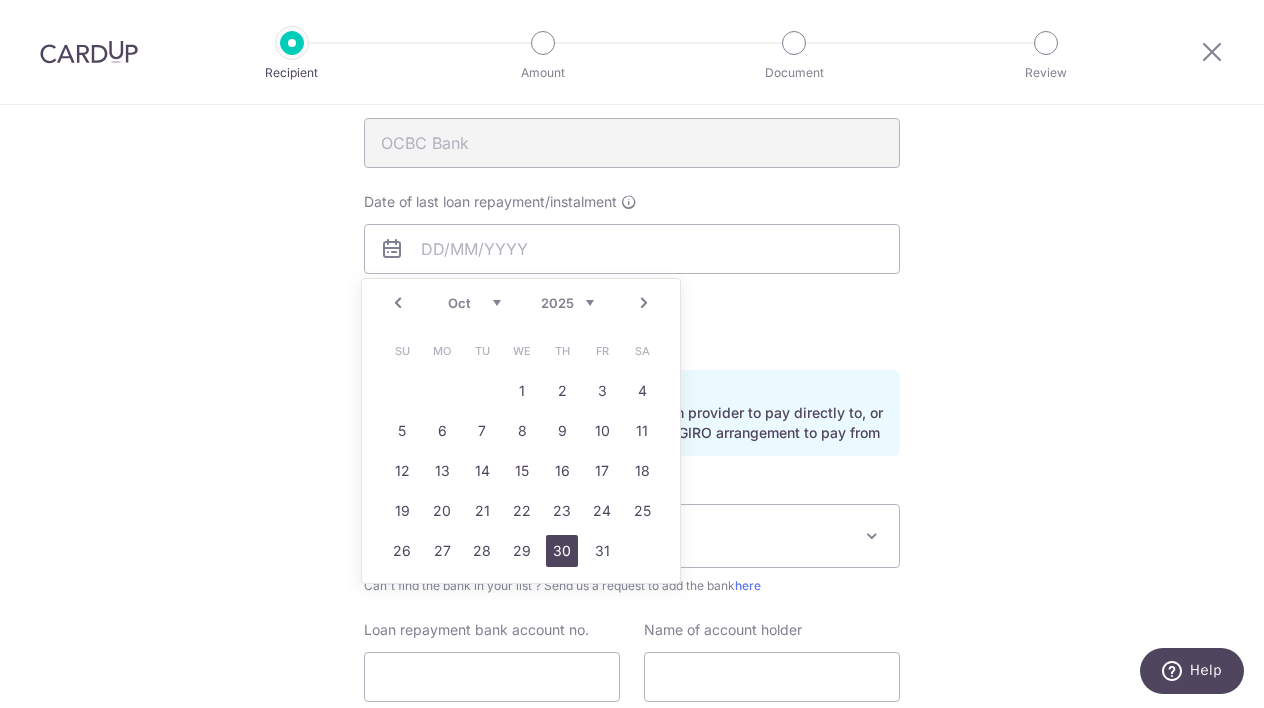 click on "30" at bounding box center [562, 551] 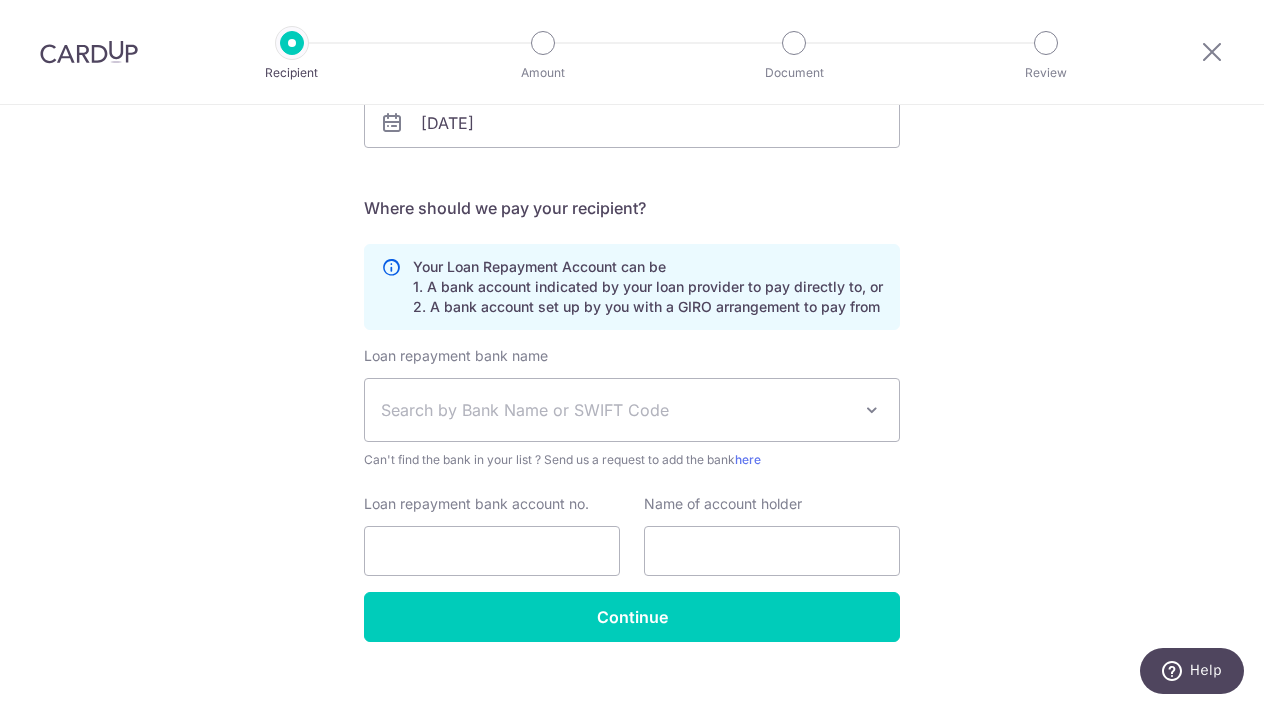 scroll, scrollTop: 374, scrollLeft: 0, axis: vertical 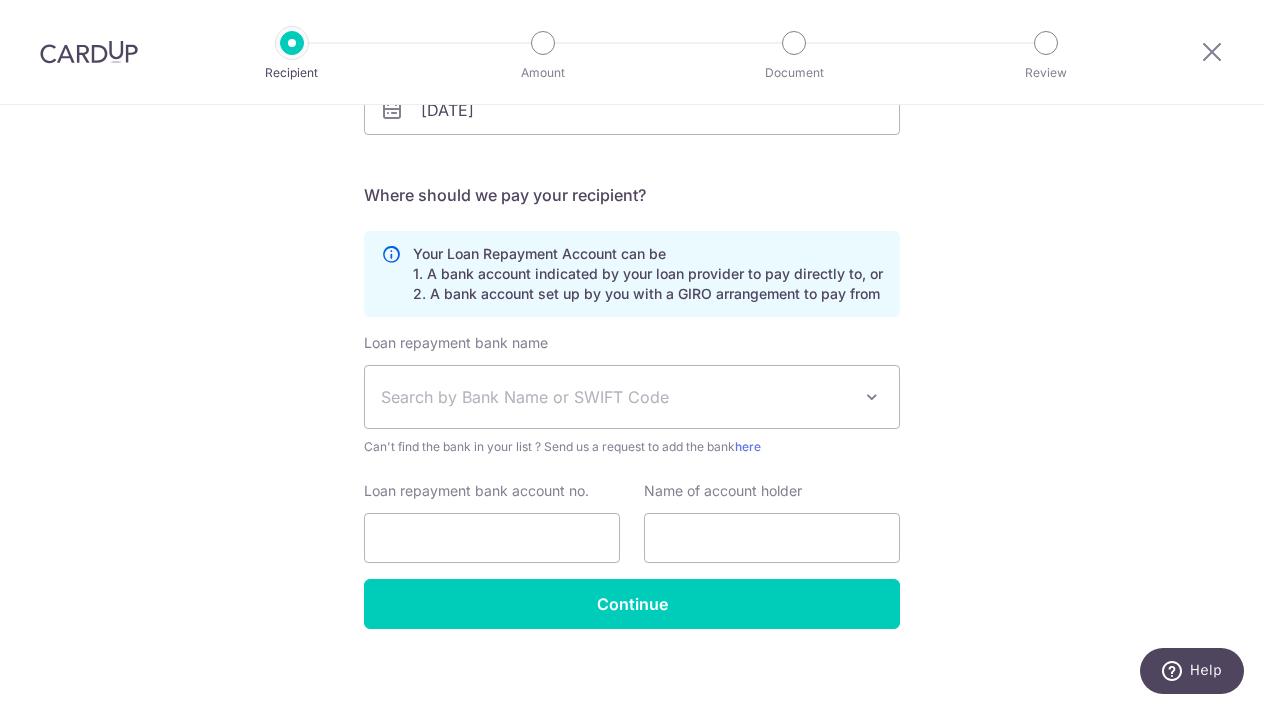 click on "Search by Bank Name or SWIFT Code" at bounding box center [616, 397] 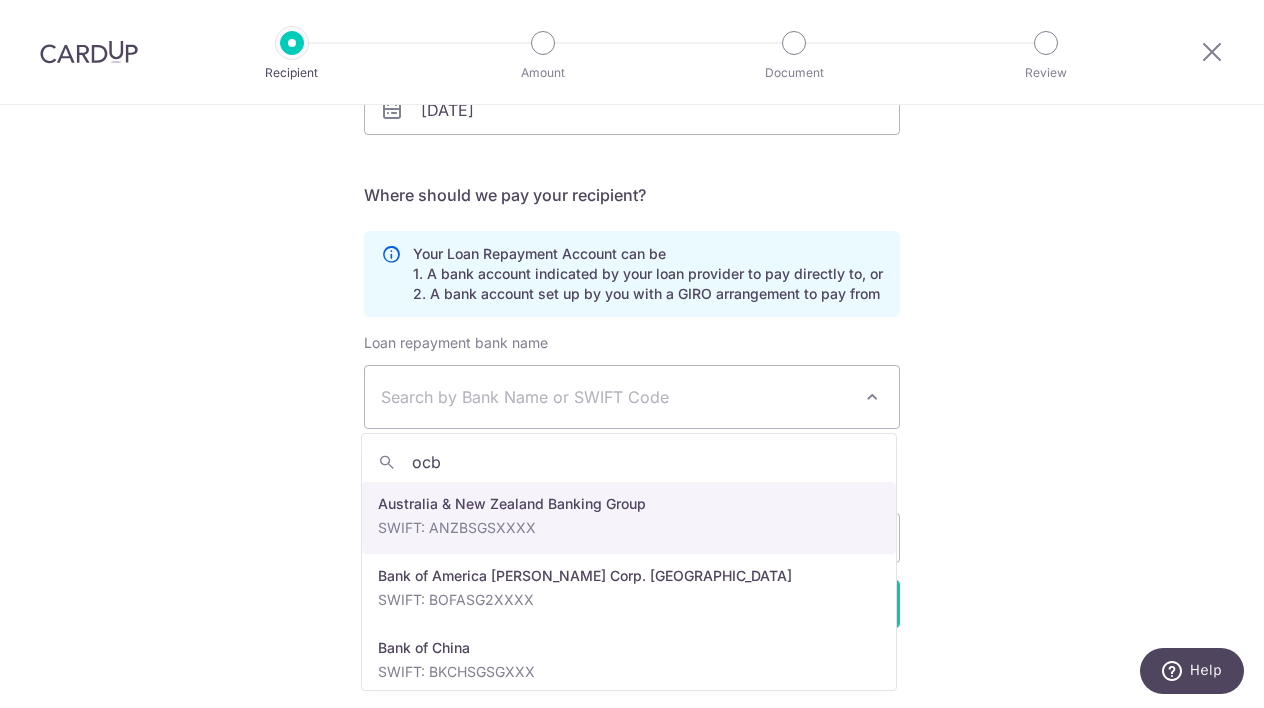 type on "ocbc" 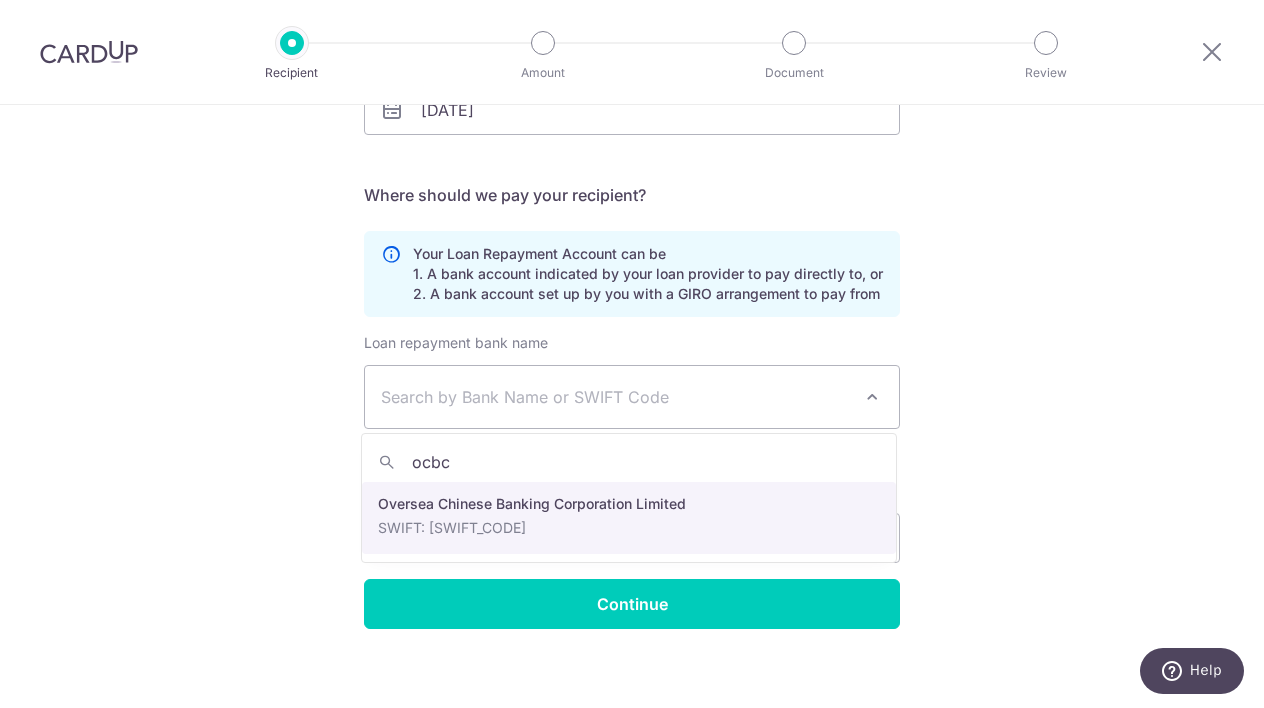 select on "12" 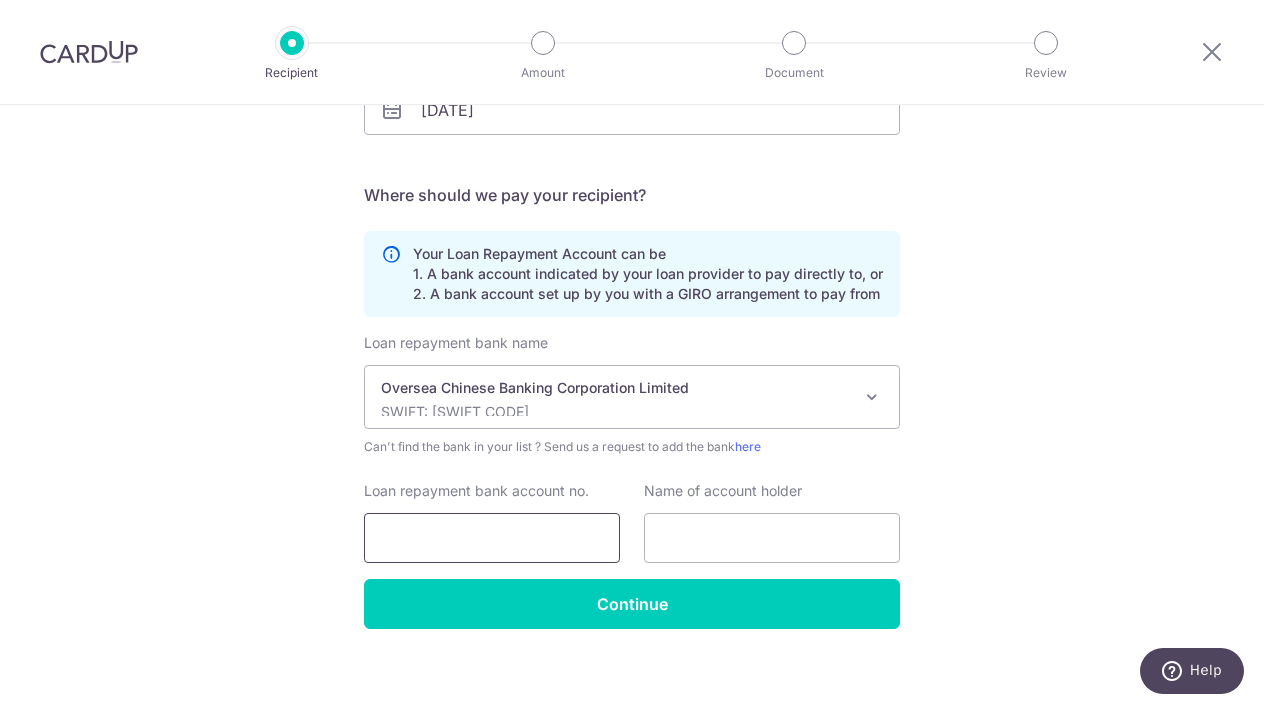 click on "Loan repayment bank account no." at bounding box center [492, 538] 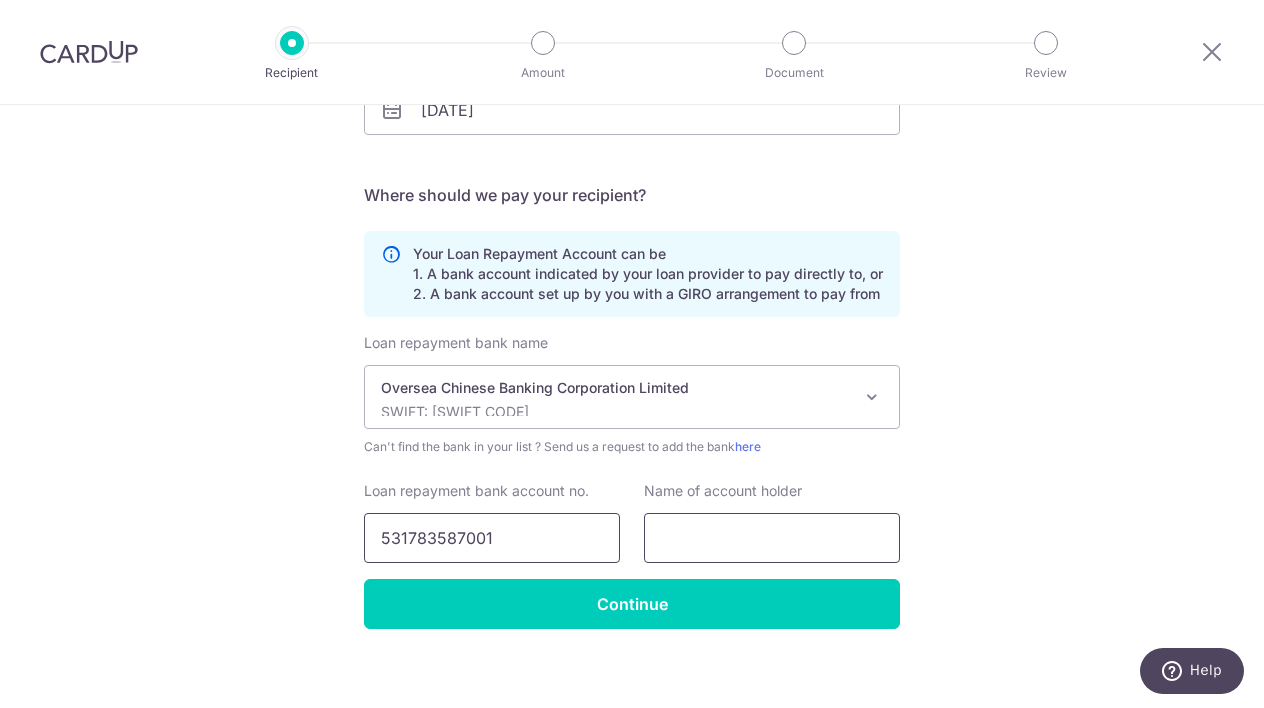 type on "531783587001" 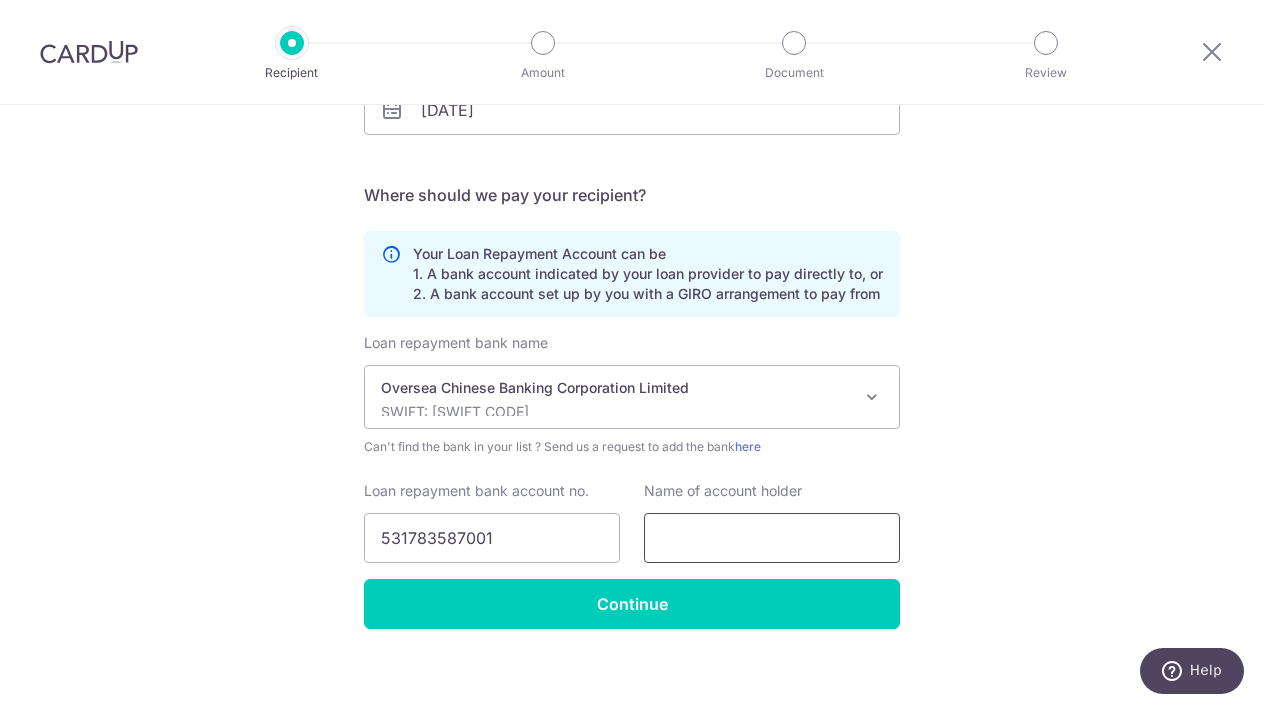 click at bounding box center (772, 538) 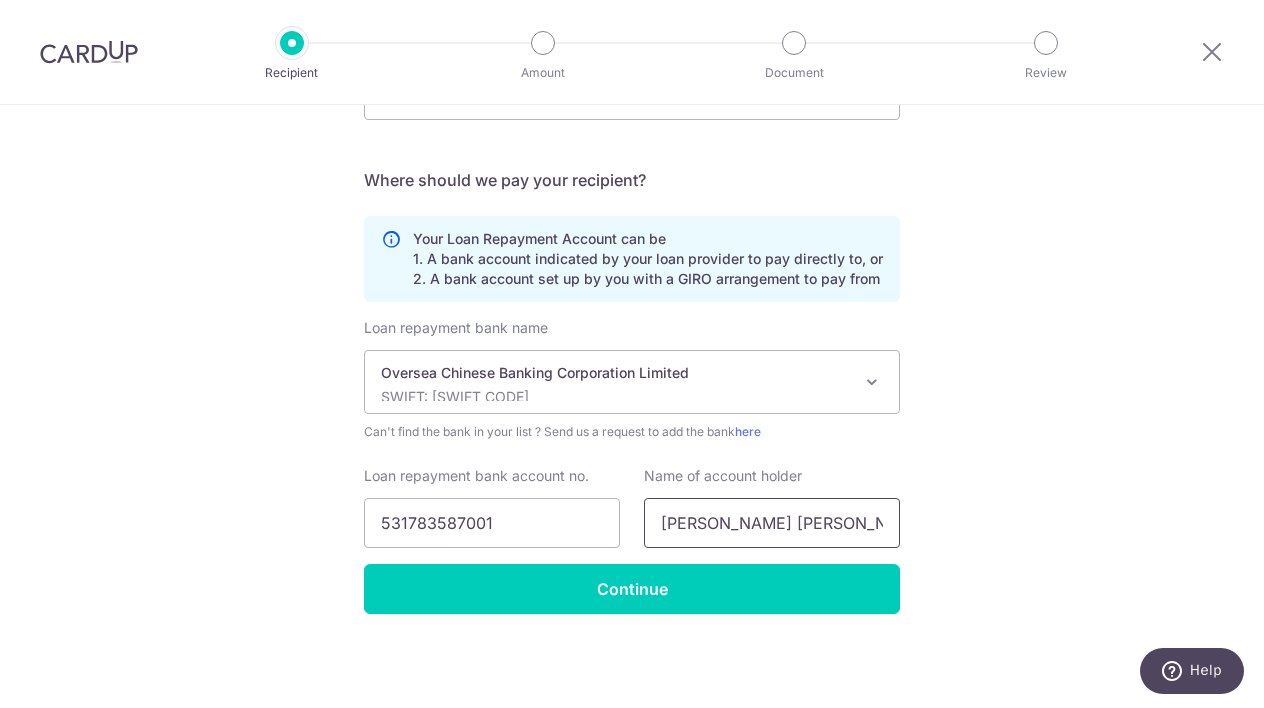 scroll, scrollTop: 389, scrollLeft: 0, axis: vertical 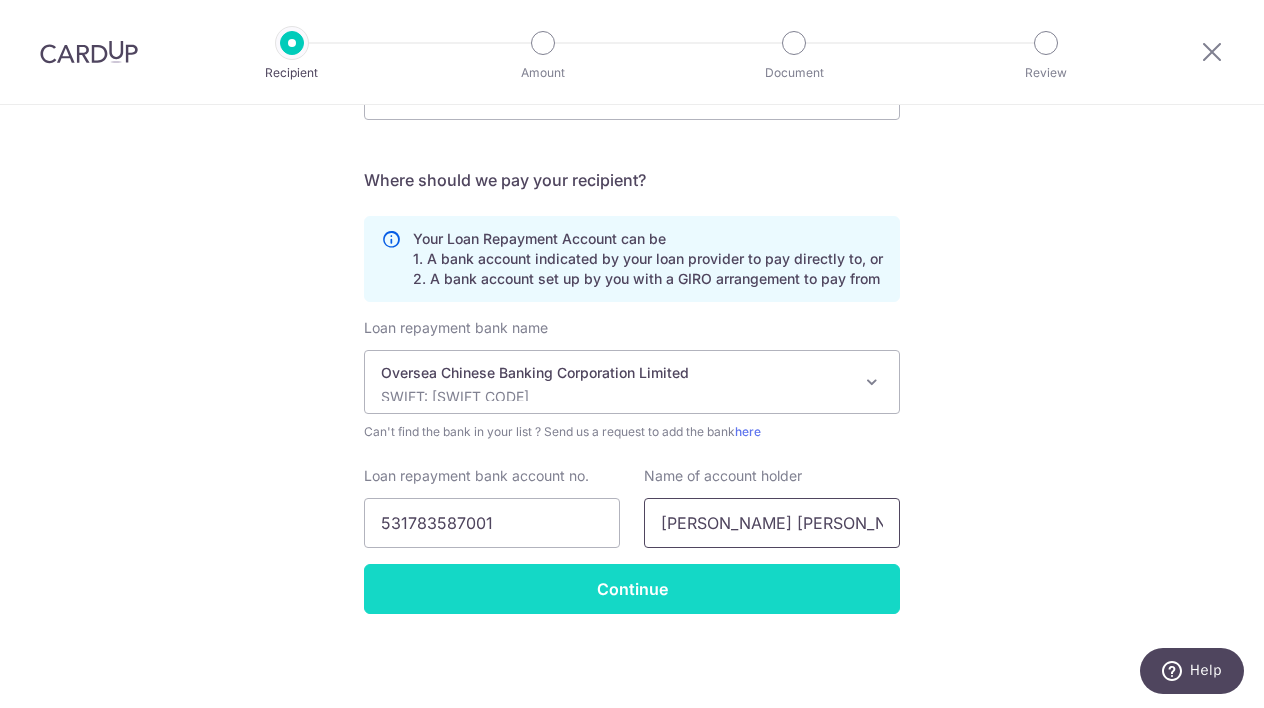 type on "Desmond Ho Yu Mun" 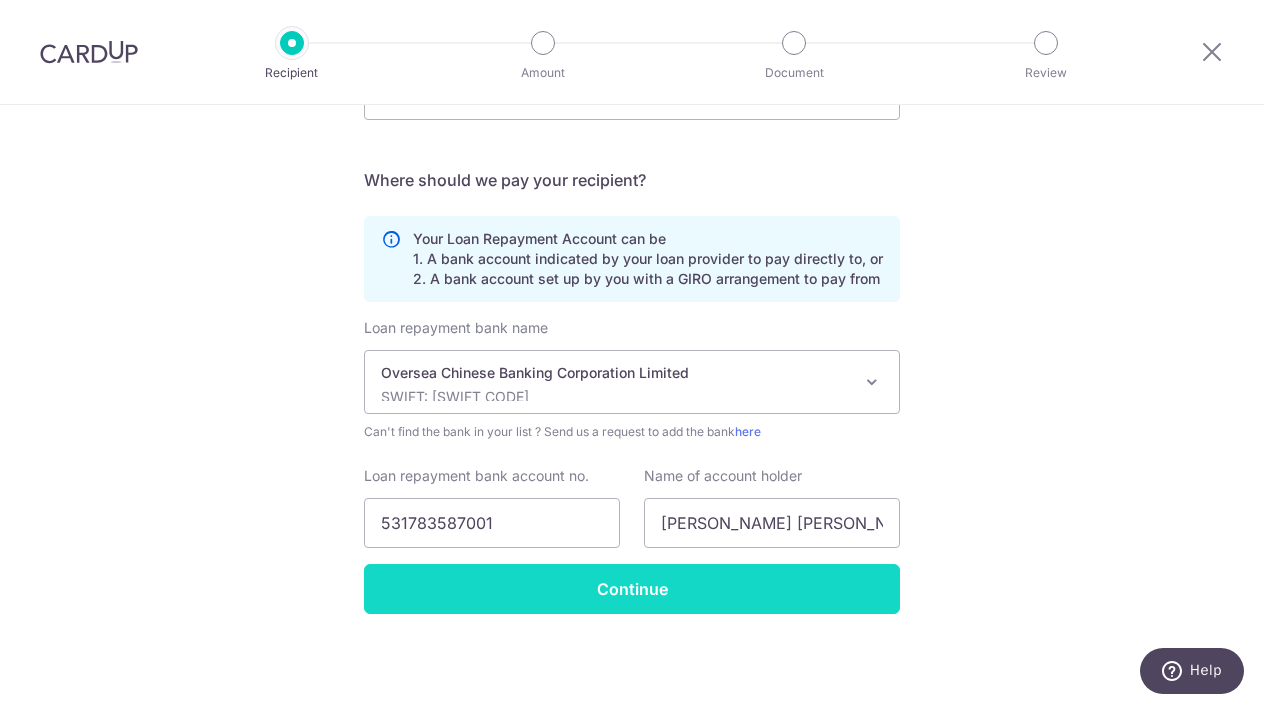 click on "Continue" at bounding box center [632, 589] 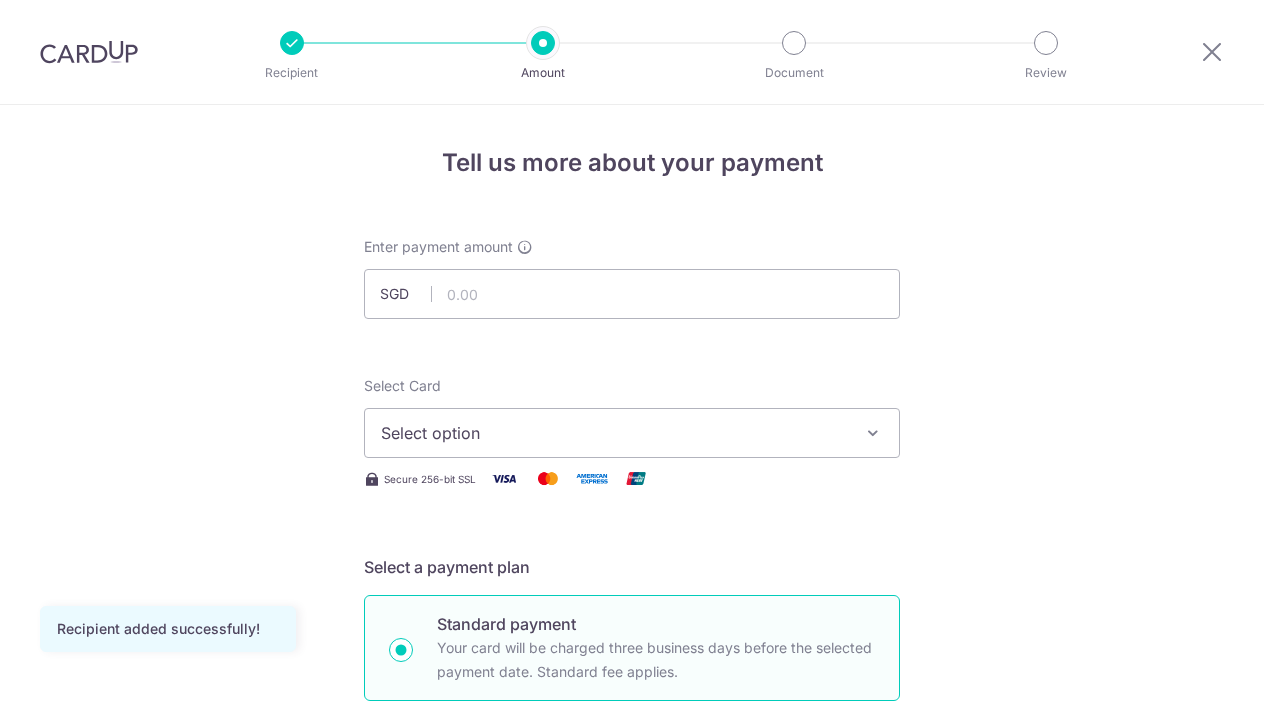 scroll, scrollTop: 0, scrollLeft: 0, axis: both 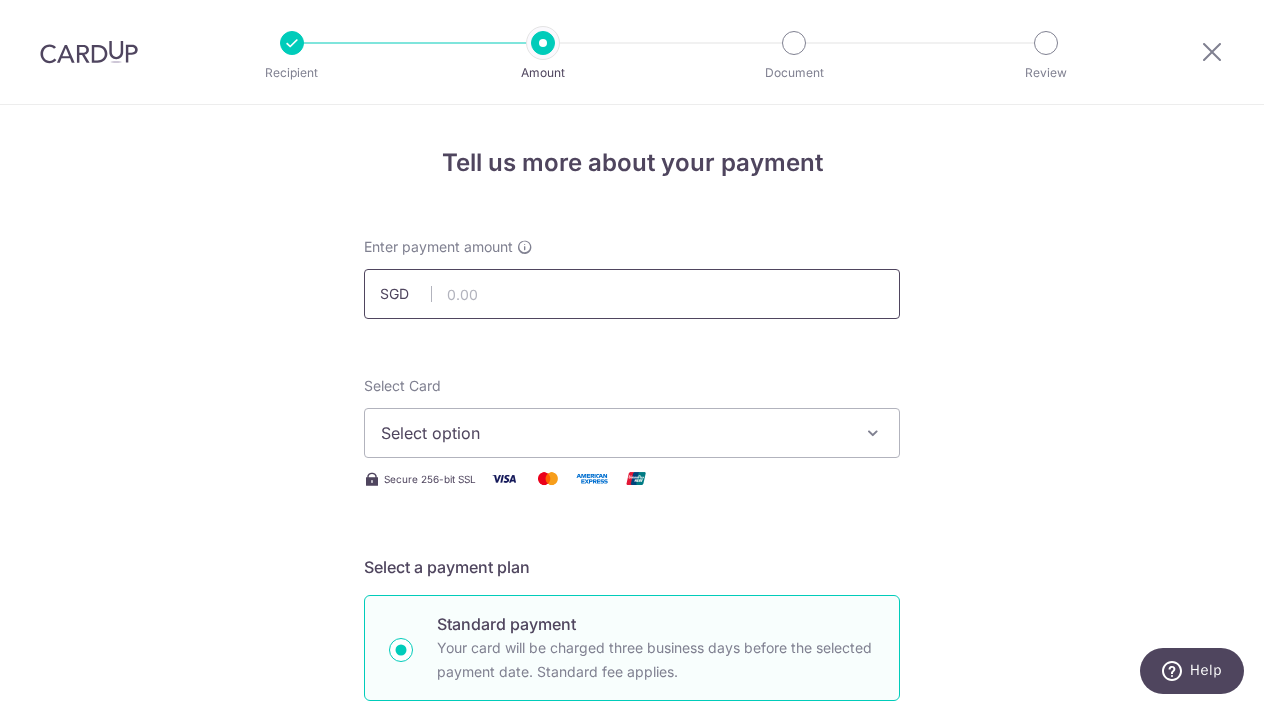 click at bounding box center [632, 294] 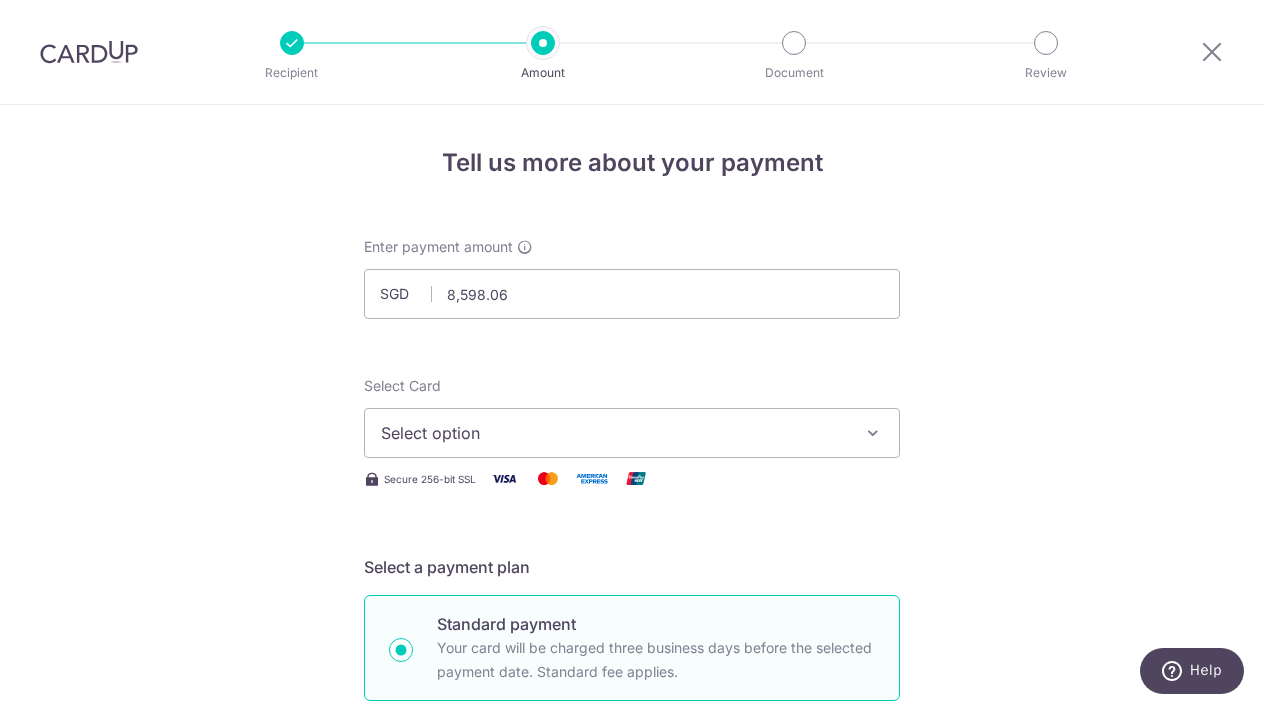 type on "8,598.06" 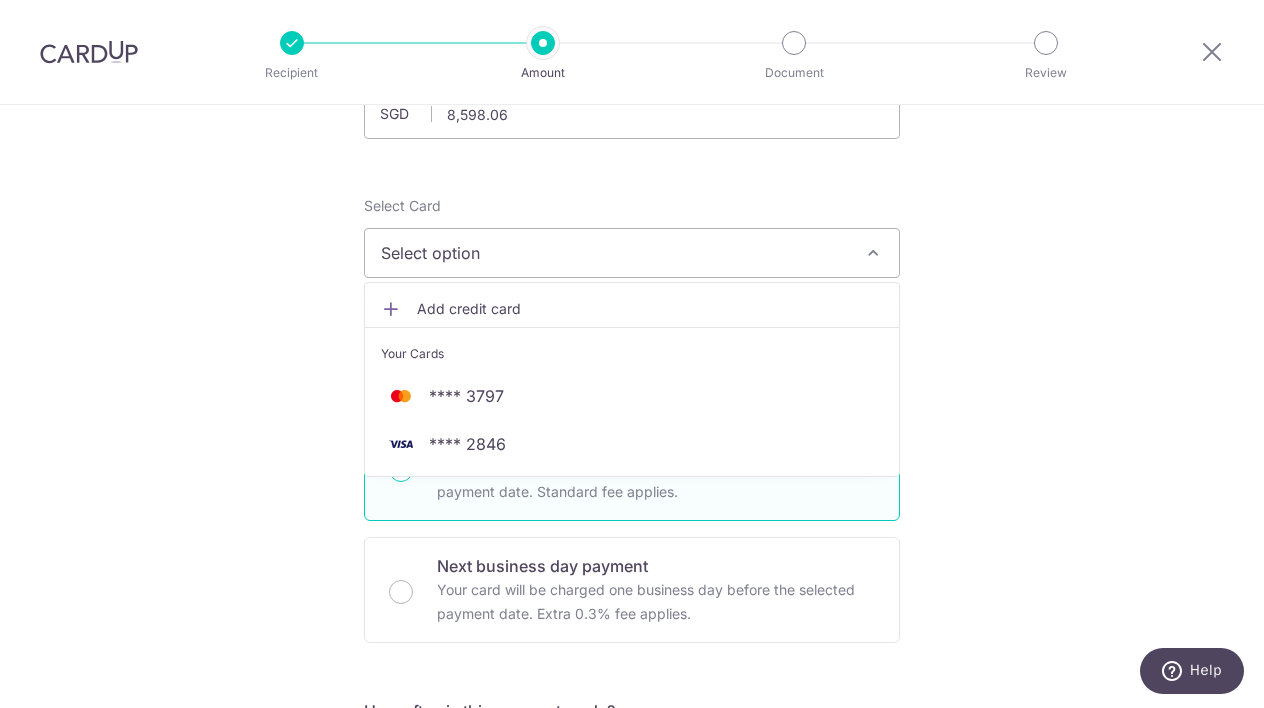 scroll, scrollTop: 184, scrollLeft: 0, axis: vertical 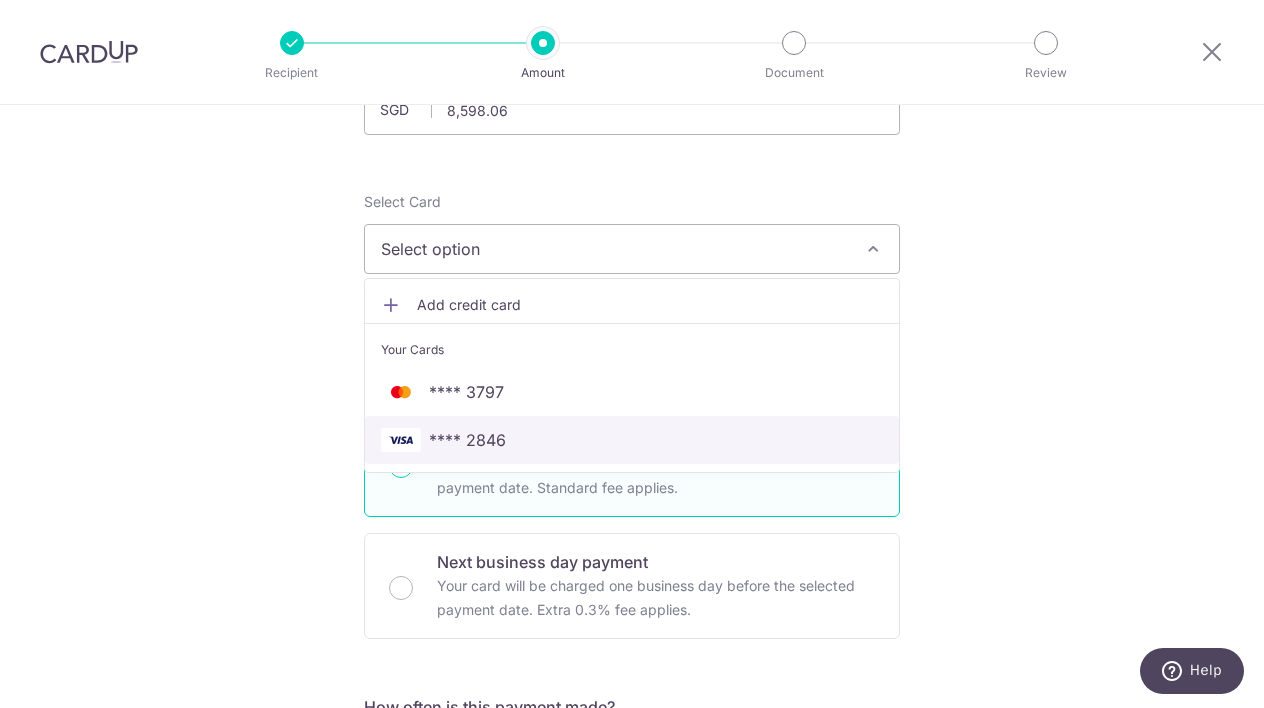 click on "**** 2846" at bounding box center [632, 440] 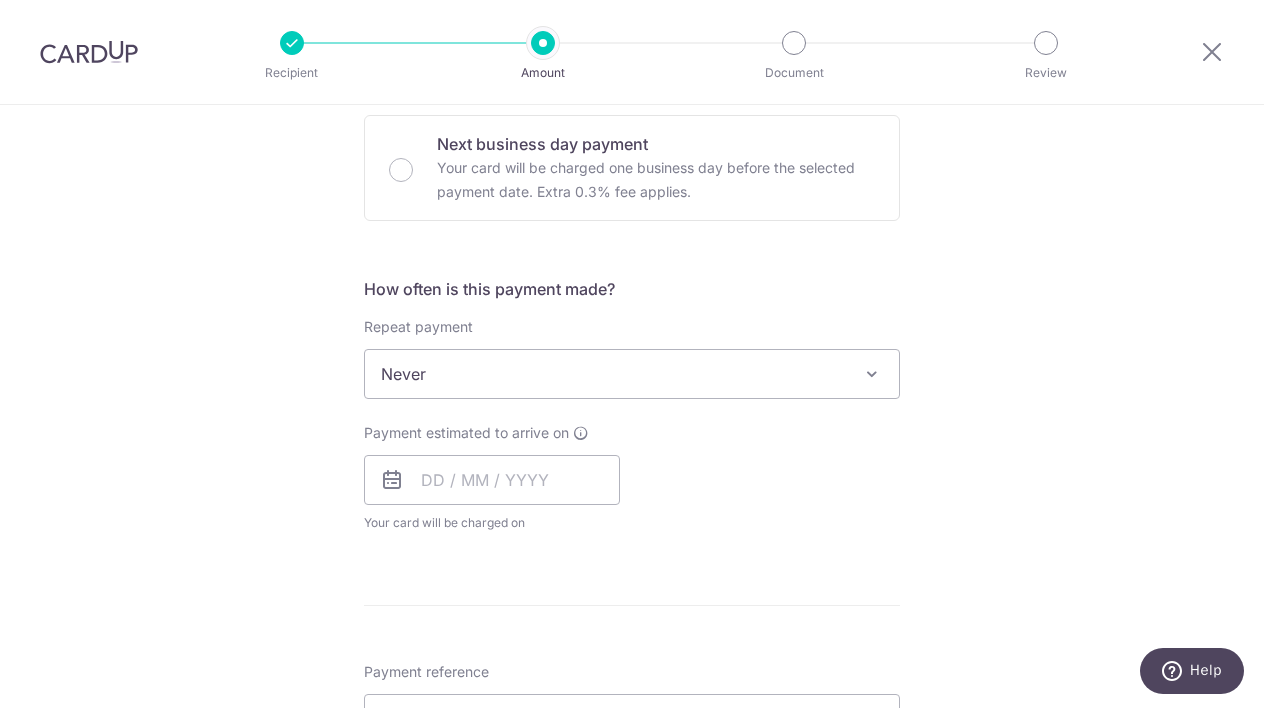 scroll, scrollTop: 605, scrollLeft: 0, axis: vertical 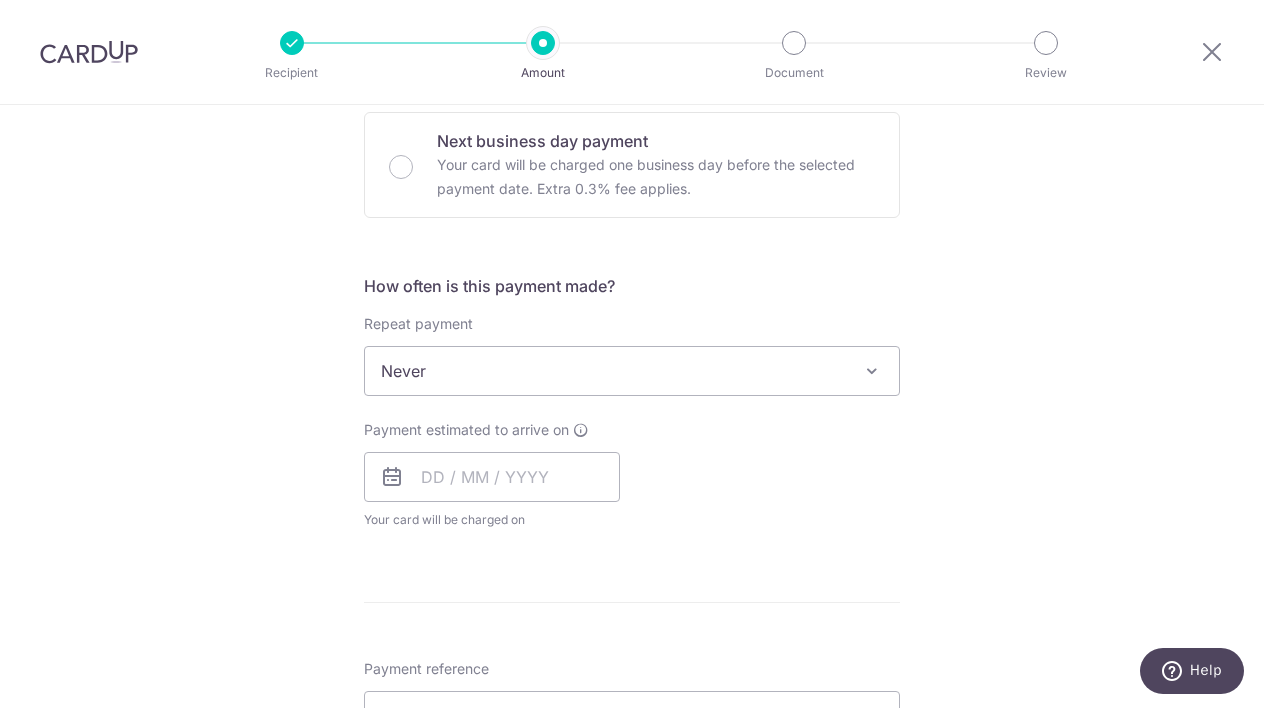 click on "Never" at bounding box center (632, 371) 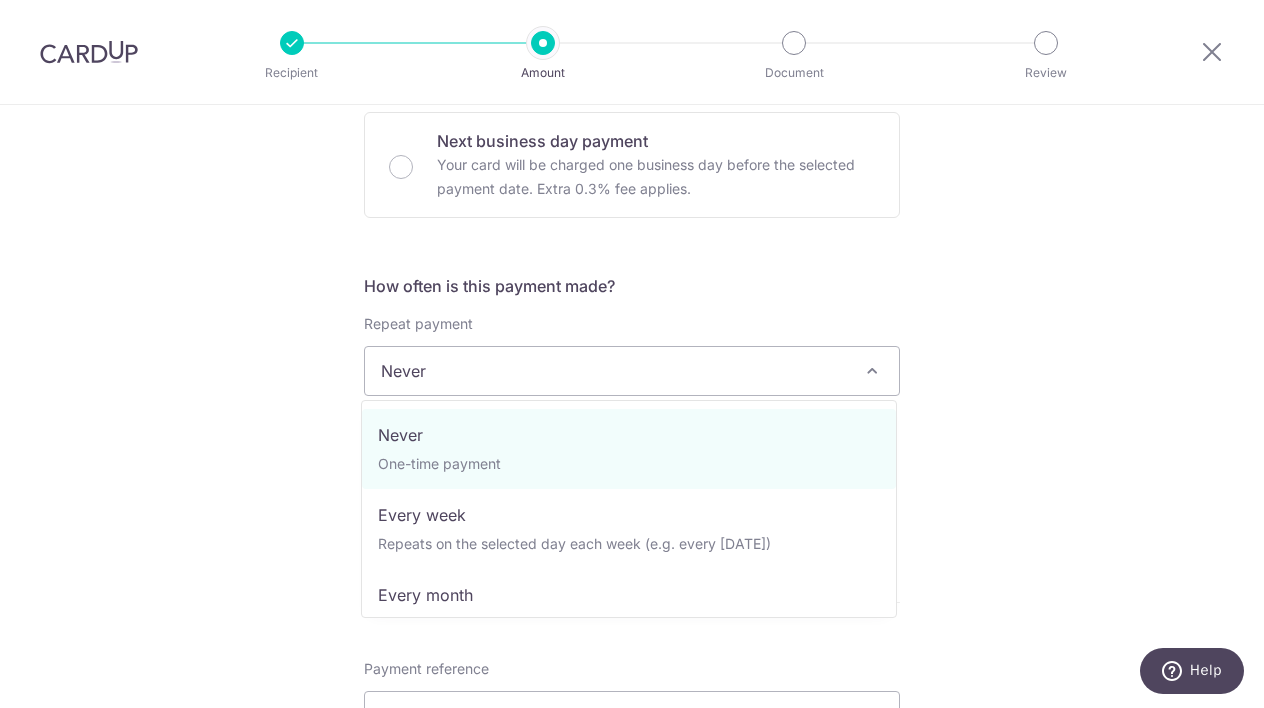 scroll, scrollTop: 605, scrollLeft: 0, axis: vertical 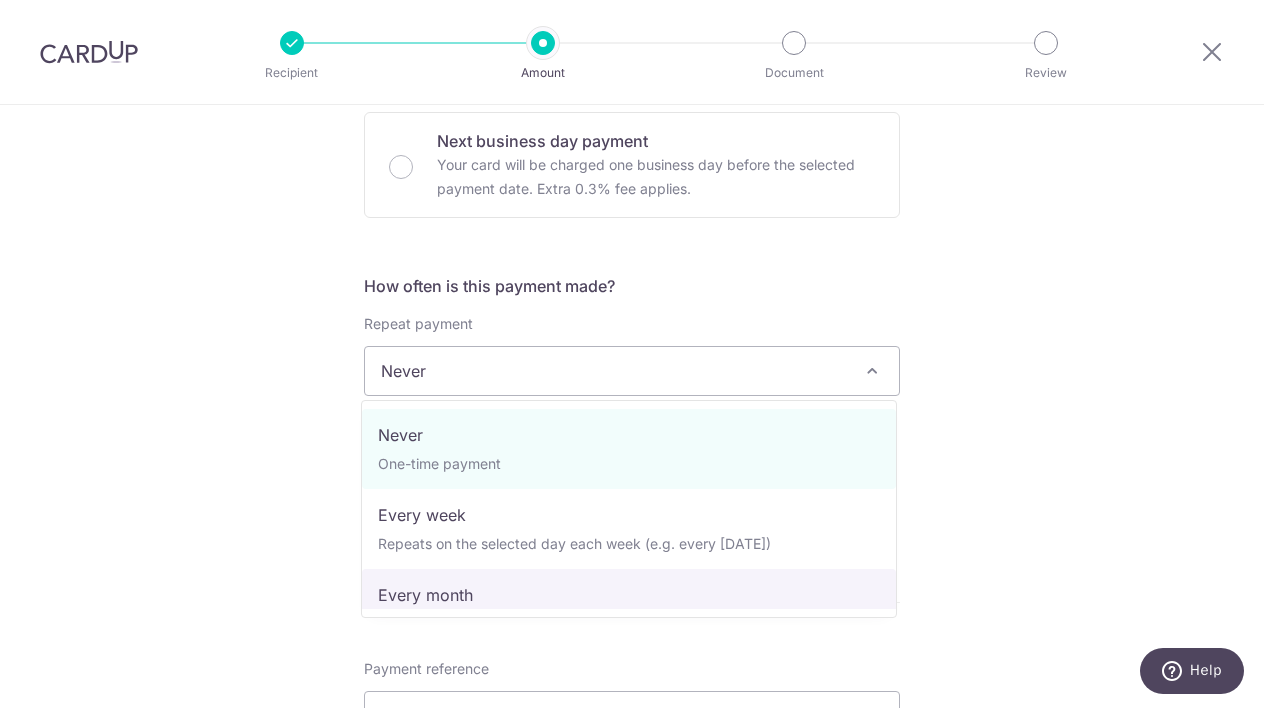 select on "3" 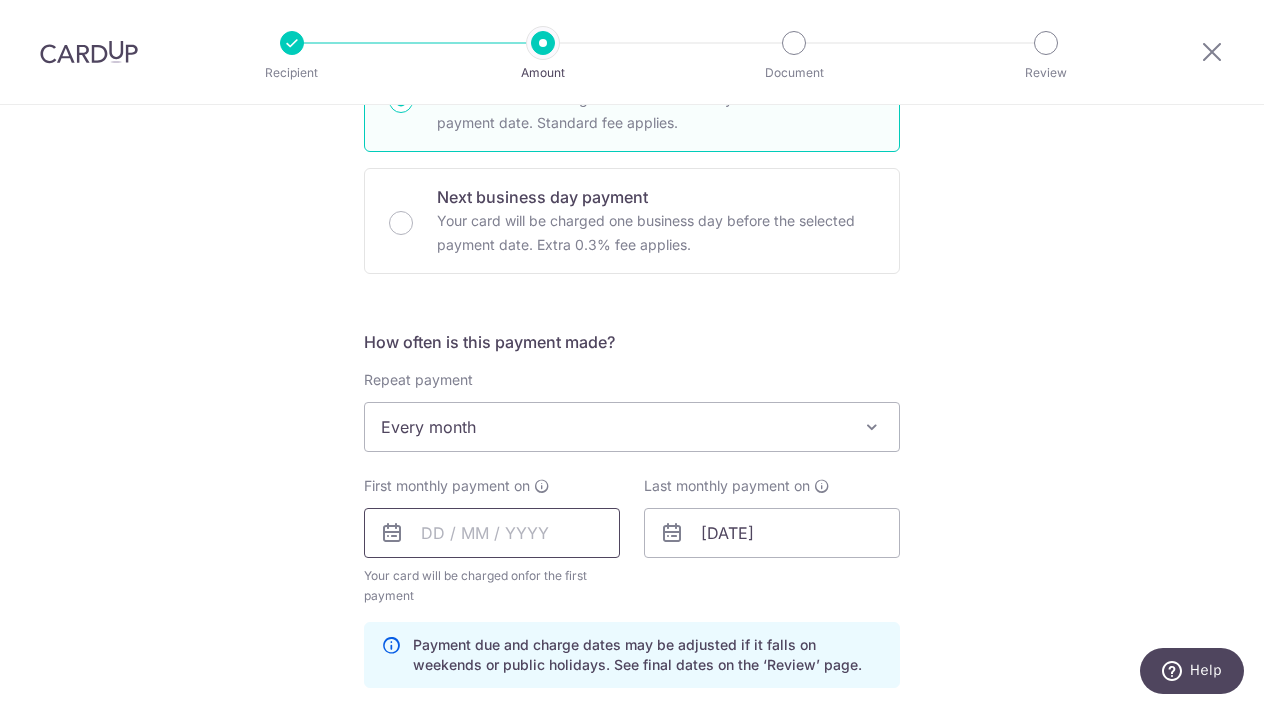 scroll, scrollTop: 549, scrollLeft: 0, axis: vertical 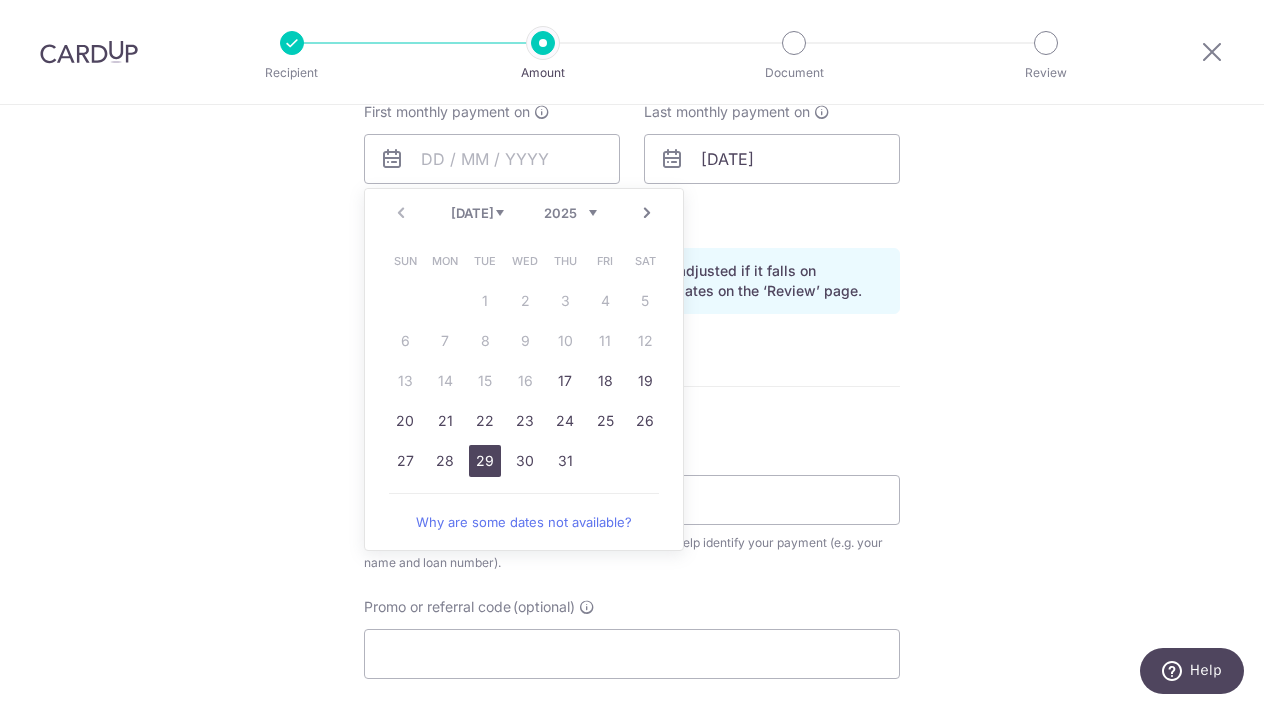 click on "29" at bounding box center [485, 461] 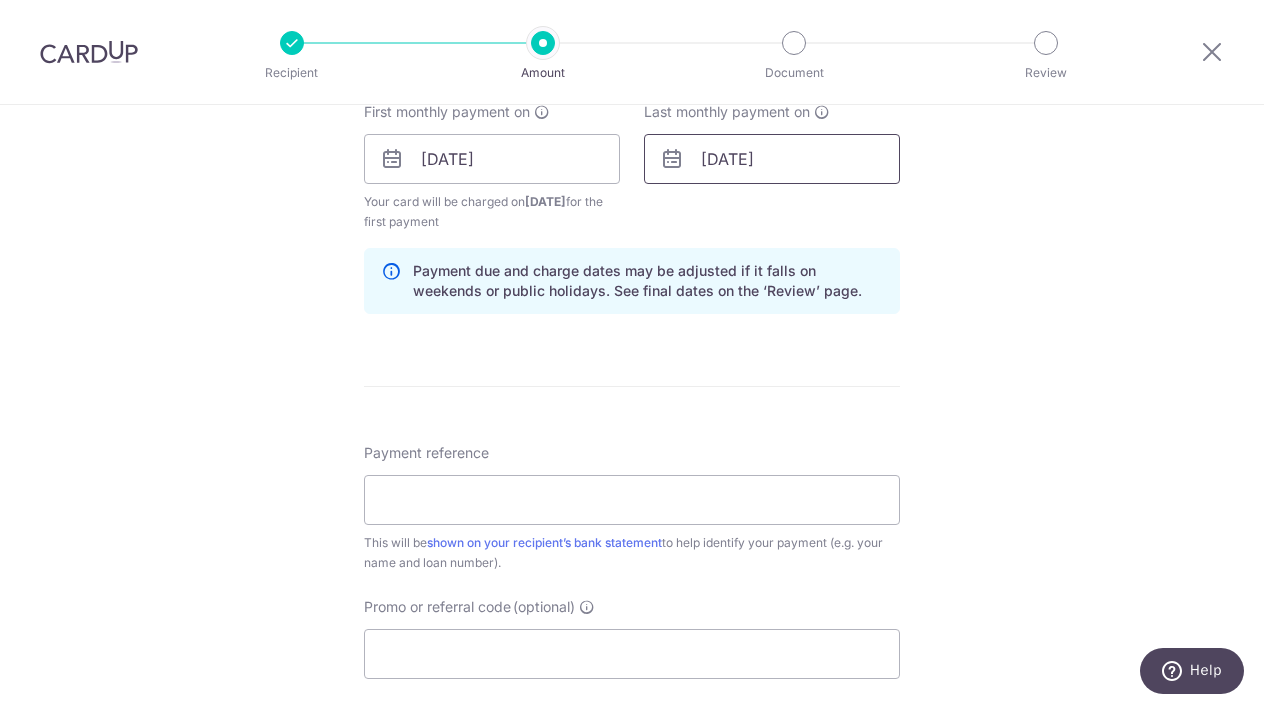 click on "30/10/2025" at bounding box center [772, 159] 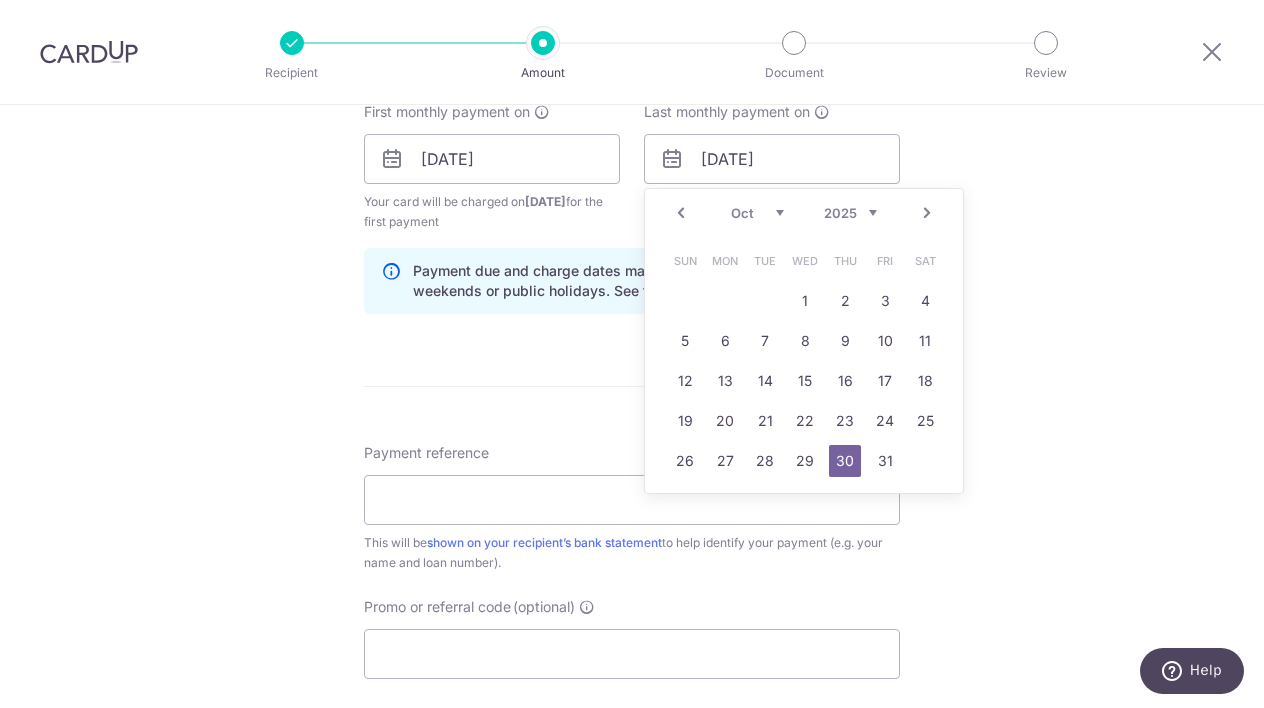 click on "30" at bounding box center (845, 461) 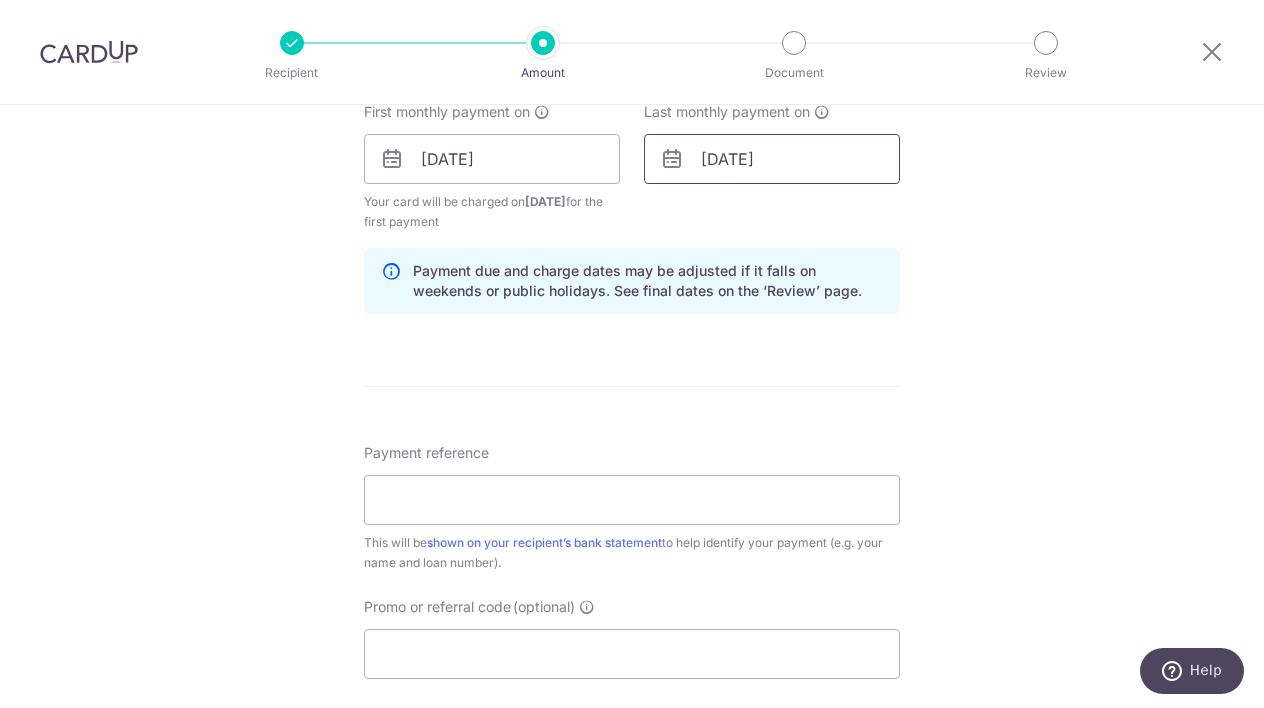 click on "30/10/2025" at bounding box center [772, 159] 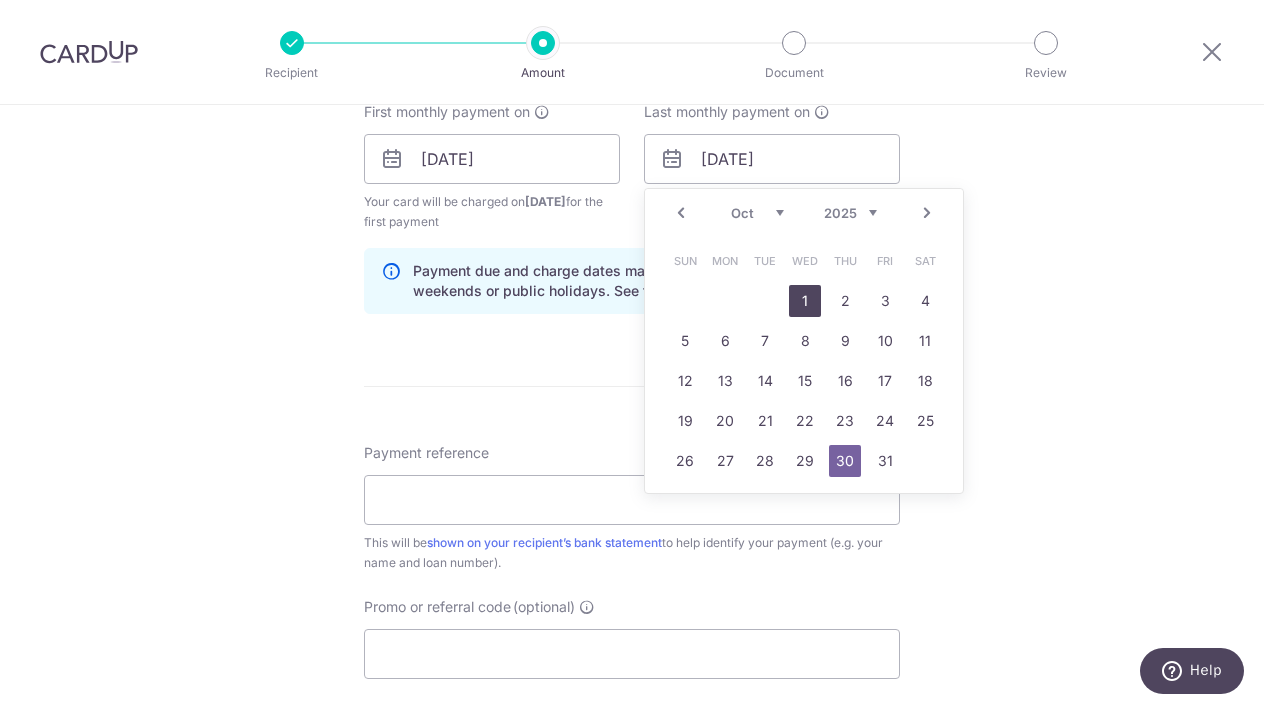click on "1" at bounding box center [805, 301] 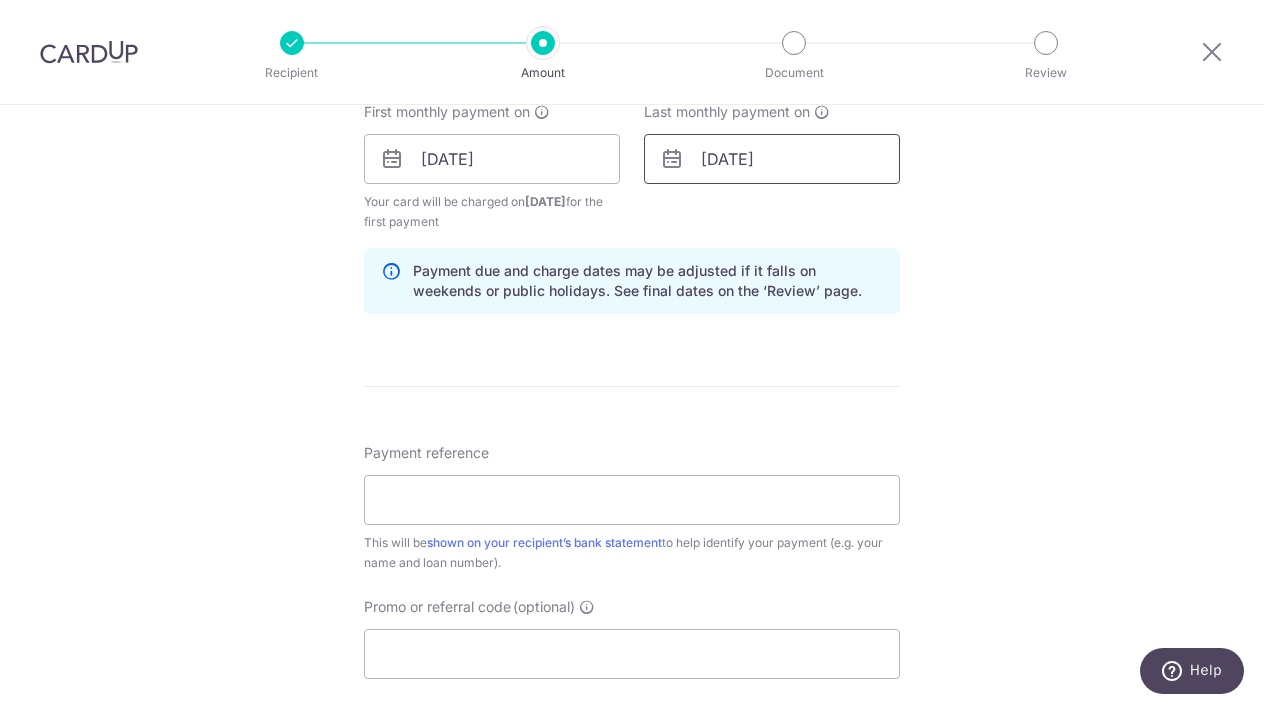 click on "01/10/2025" at bounding box center (772, 159) 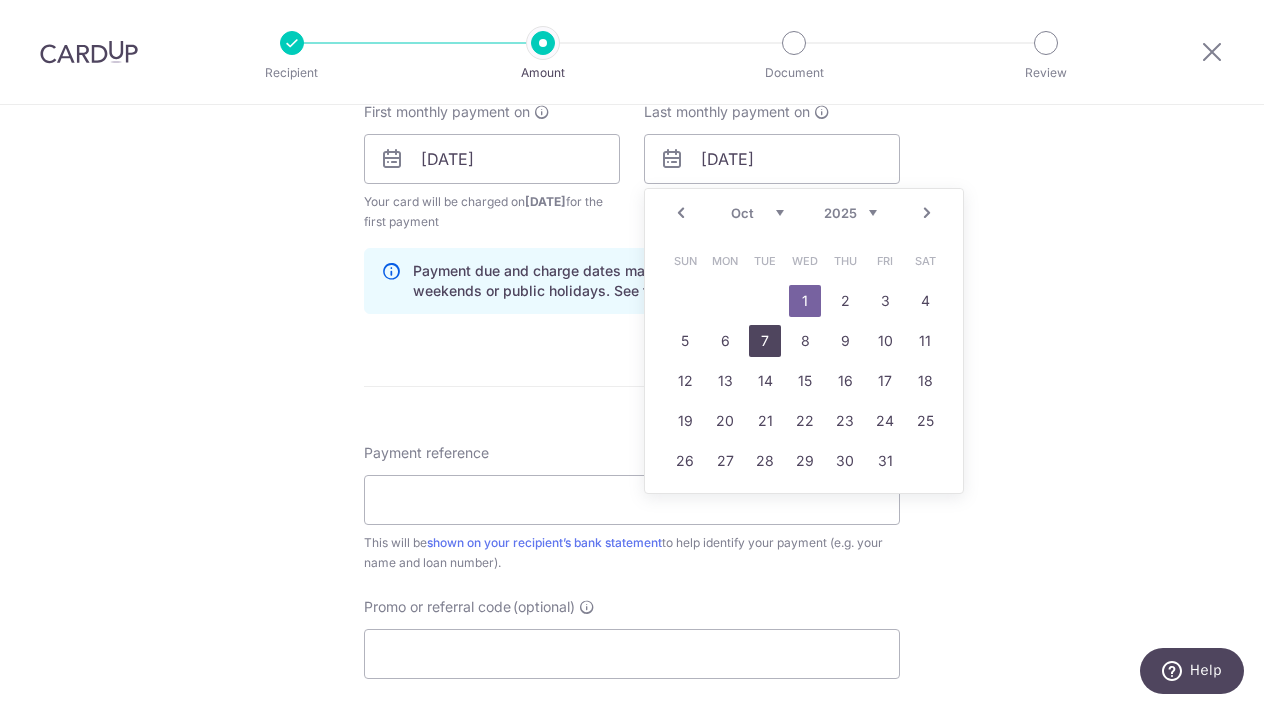 click on "7" at bounding box center (765, 341) 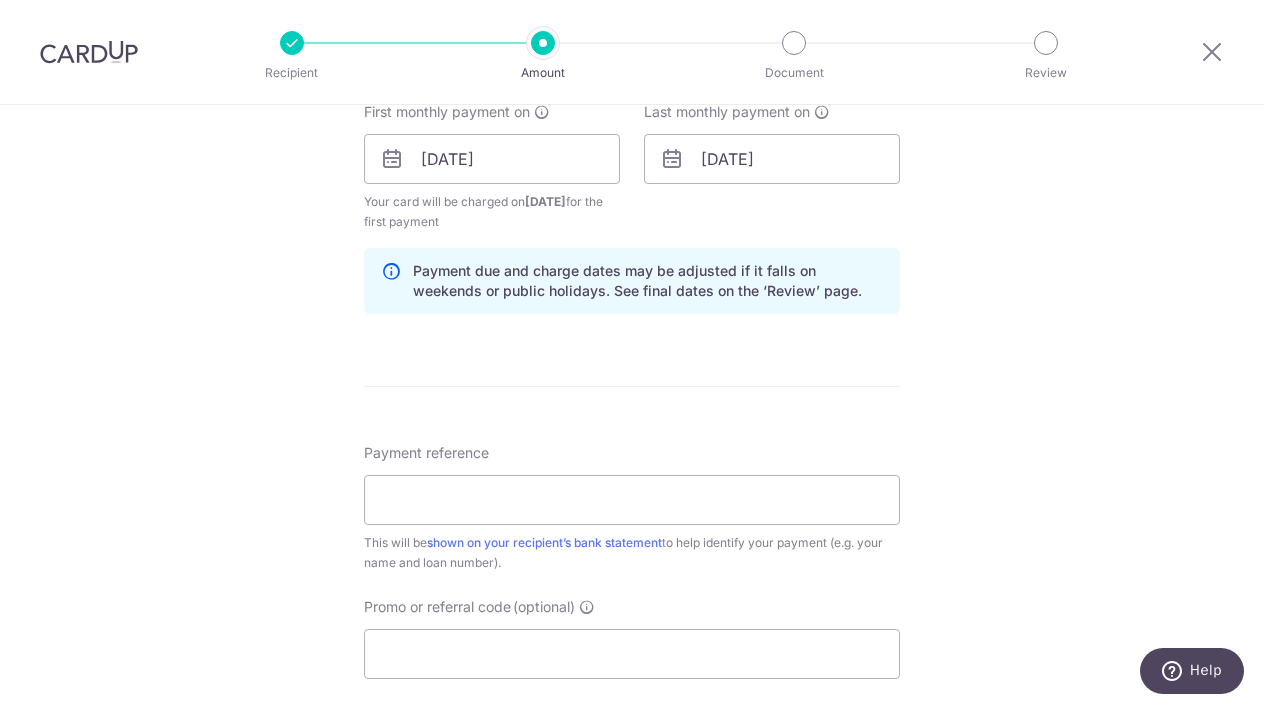 click on "Tell us more about your payment
Enter payment amount
SGD
8,598.06
8598.06
Recipient added successfully!
Select Card
**** 2846
Add credit card
Your Cards
**** 3797
**** 2846
Secure 256-bit SSL
Text
New card details
Card" at bounding box center (632, 137) 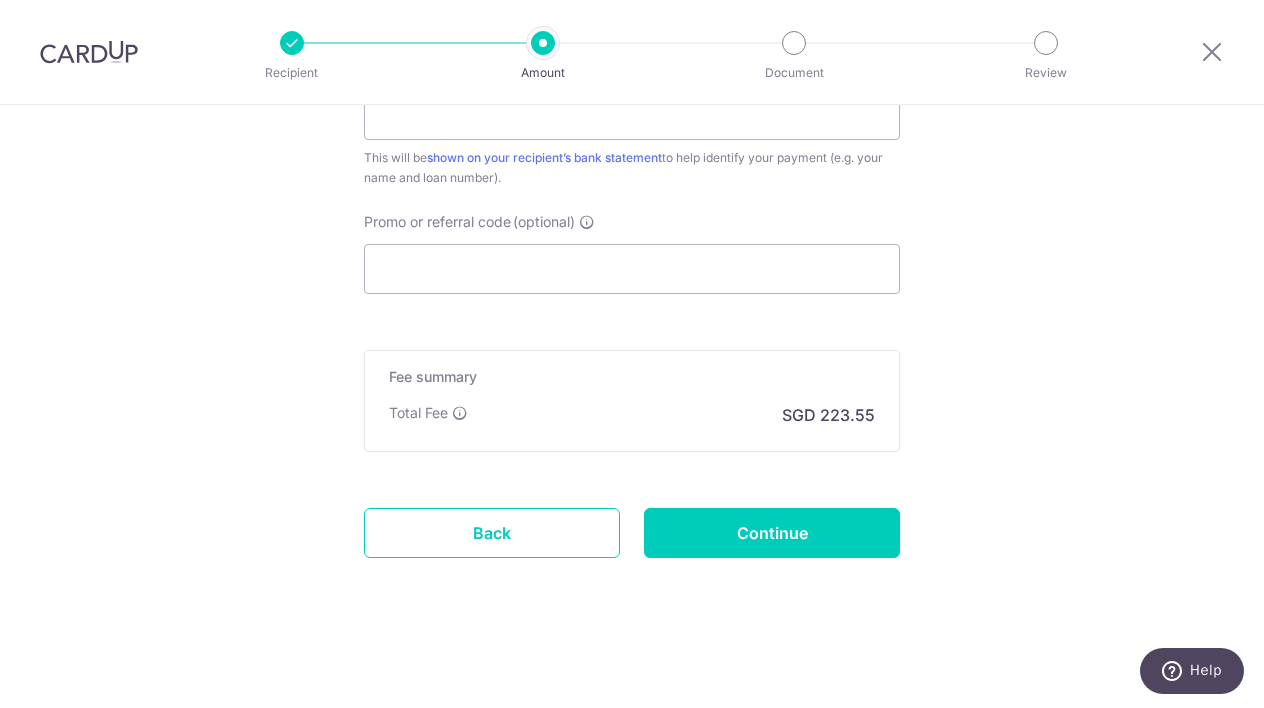 scroll, scrollTop: 1308, scrollLeft: 0, axis: vertical 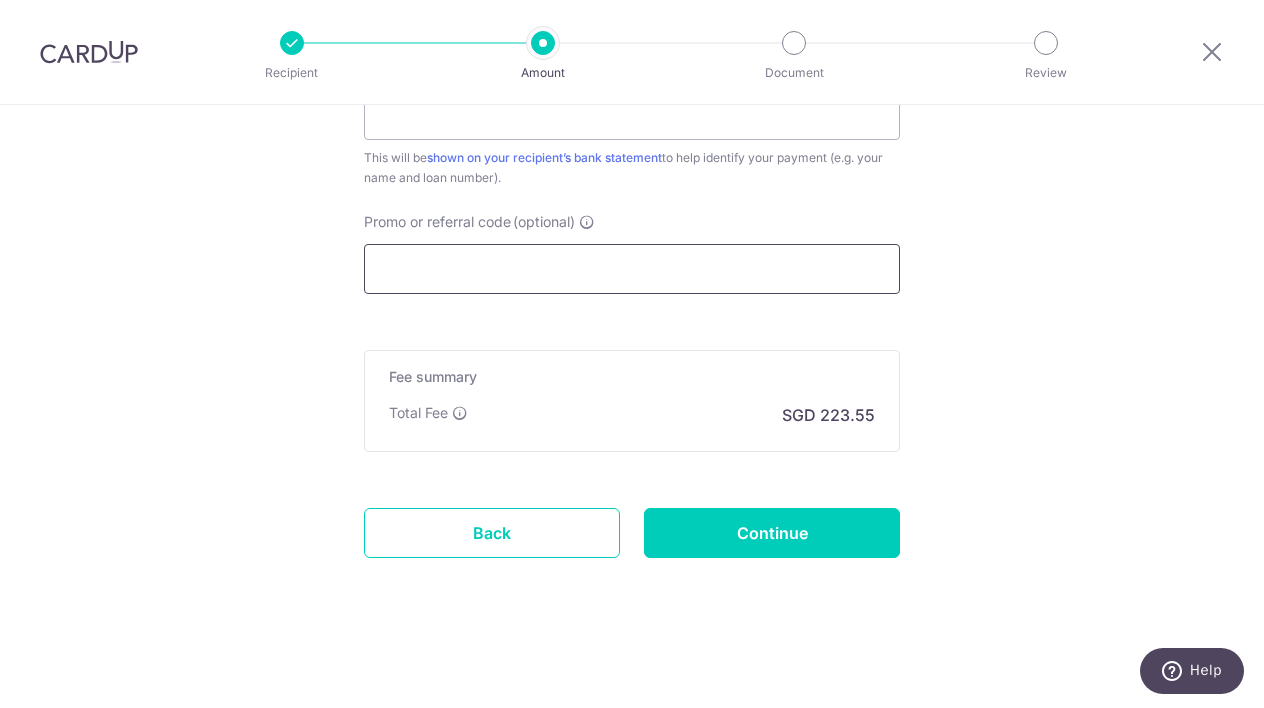 click on "Promo or referral code
(optional)" at bounding box center [632, 269] 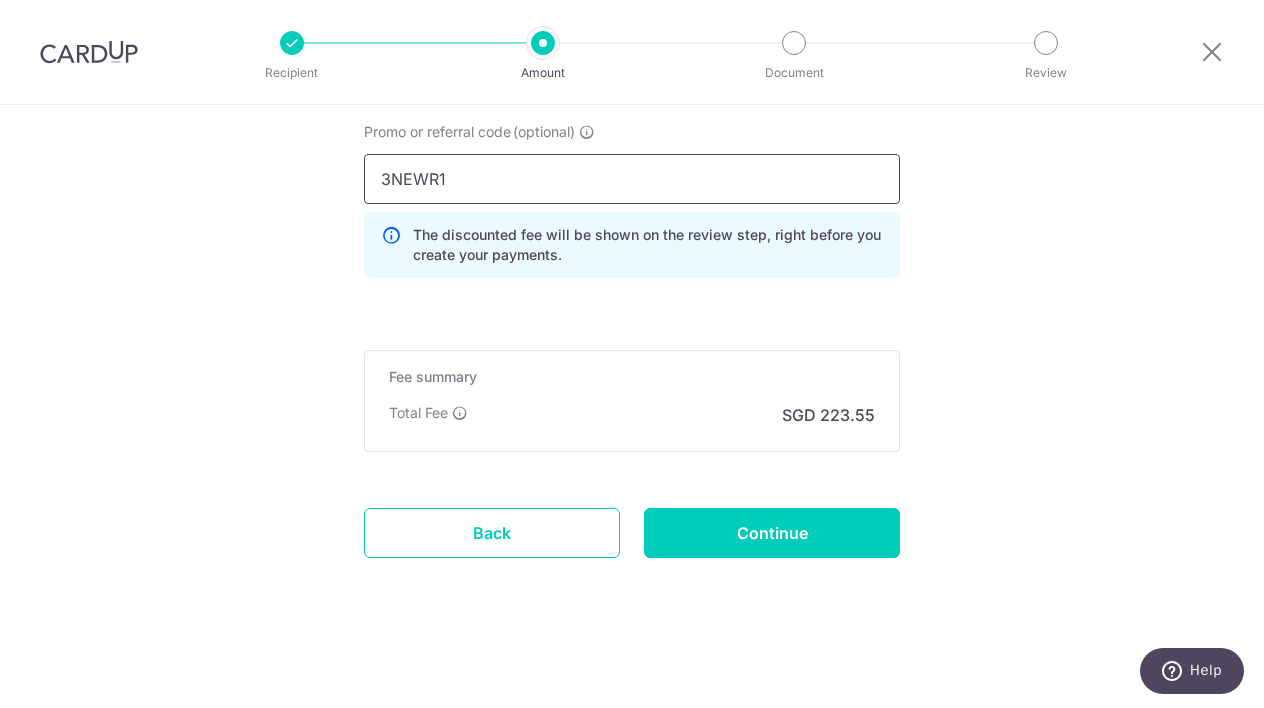 scroll, scrollTop: 1398, scrollLeft: 0, axis: vertical 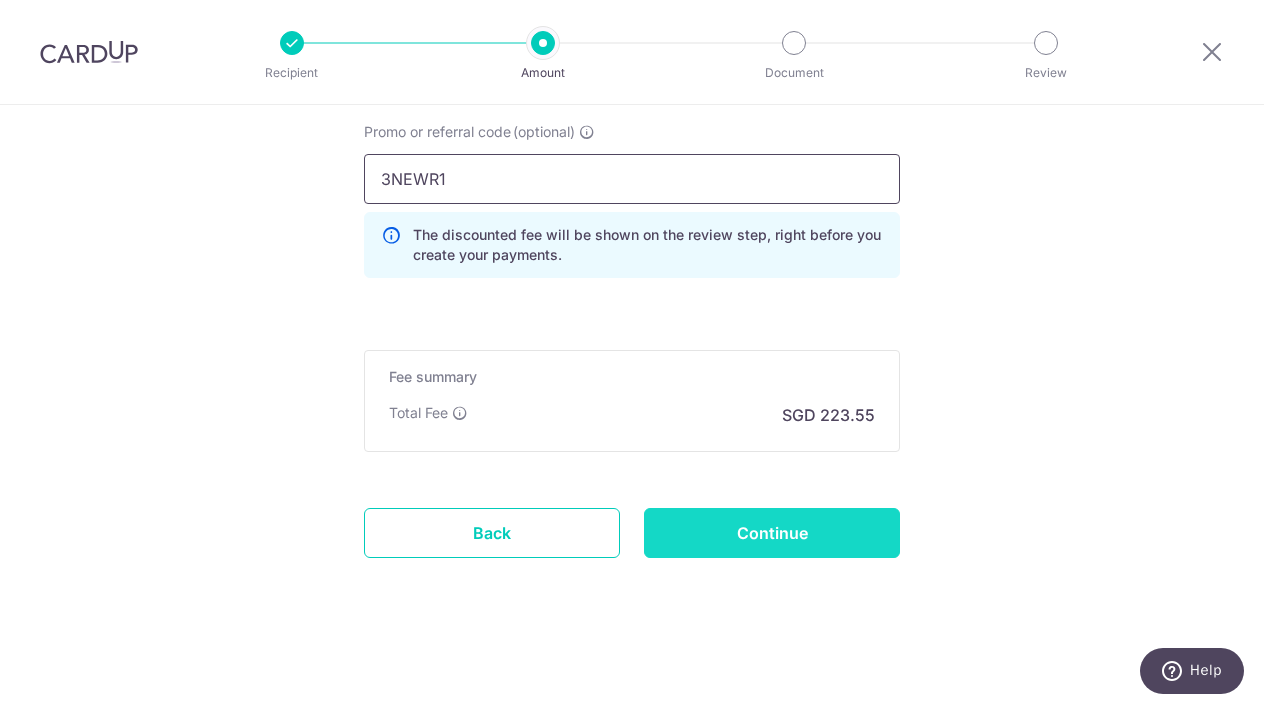 type on "3NEWR1" 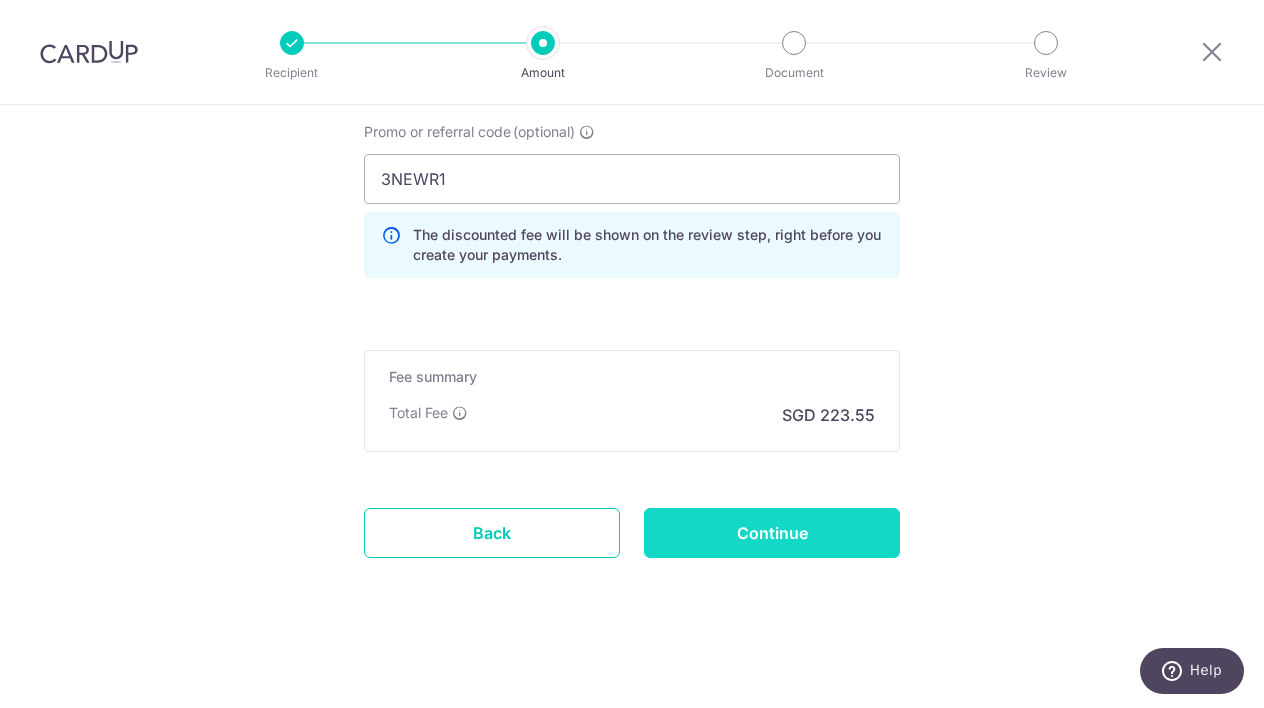 click on "Continue" at bounding box center [772, 533] 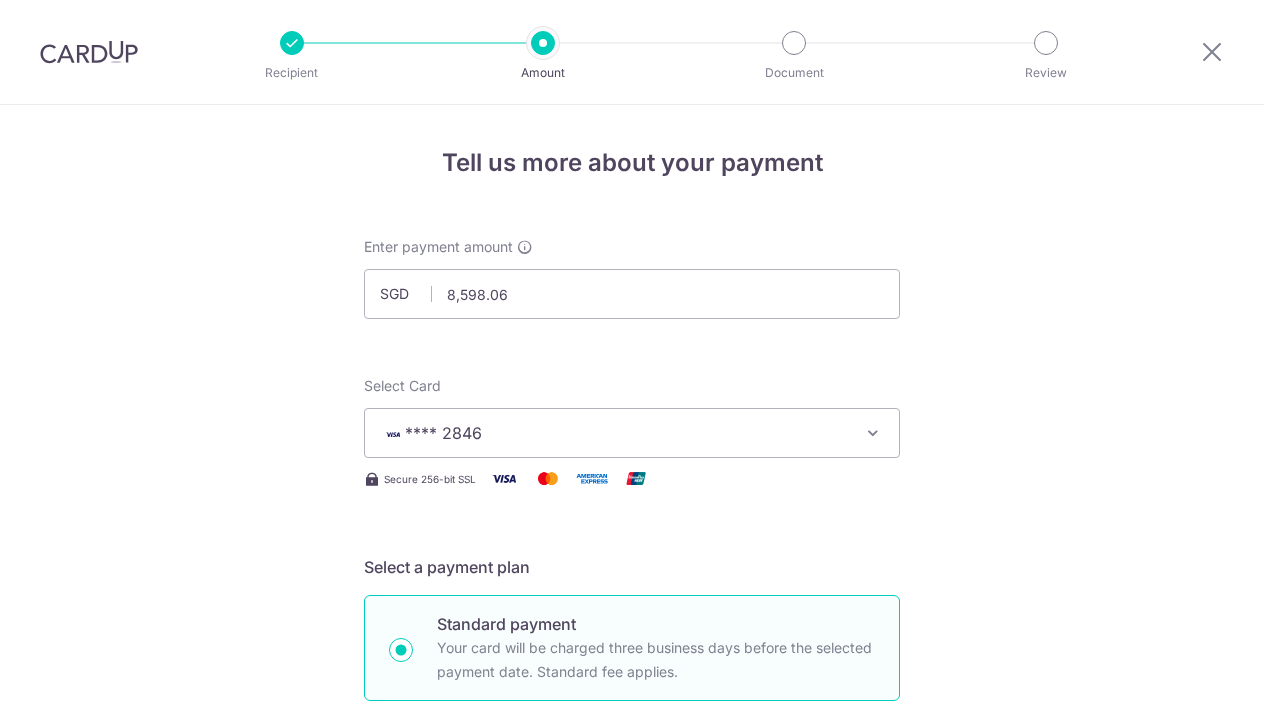 scroll, scrollTop: 0, scrollLeft: 0, axis: both 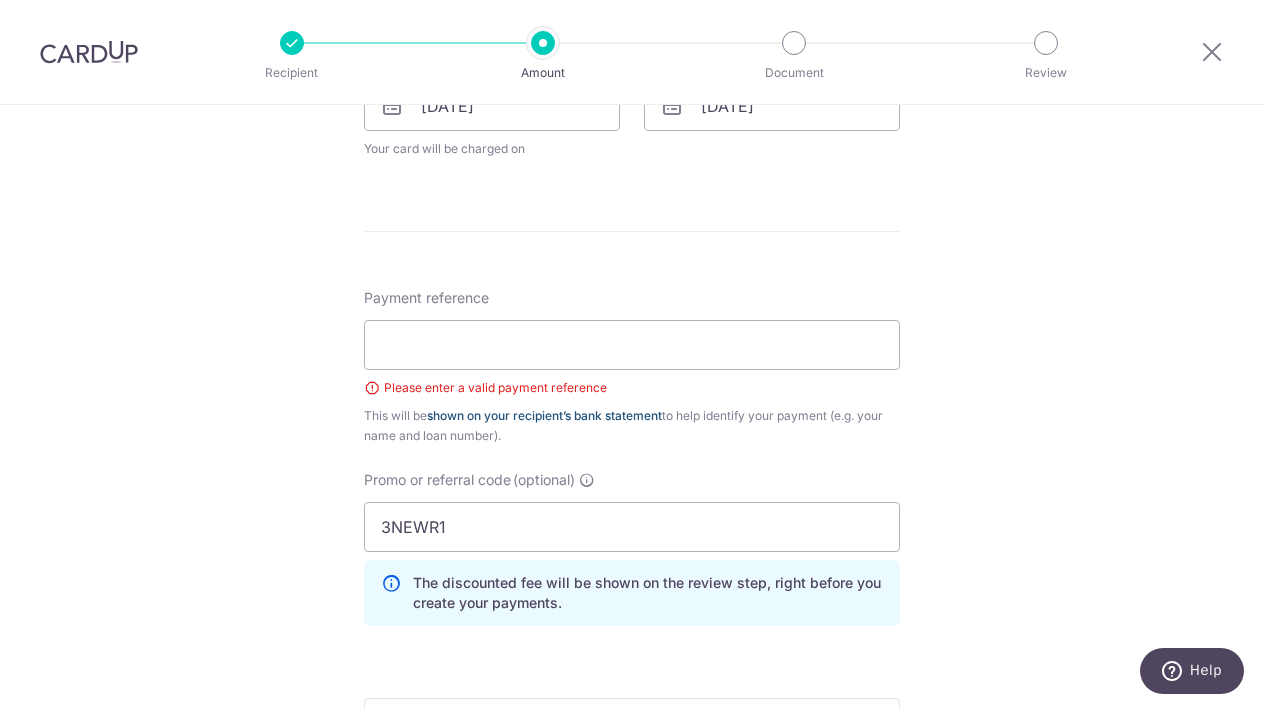 click on "shown on your recipient’s bank statement" at bounding box center [544, 415] 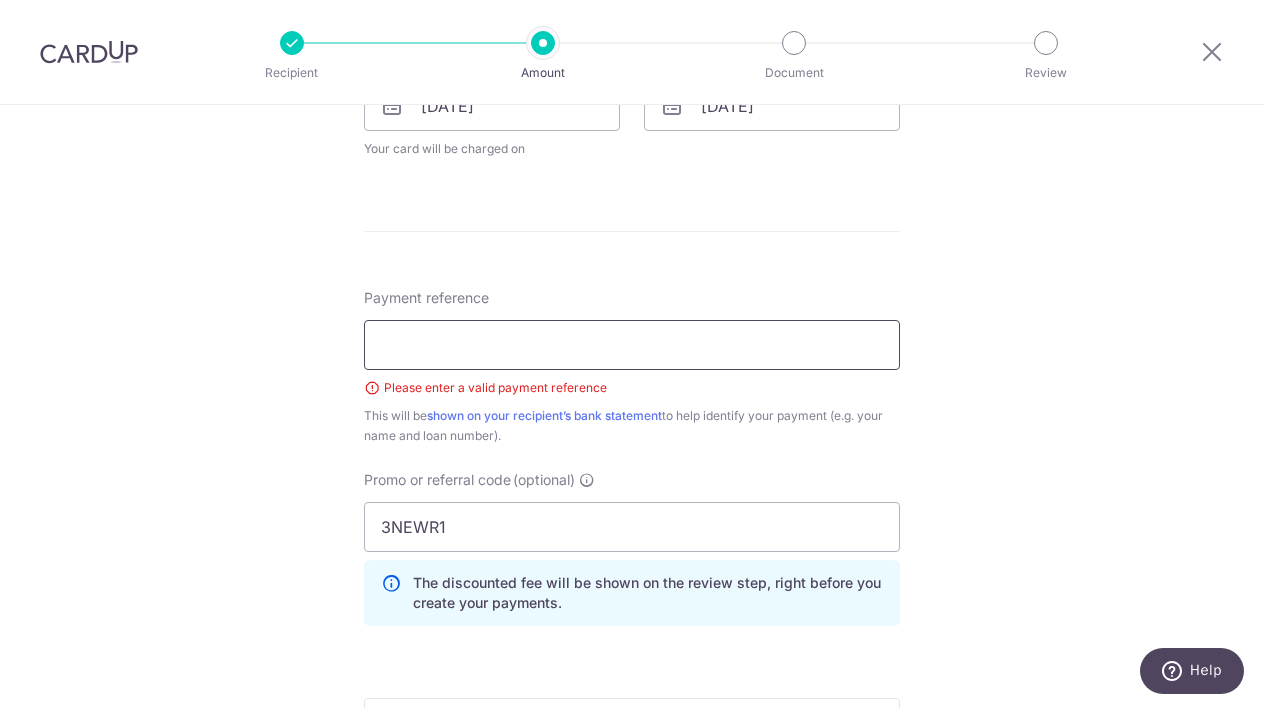 click on "Payment reference" at bounding box center [632, 345] 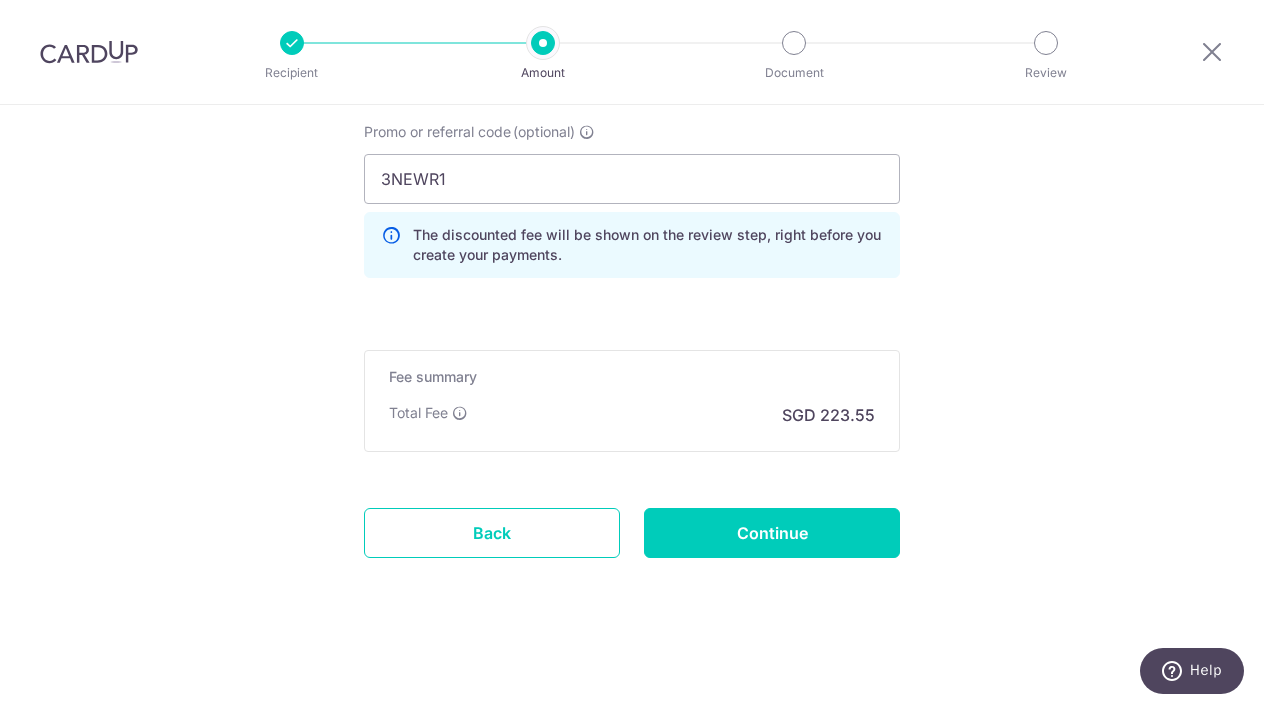 scroll, scrollTop: 1324, scrollLeft: 0, axis: vertical 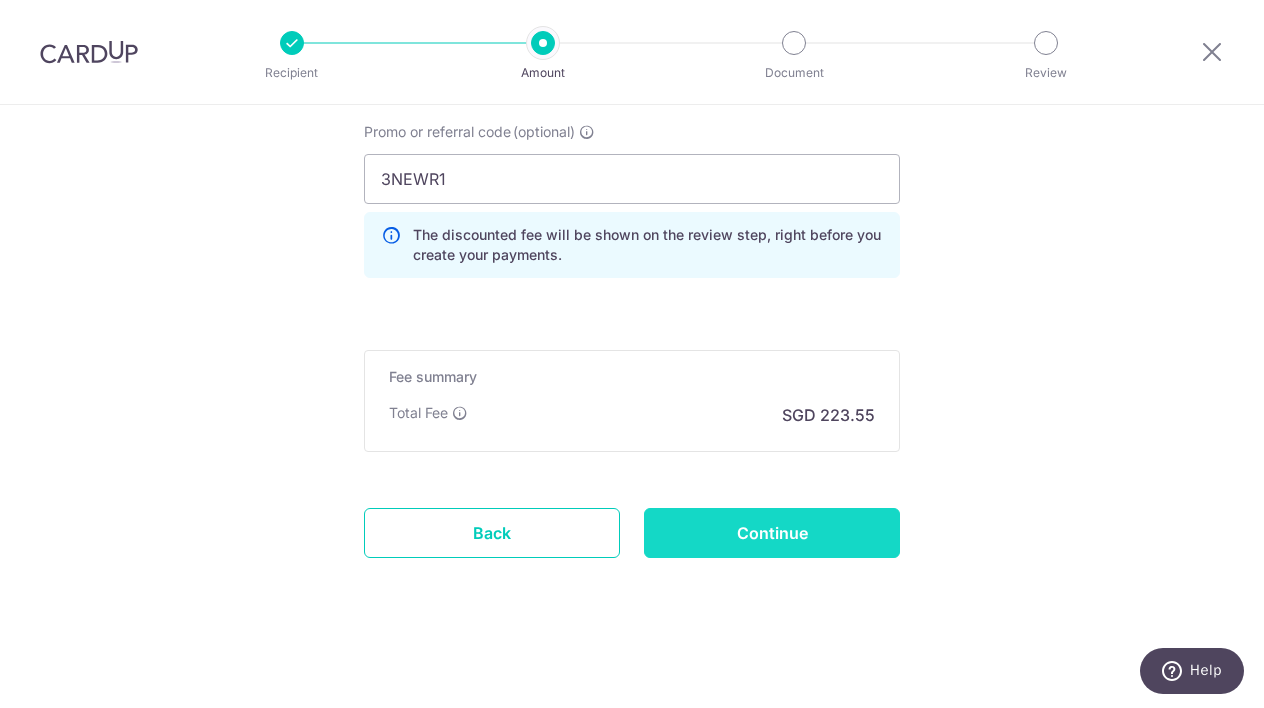 type on "5080054921-00000 [PERSON_NAME] [PERSON_NAME]" 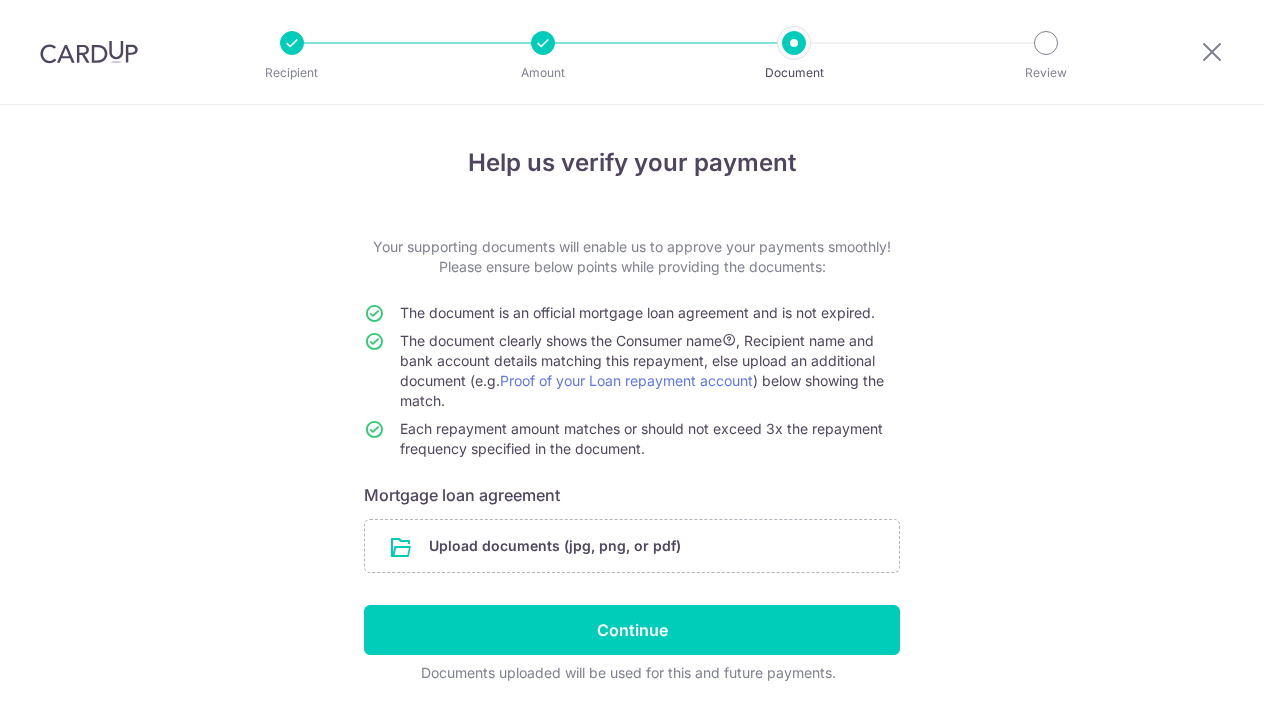 scroll, scrollTop: 0, scrollLeft: 0, axis: both 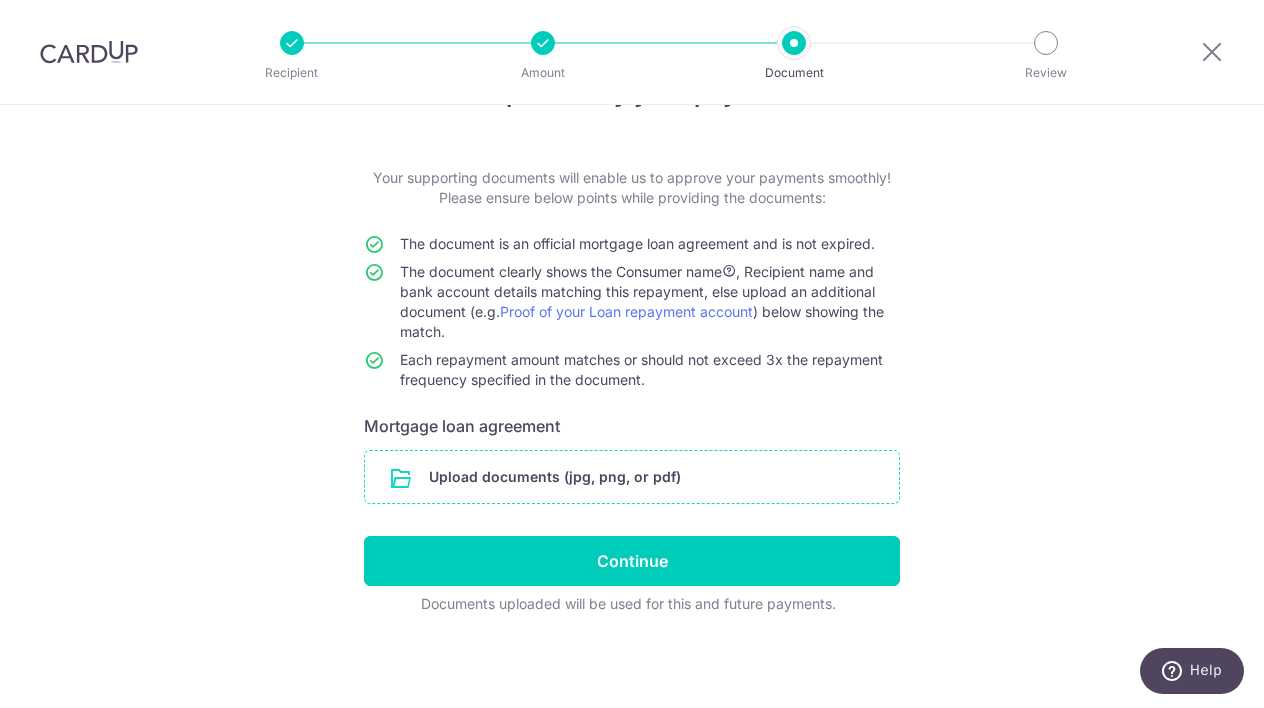 click at bounding box center (632, 477) 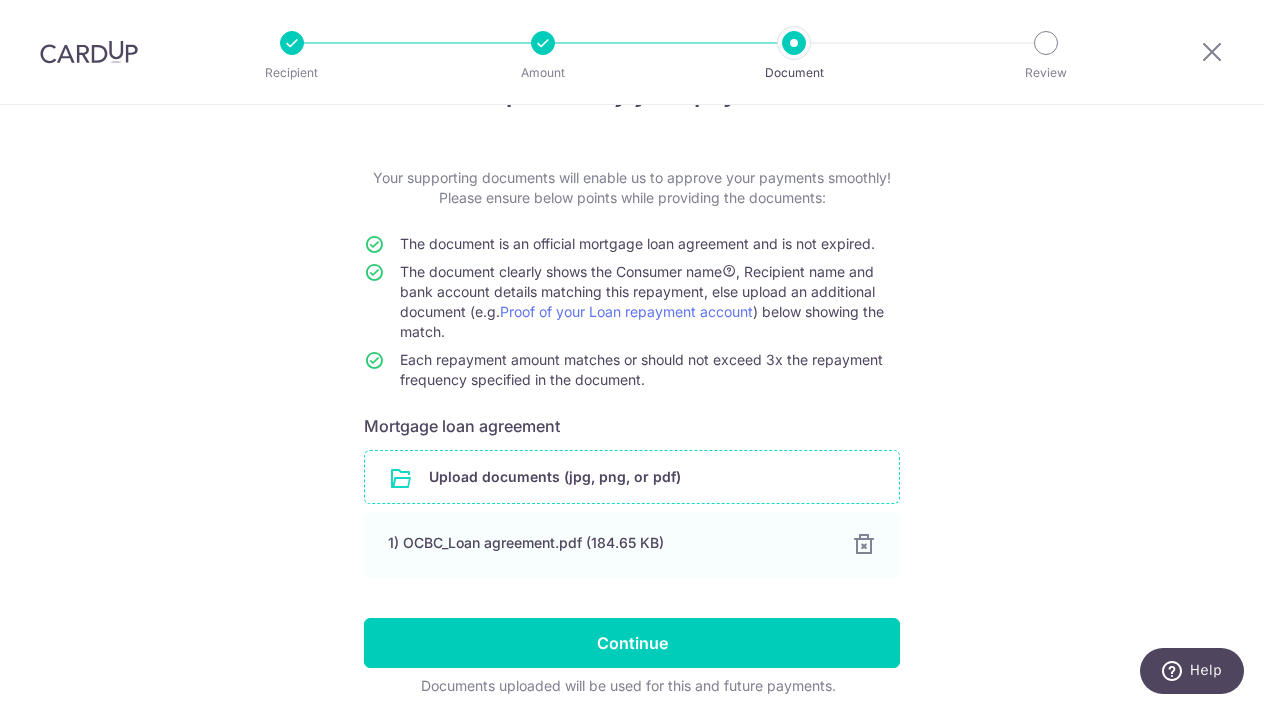 click at bounding box center (632, 477) 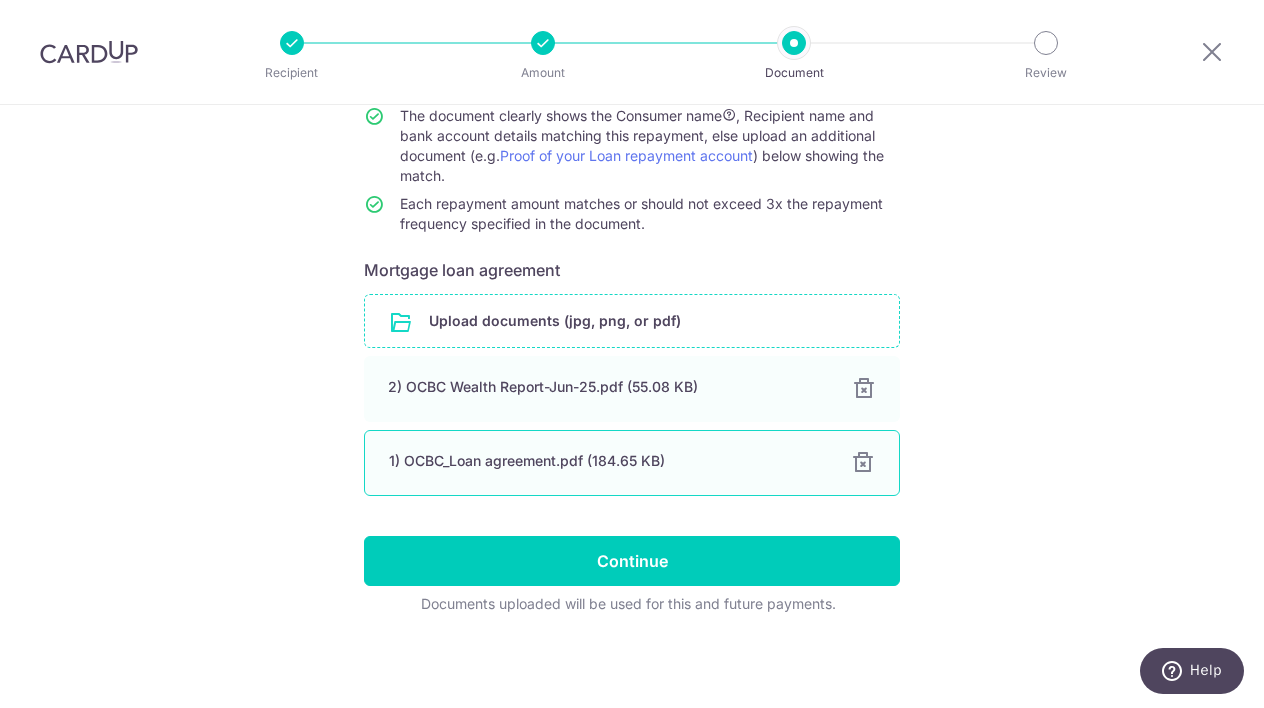 scroll, scrollTop: 225, scrollLeft: 0, axis: vertical 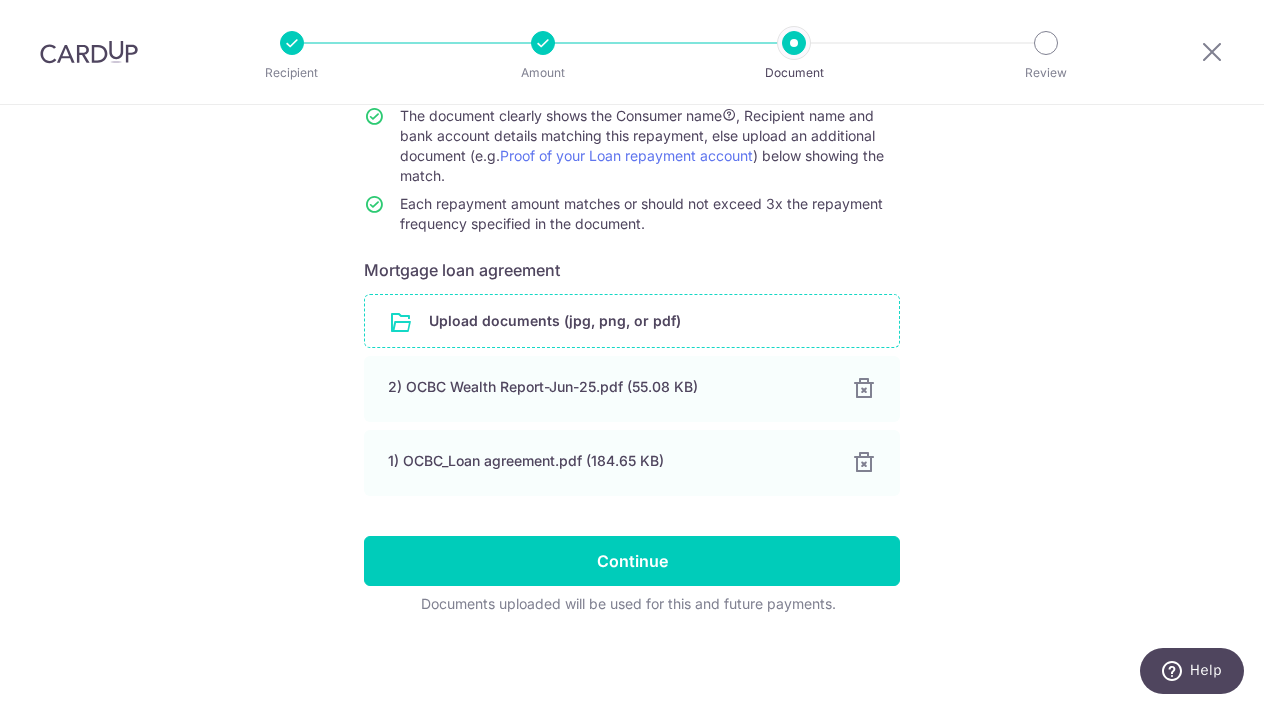 click at bounding box center [632, 321] 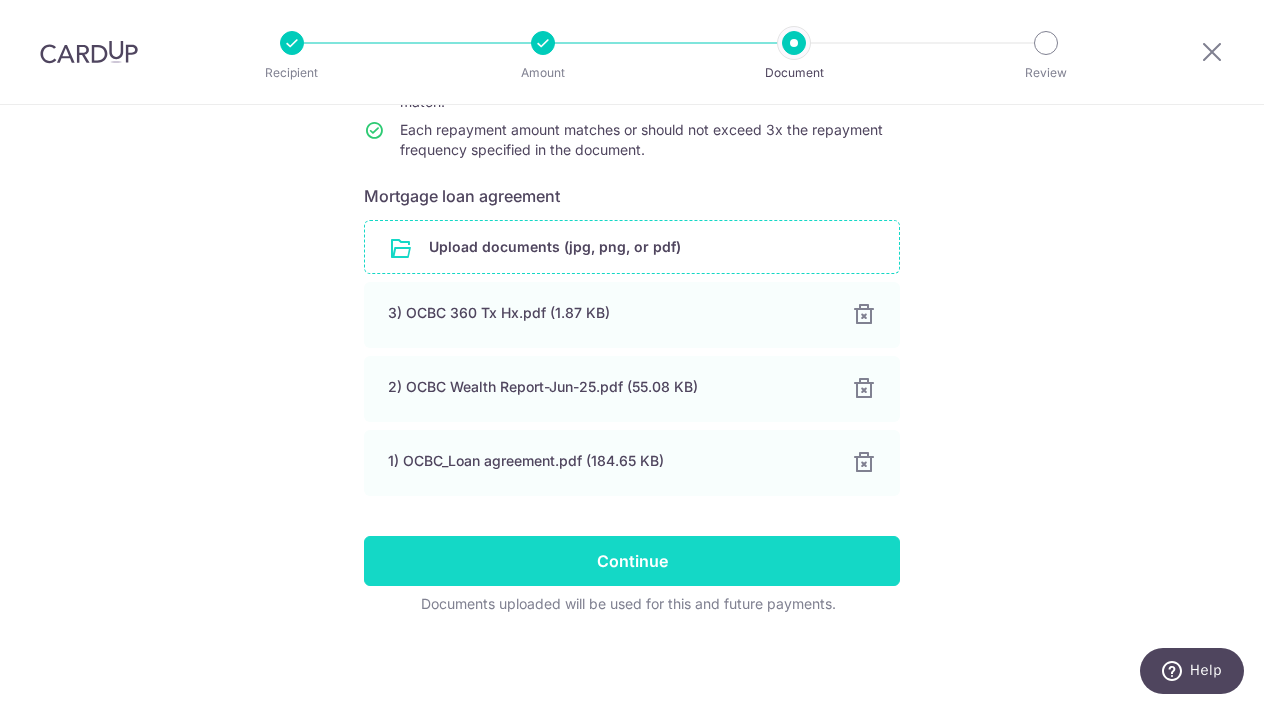 scroll, scrollTop: 299, scrollLeft: 0, axis: vertical 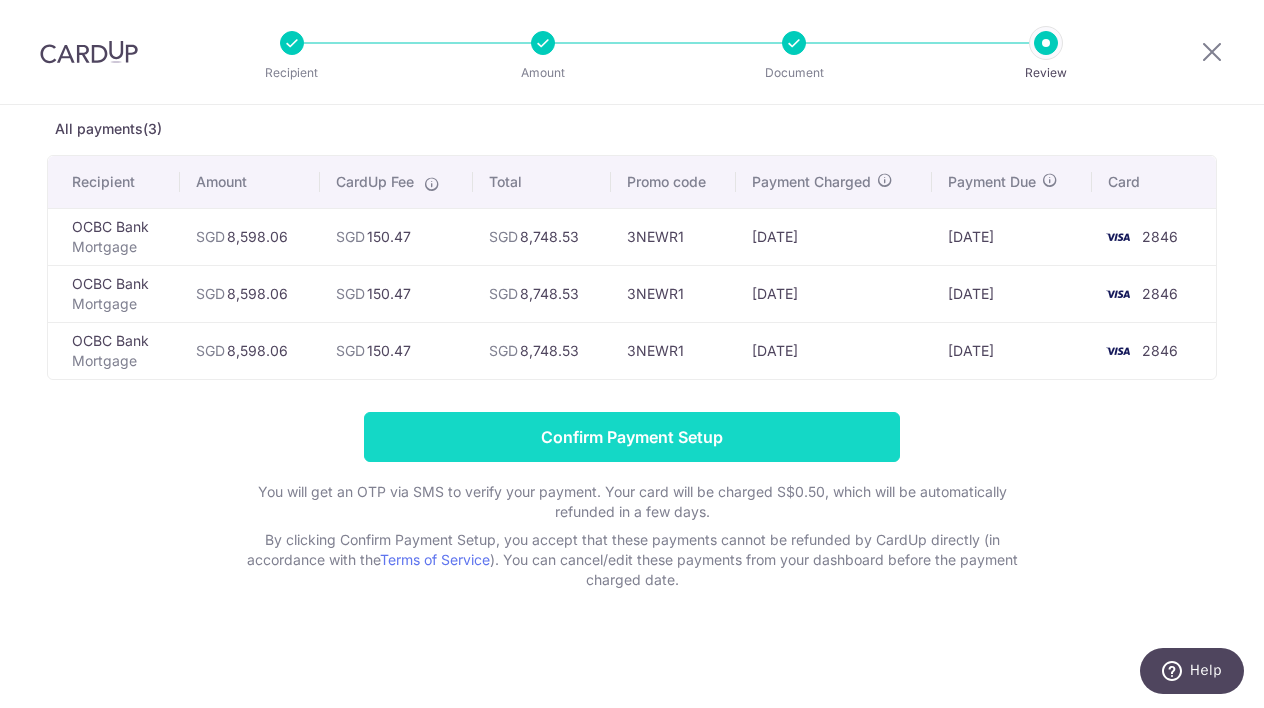 click on "Confirm Payment Setup" at bounding box center (632, 437) 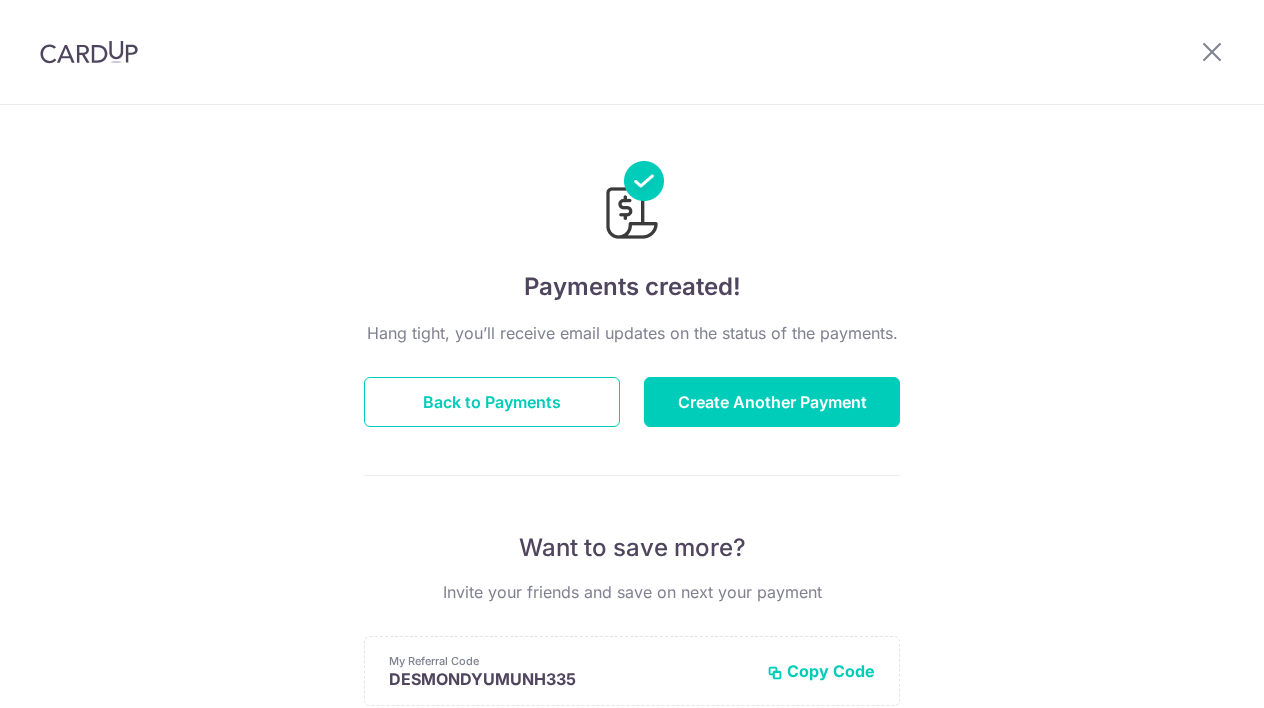 scroll, scrollTop: 0, scrollLeft: 0, axis: both 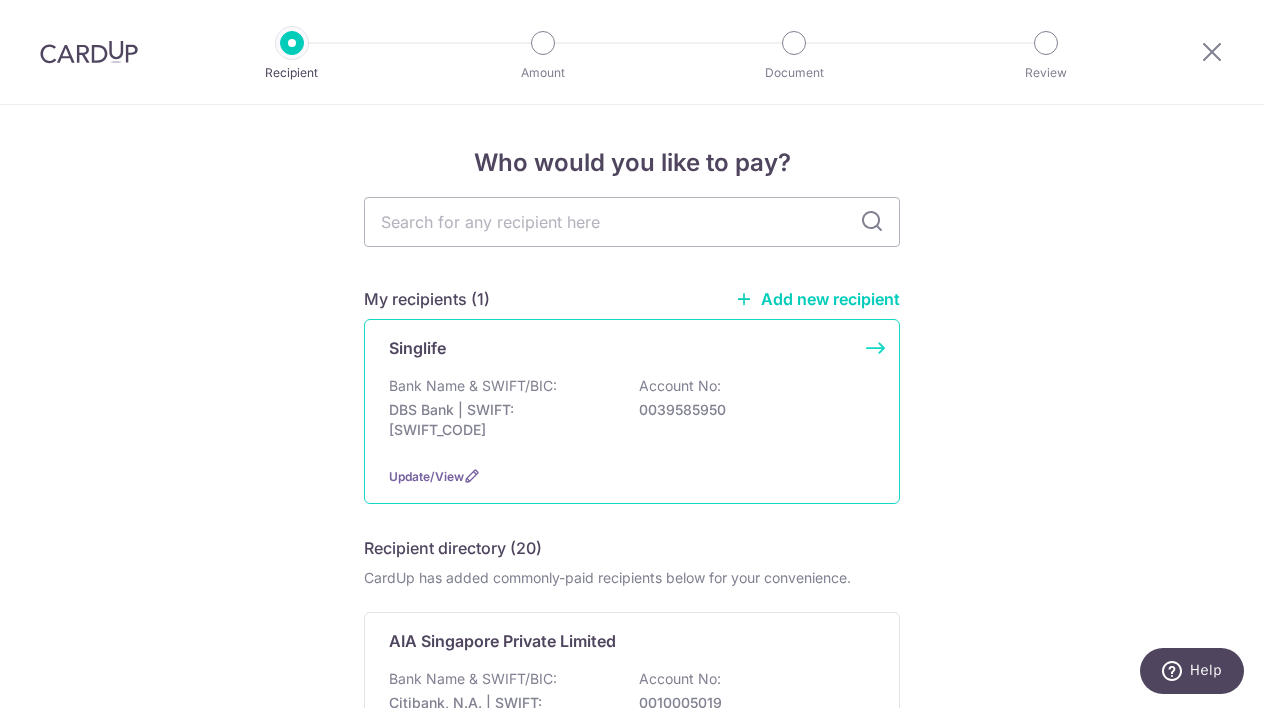 click on "DBS Bank | SWIFT: DBSSSGSGXXX" at bounding box center (501, 420) 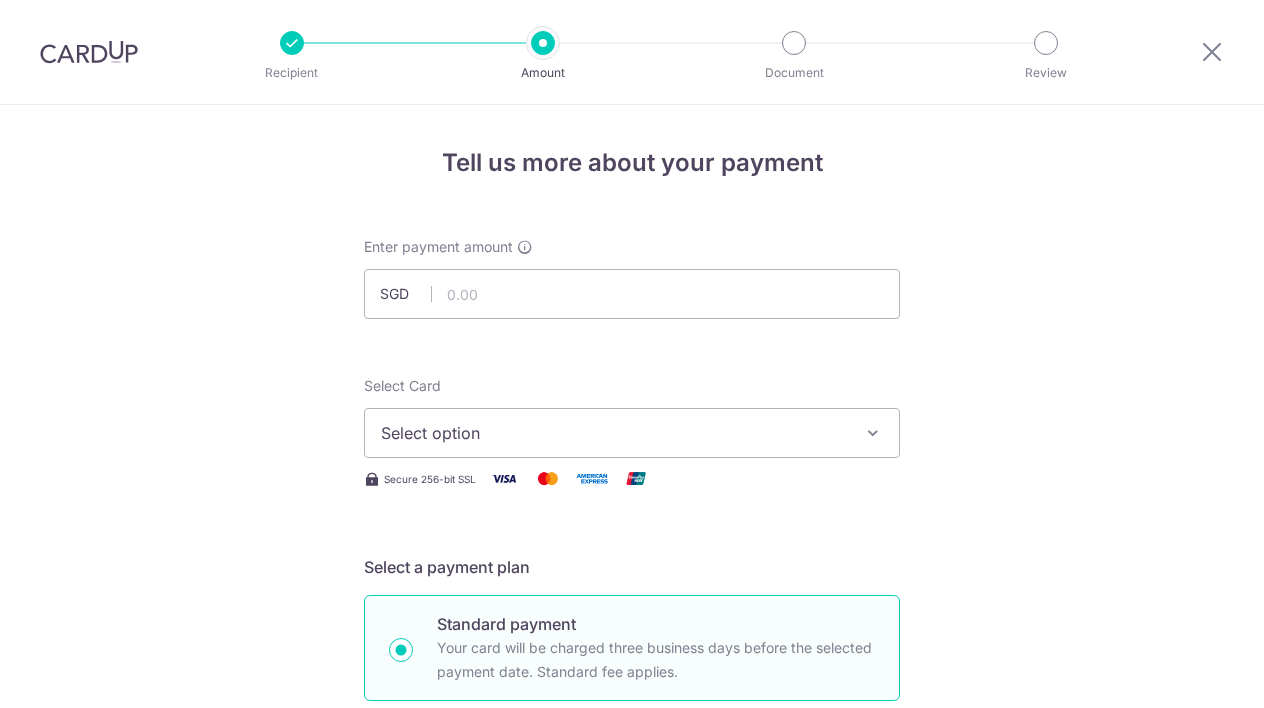 scroll, scrollTop: 0, scrollLeft: 0, axis: both 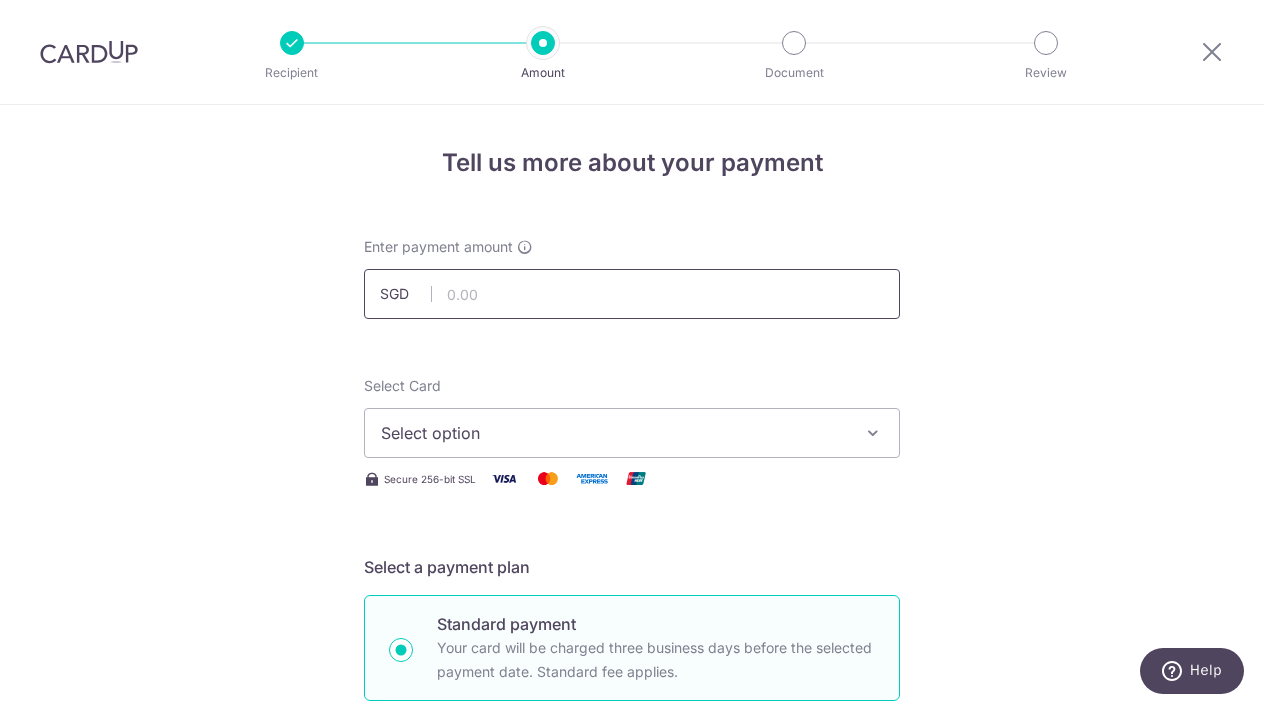 click at bounding box center (632, 294) 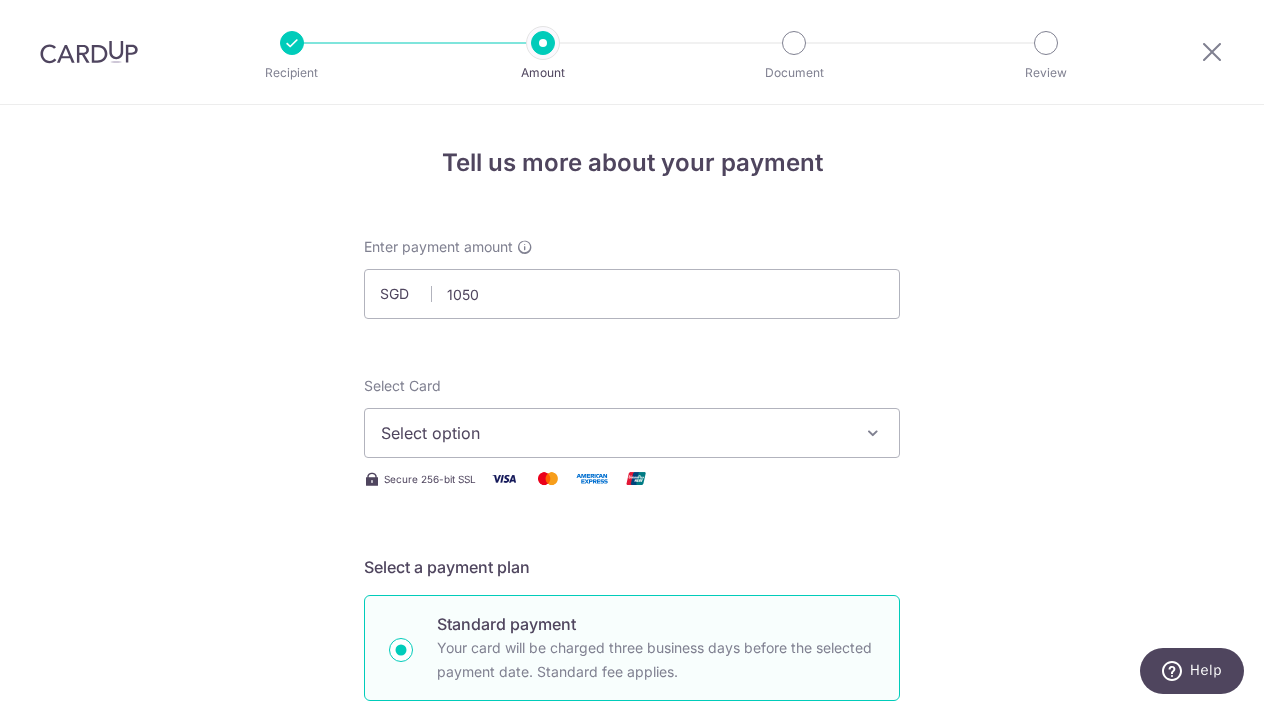 type on "1,050.00" 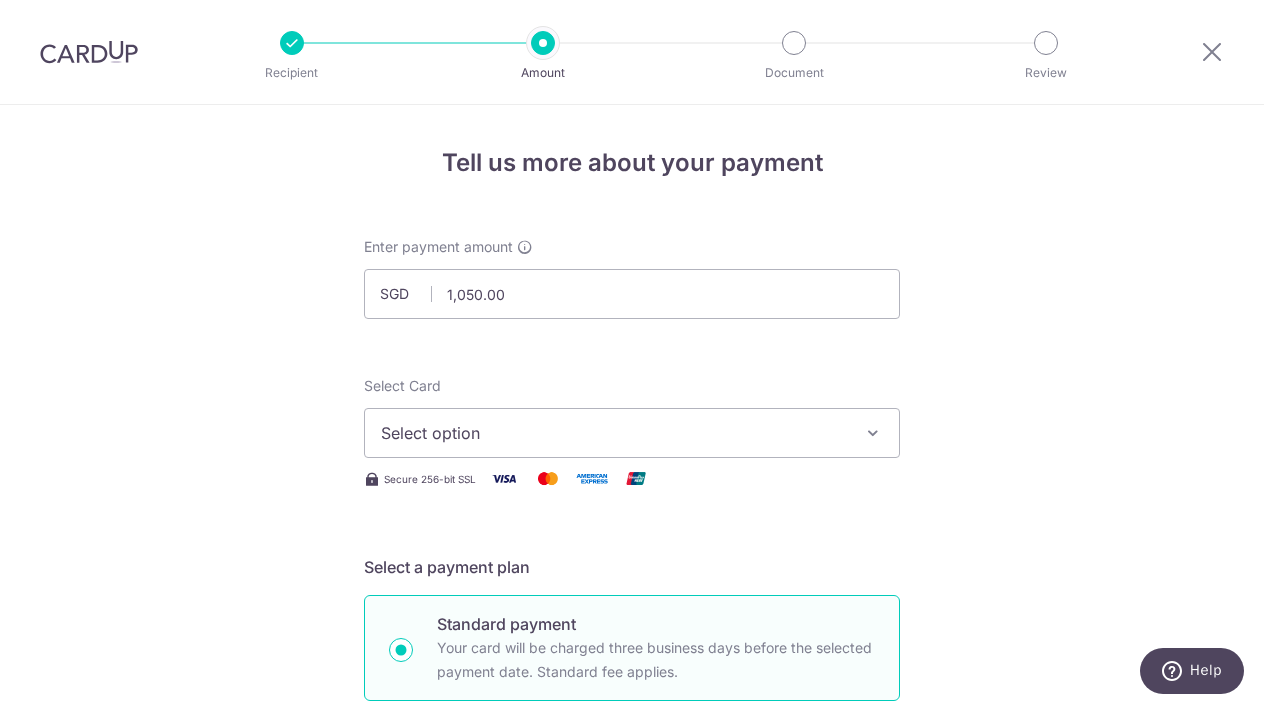 click on "Select option" at bounding box center (614, 433) 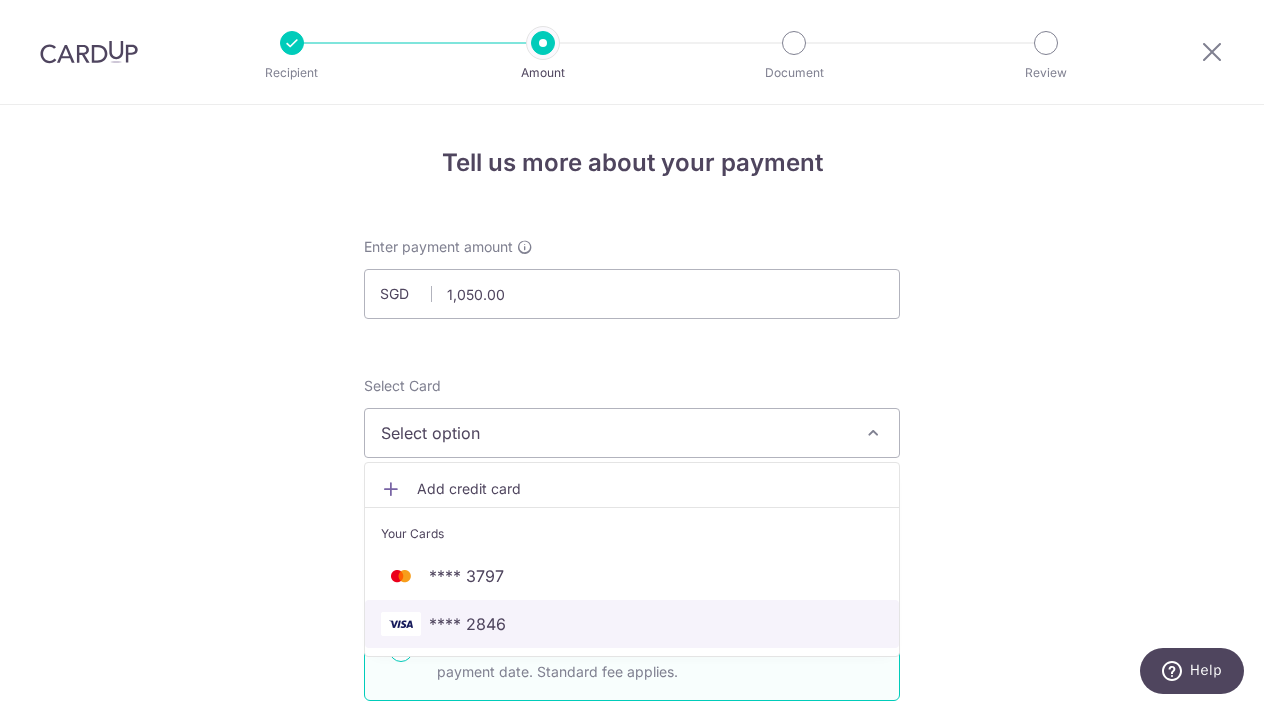 click on "**** 2846" at bounding box center [467, 624] 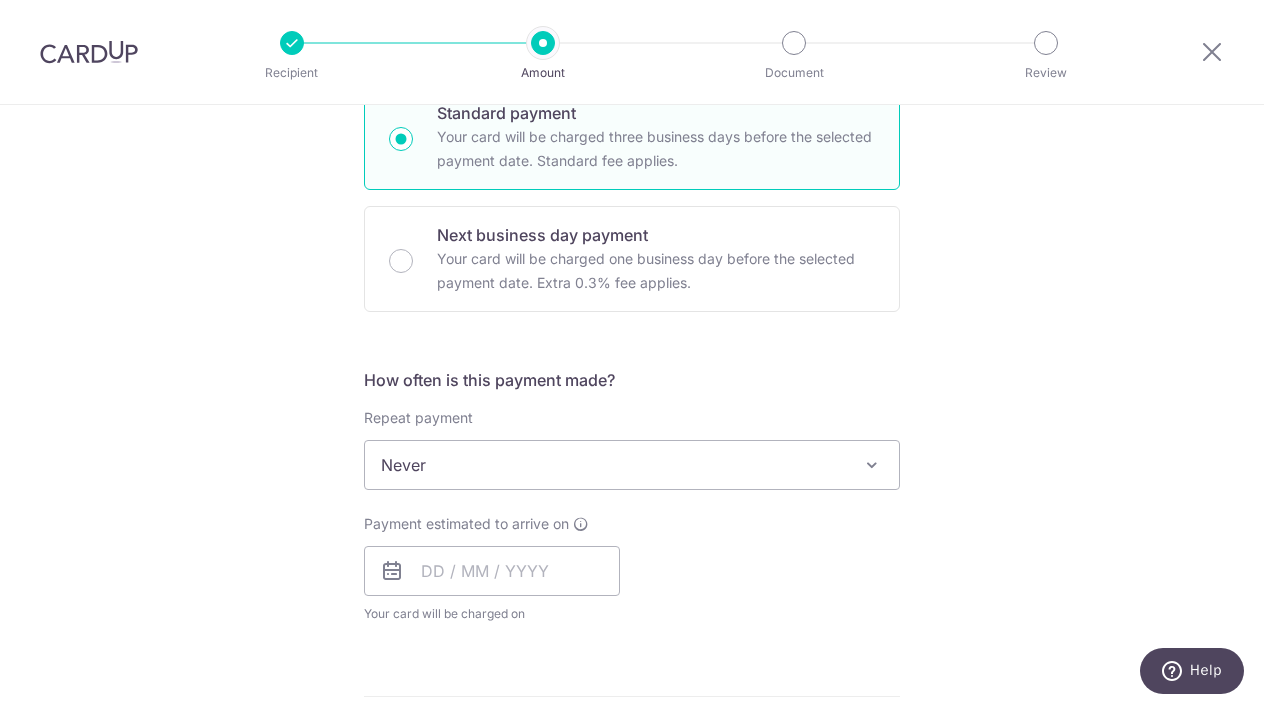 scroll, scrollTop: 512, scrollLeft: 0, axis: vertical 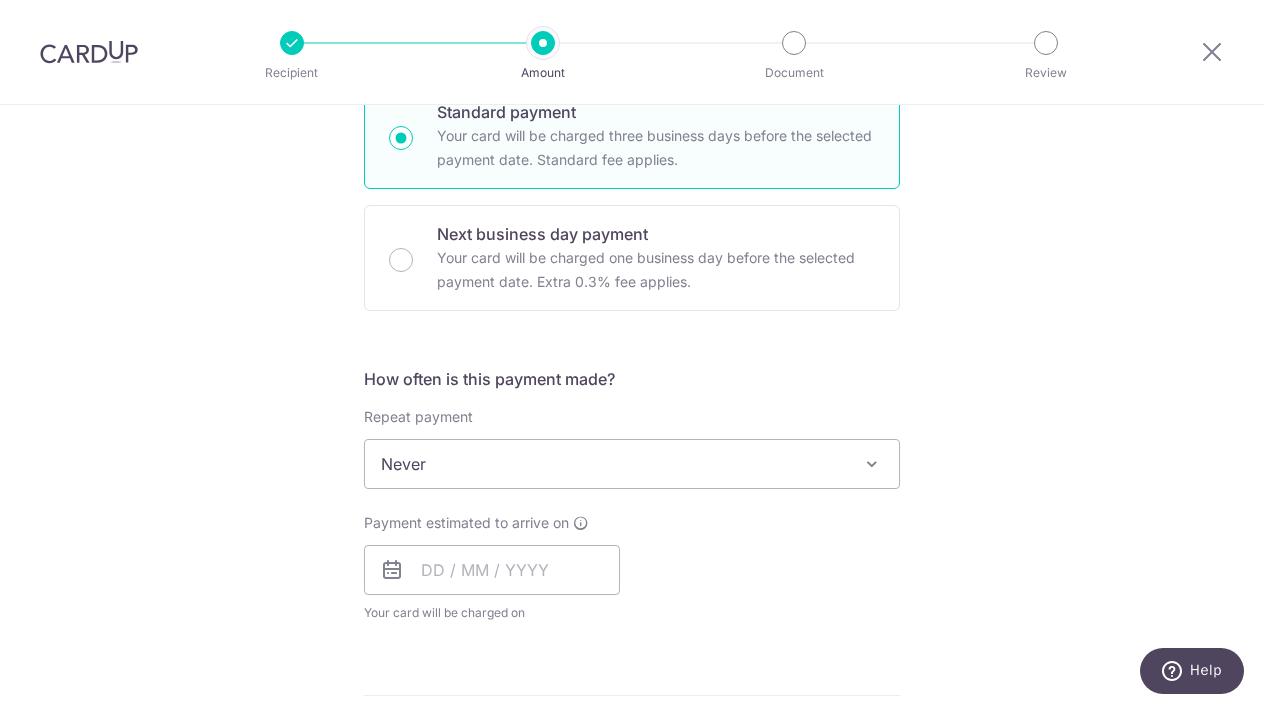 click on "Never" at bounding box center (632, 464) 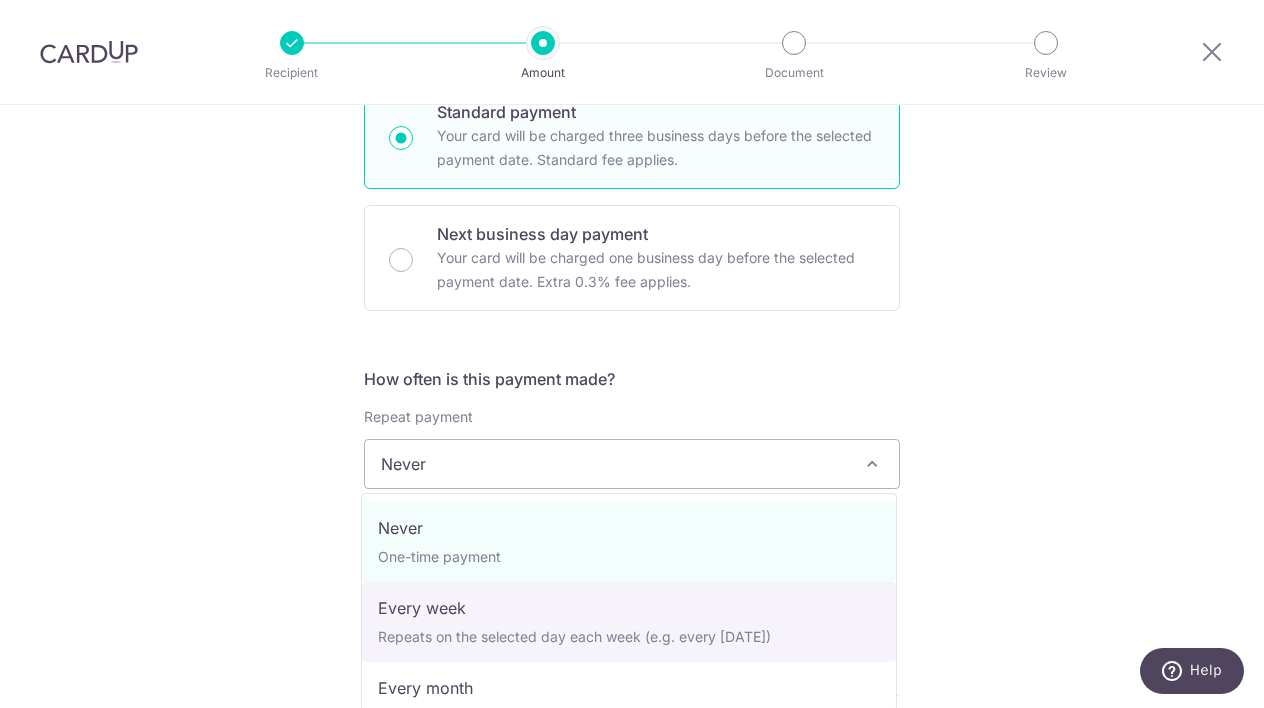select on "2" 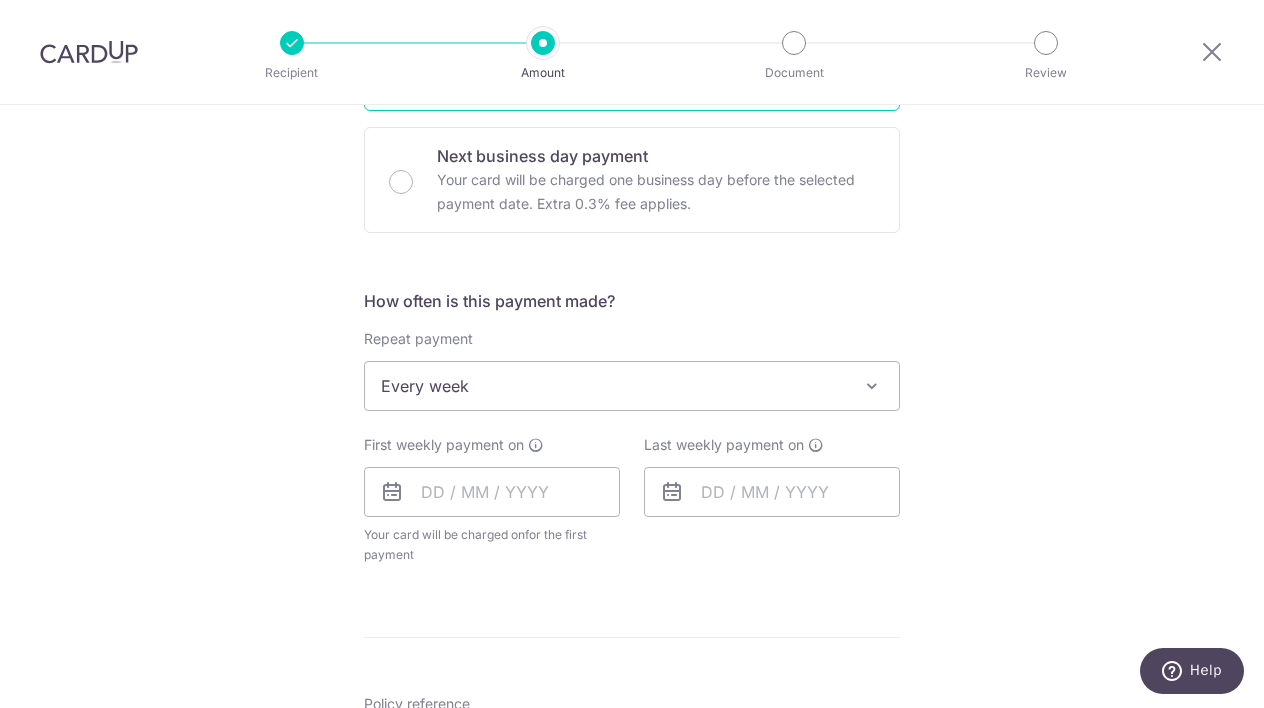 scroll, scrollTop: 591, scrollLeft: 0, axis: vertical 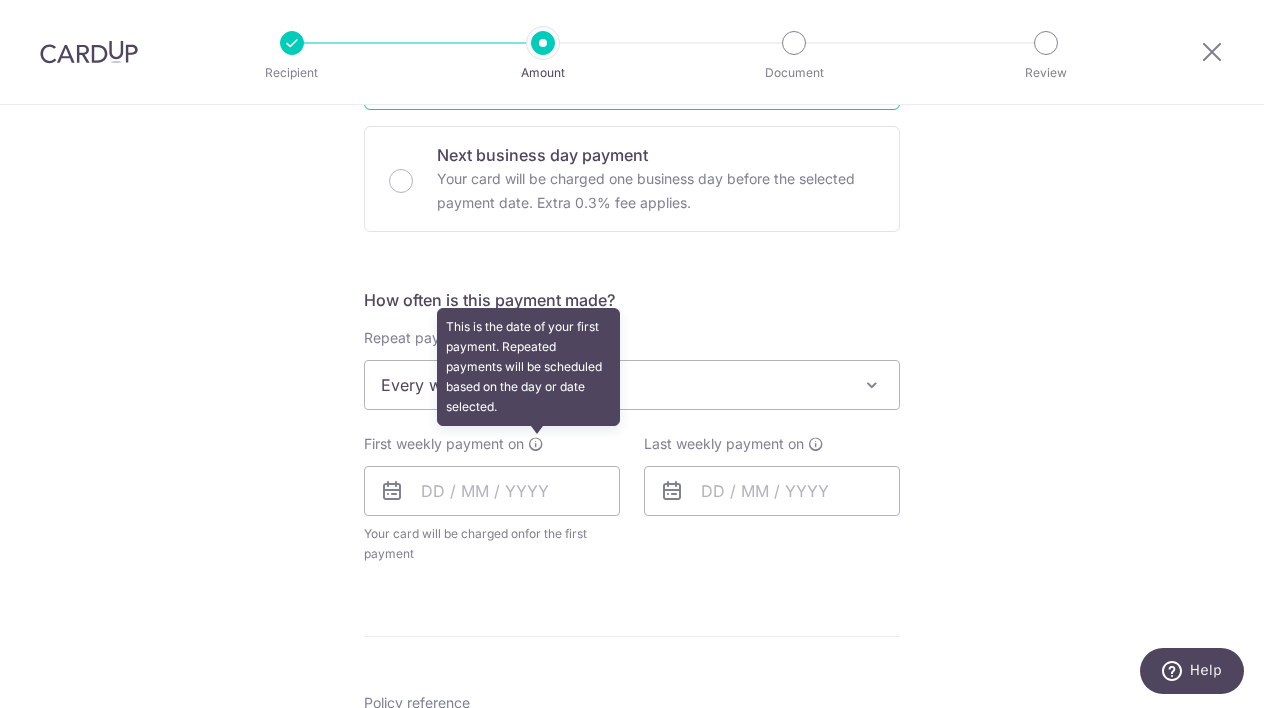 click at bounding box center [536, 444] 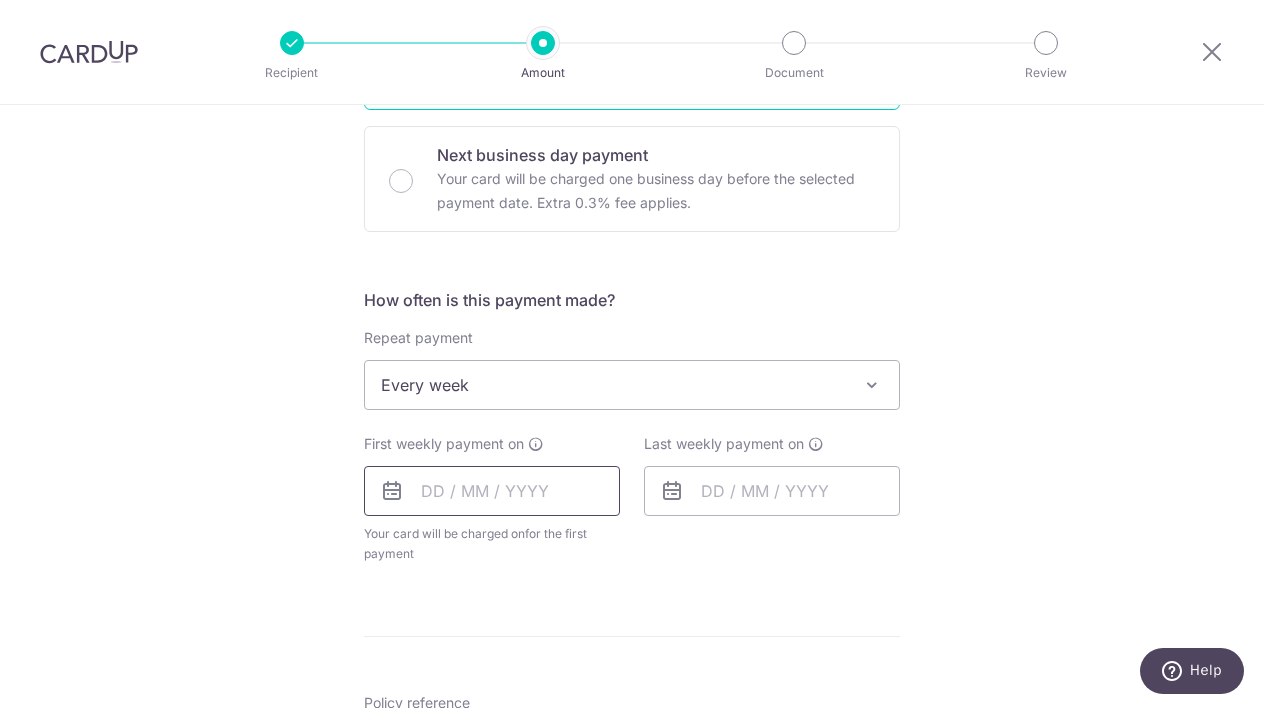 click at bounding box center [492, 491] 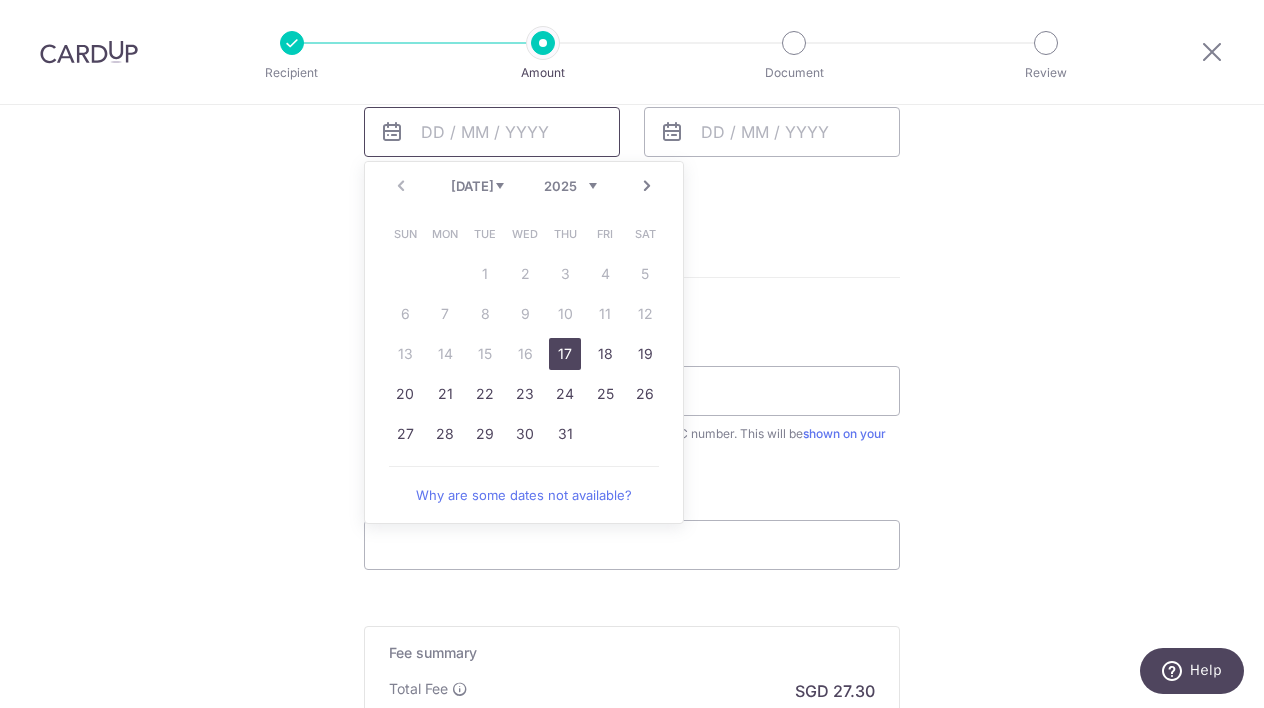 scroll, scrollTop: 948, scrollLeft: 0, axis: vertical 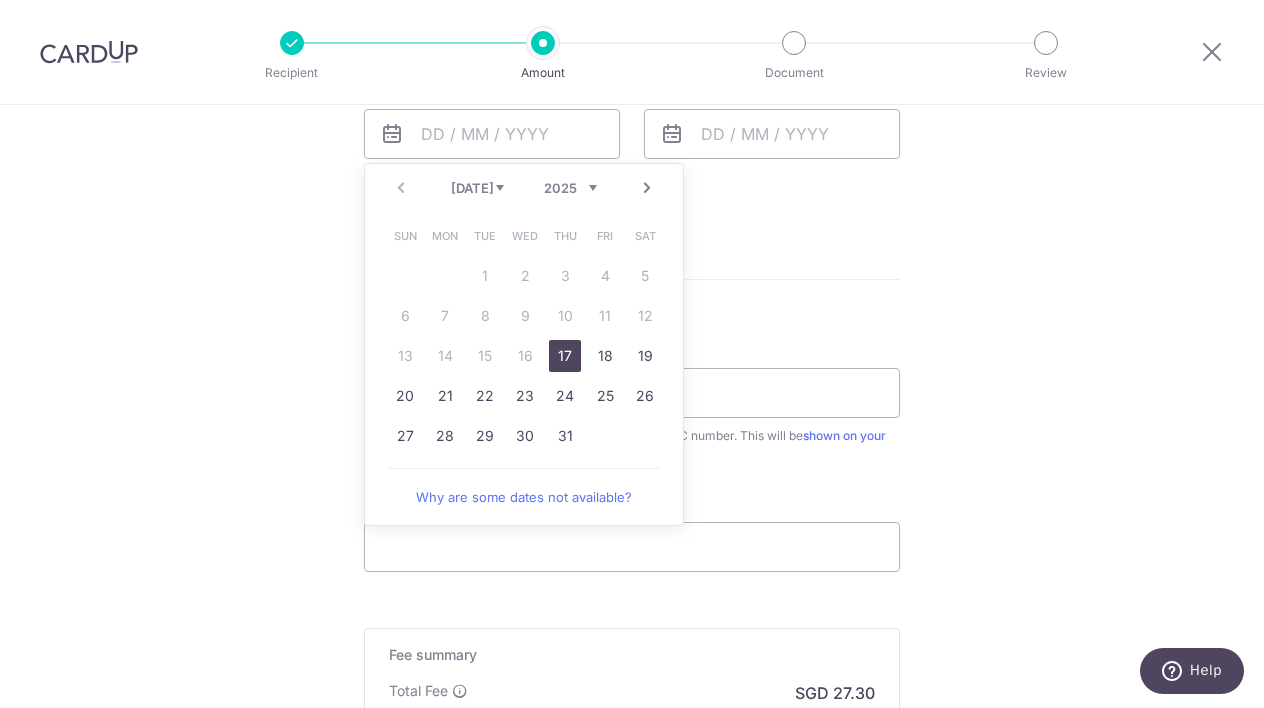 click on "17" at bounding box center (565, 356) 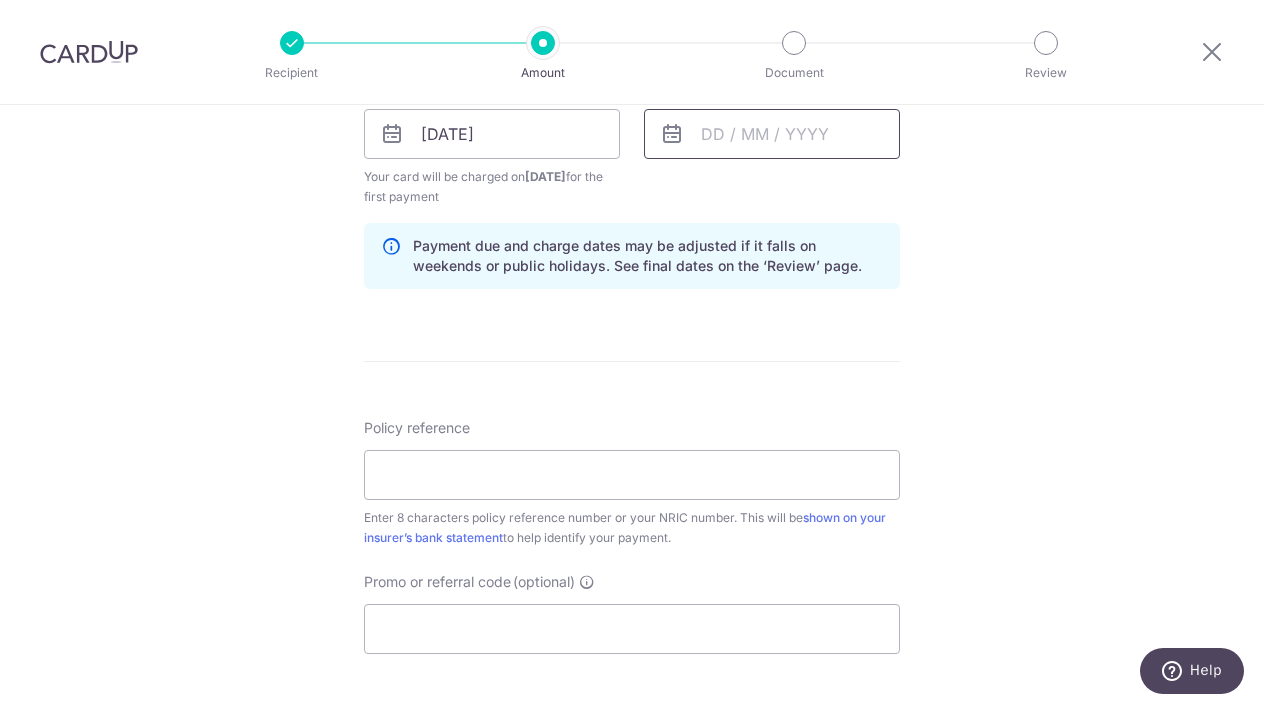 click at bounding box center (772, 134) 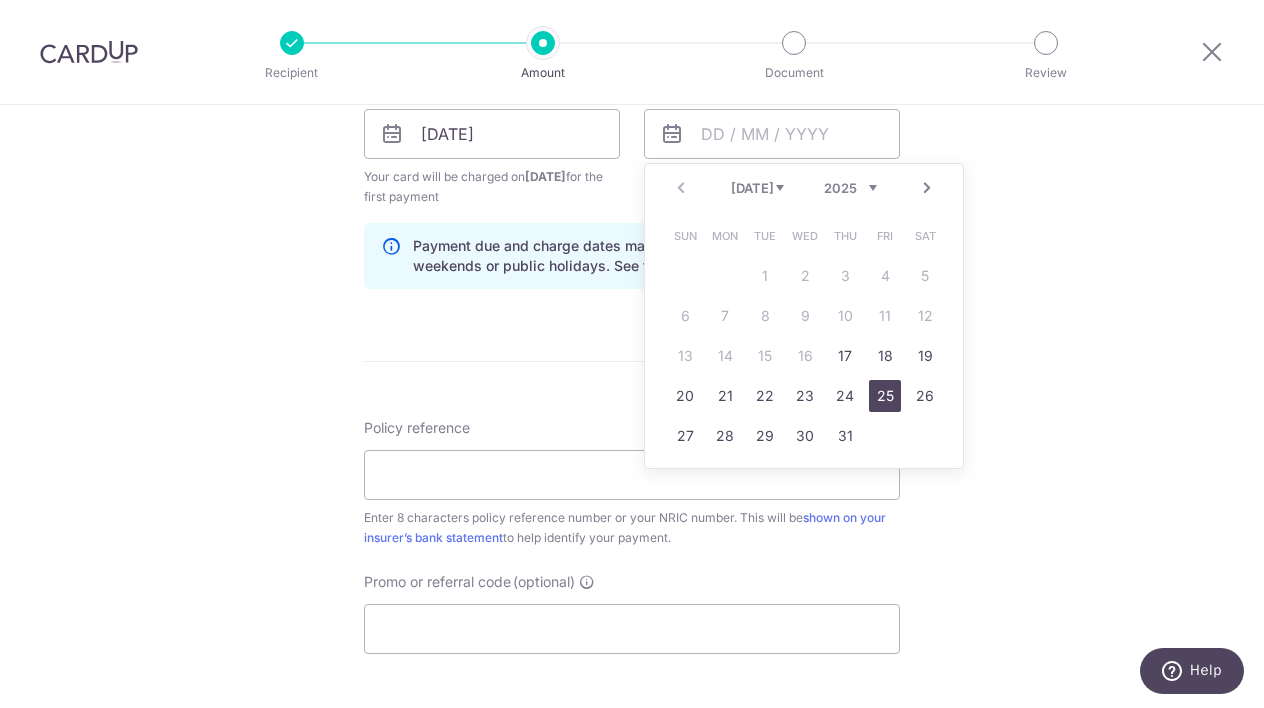 click on "25" at bounding box center (885, 396) 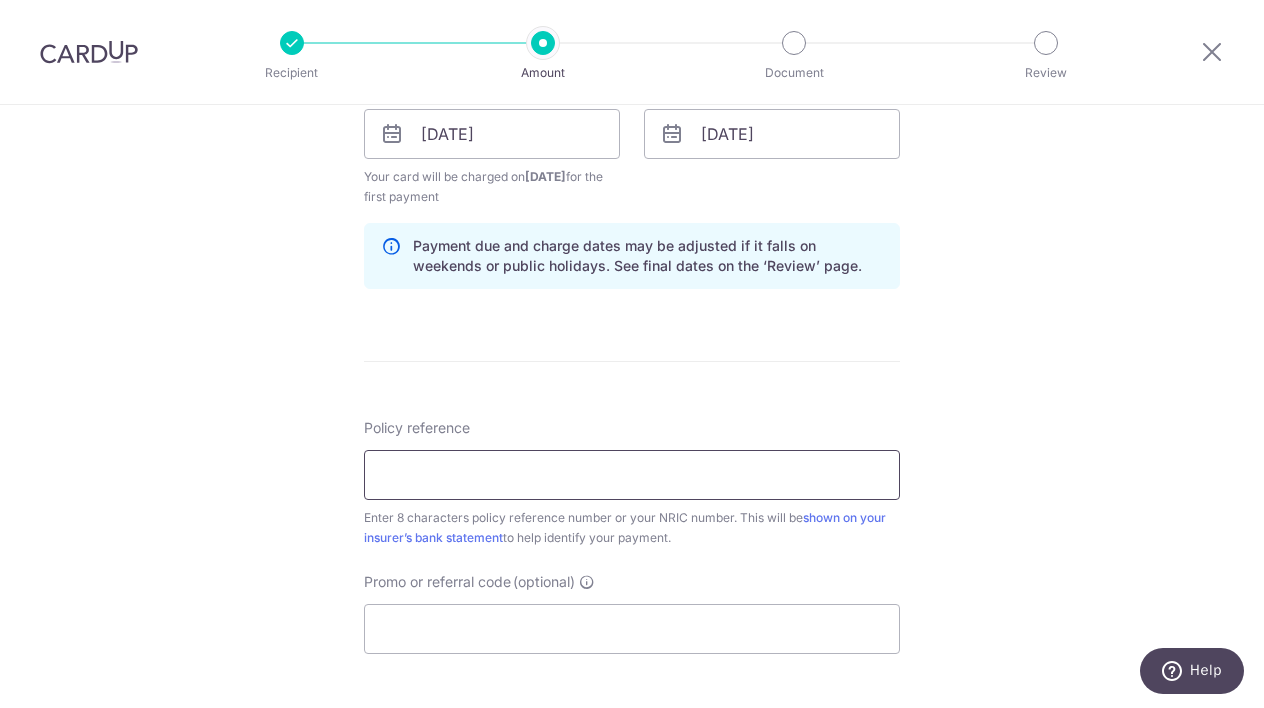 click on "Policy reference" at bounding box center [632, 475] 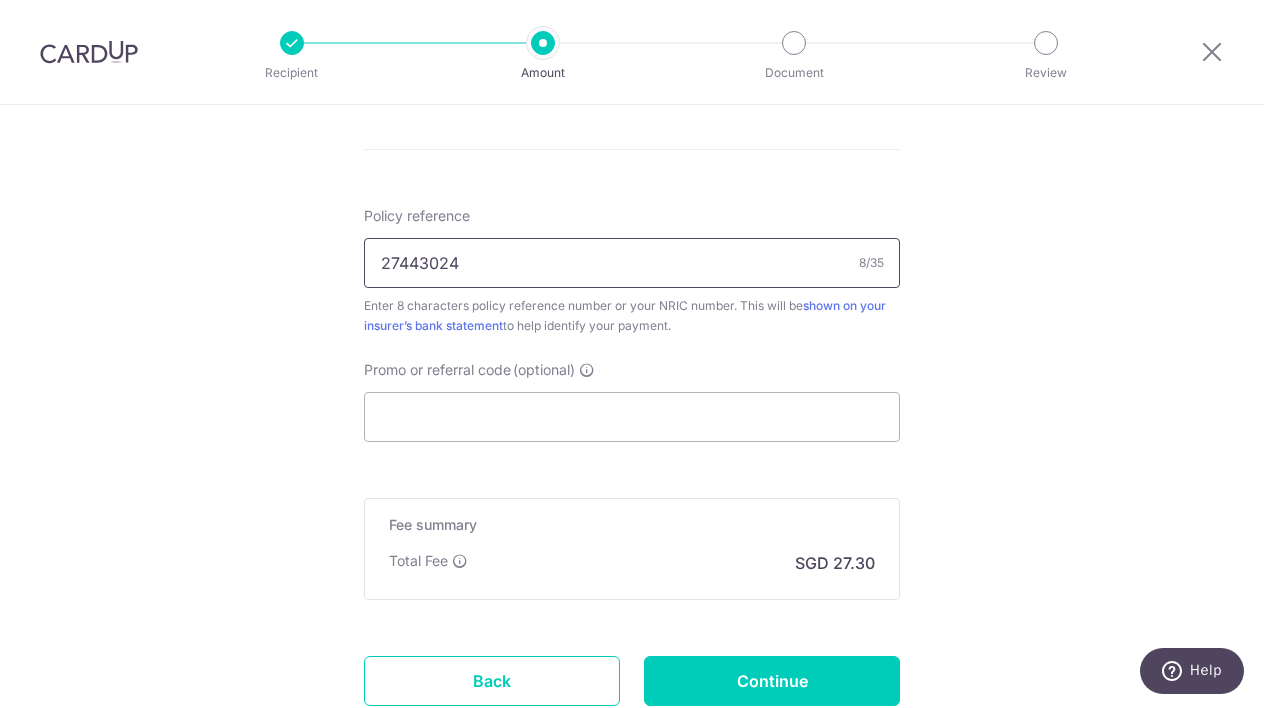 scroll, scrollTop: 1169, scrollLeft: 0, axis: vertical 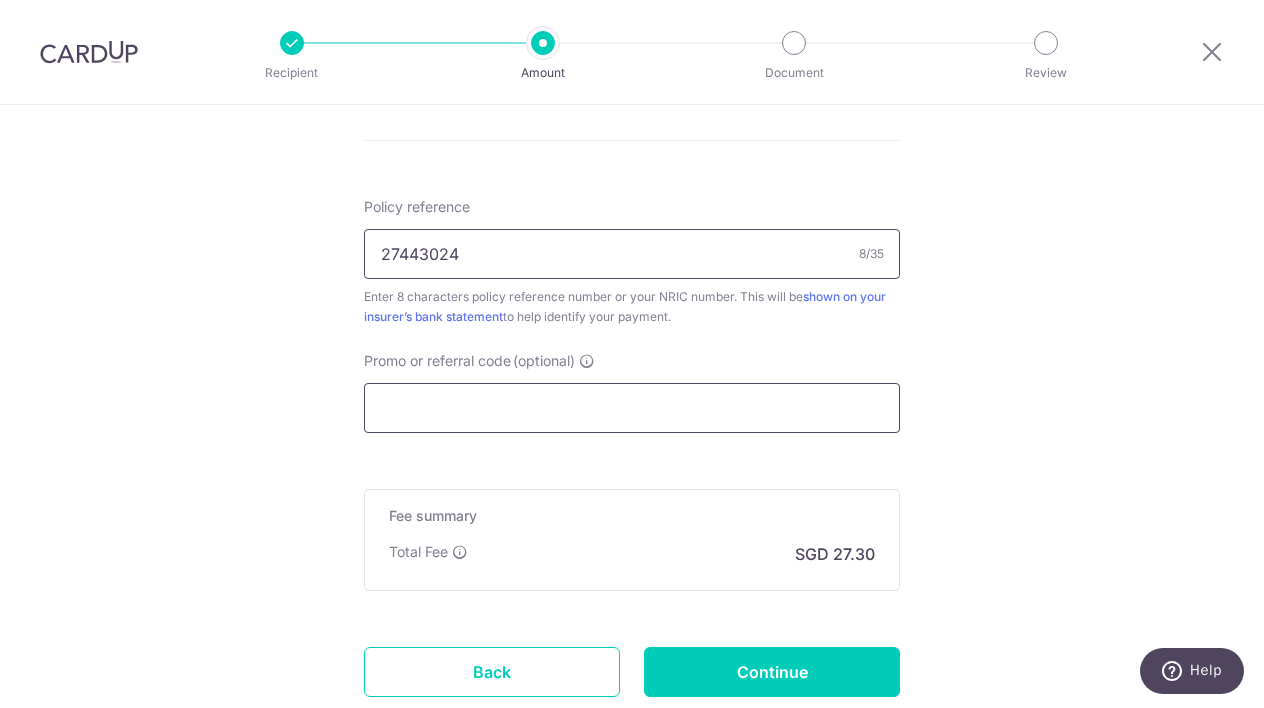 type on "27443024" 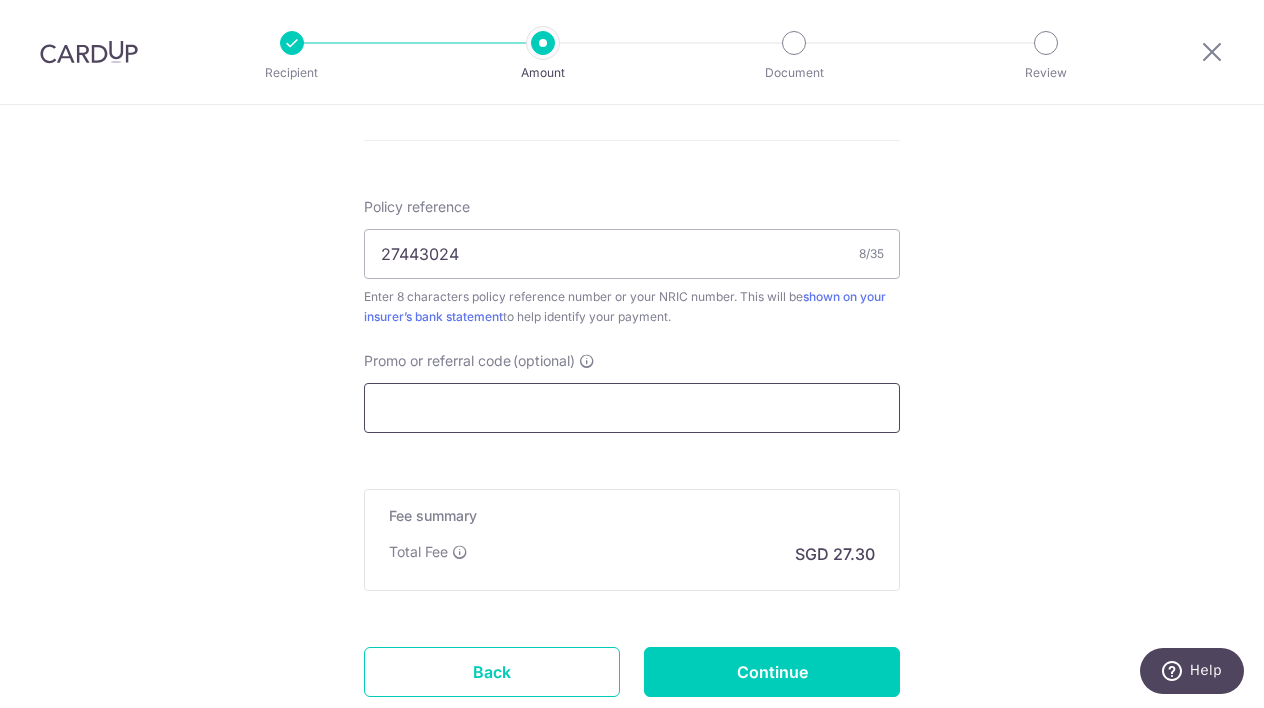 click on "Promo or referral code
(optional)" at bounding box center (632, 408) 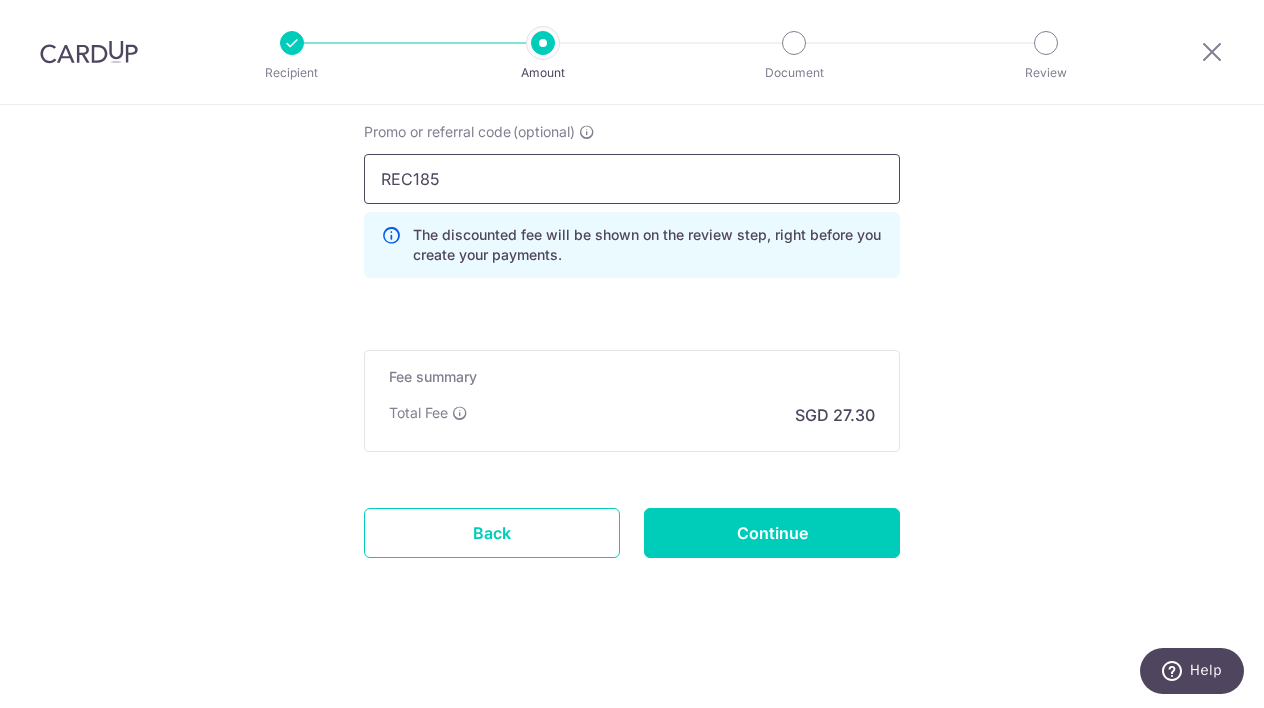 scroll, scrollTop: 1392, scrollLeft: 0, axis: vertical 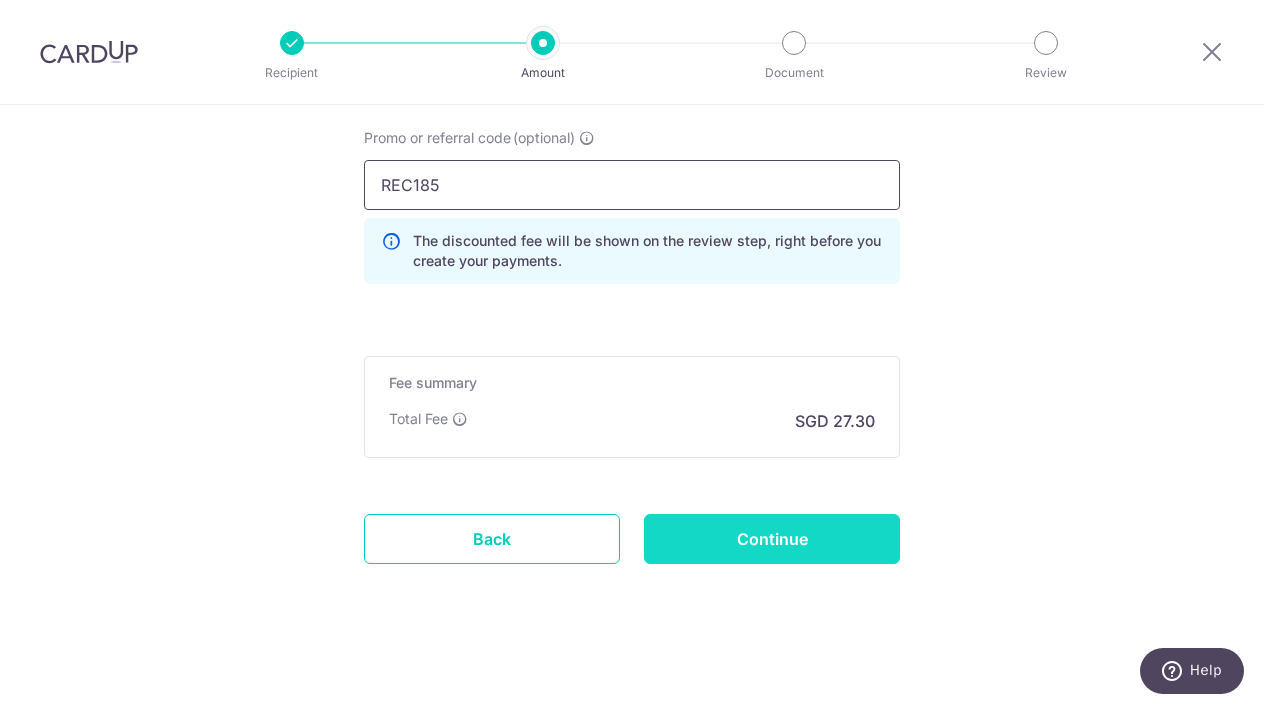 type on "REC185" 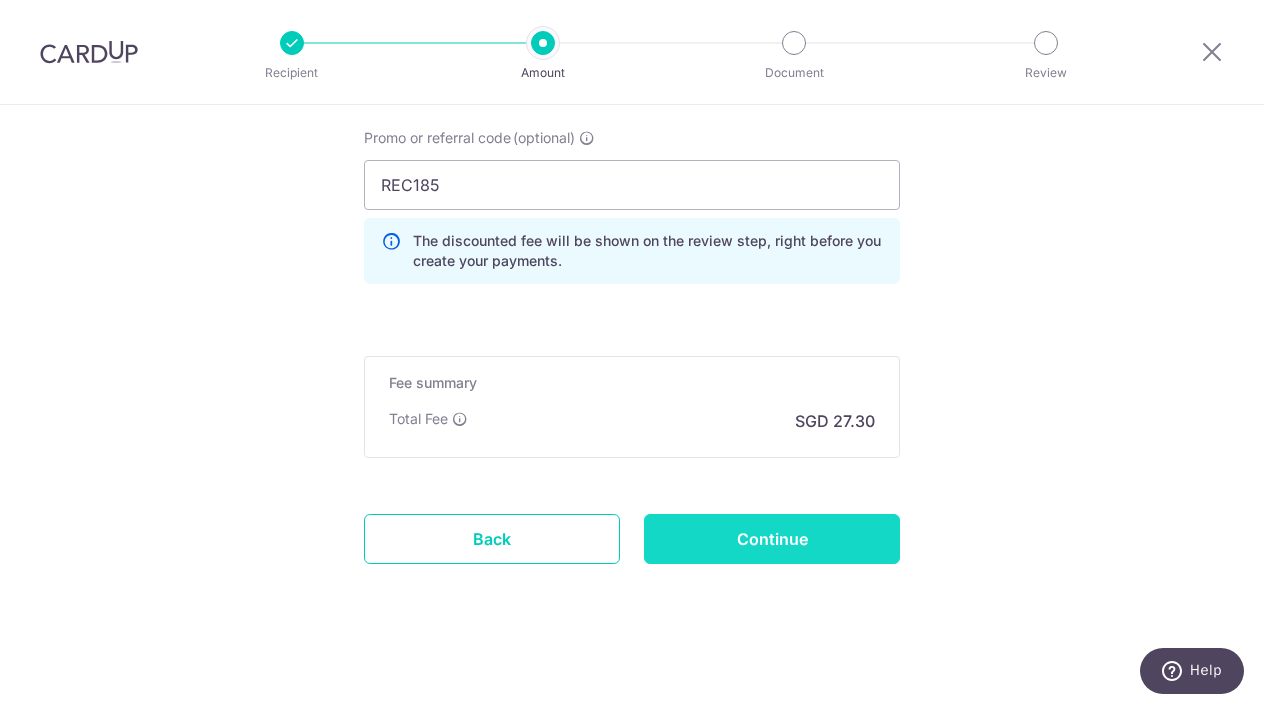 click on "Continue" at bounding box center (772, 539) 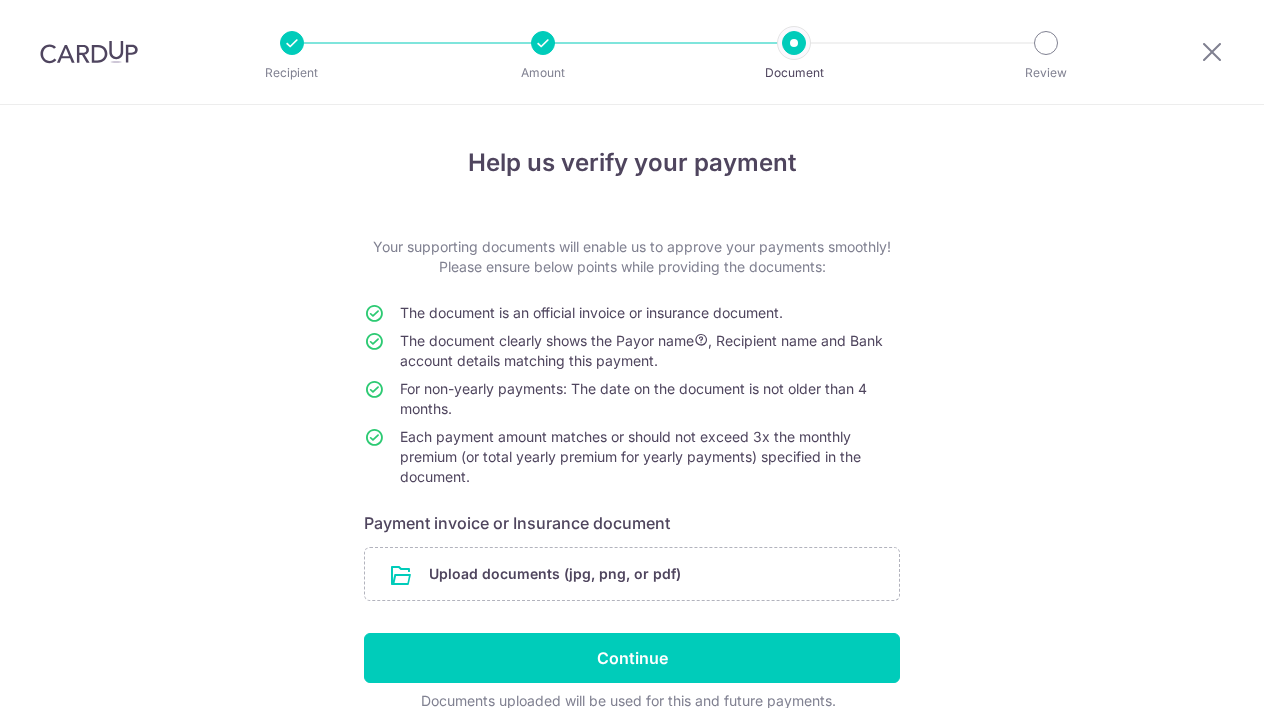 scroll, scrollTop: 0, scrollLeft: 0, axis: both 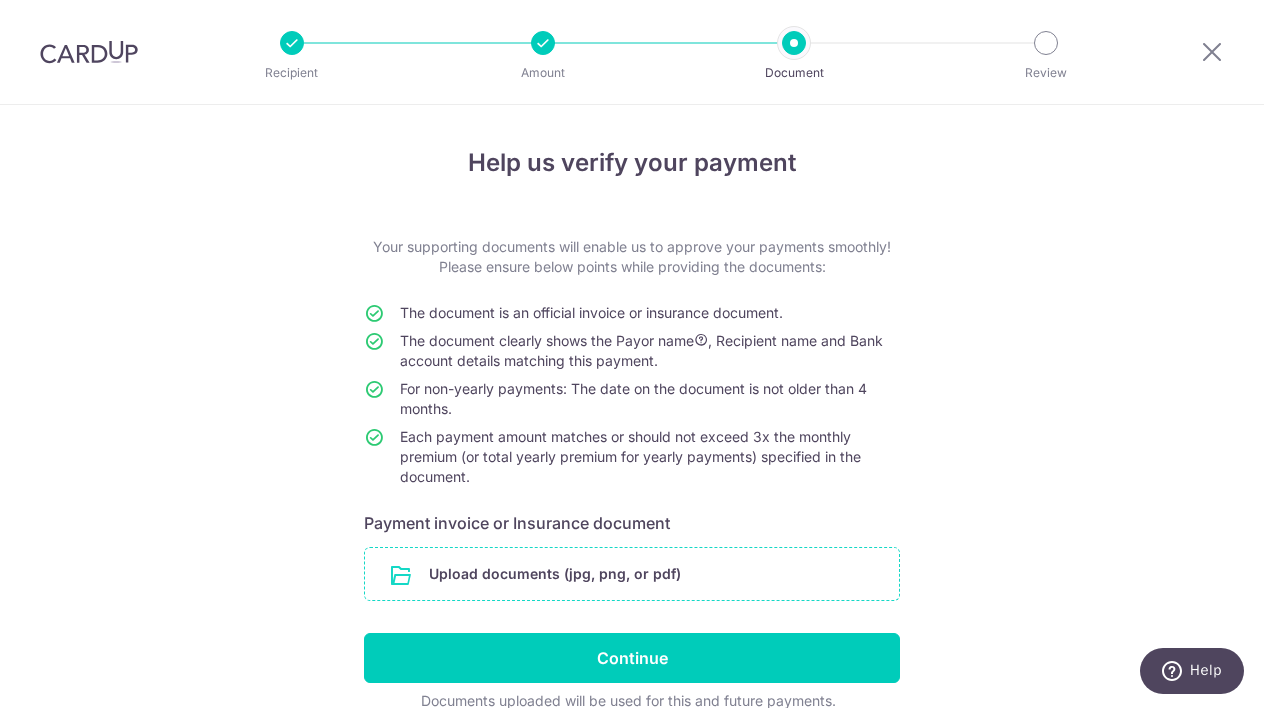 click at bounding box center (632, 574) 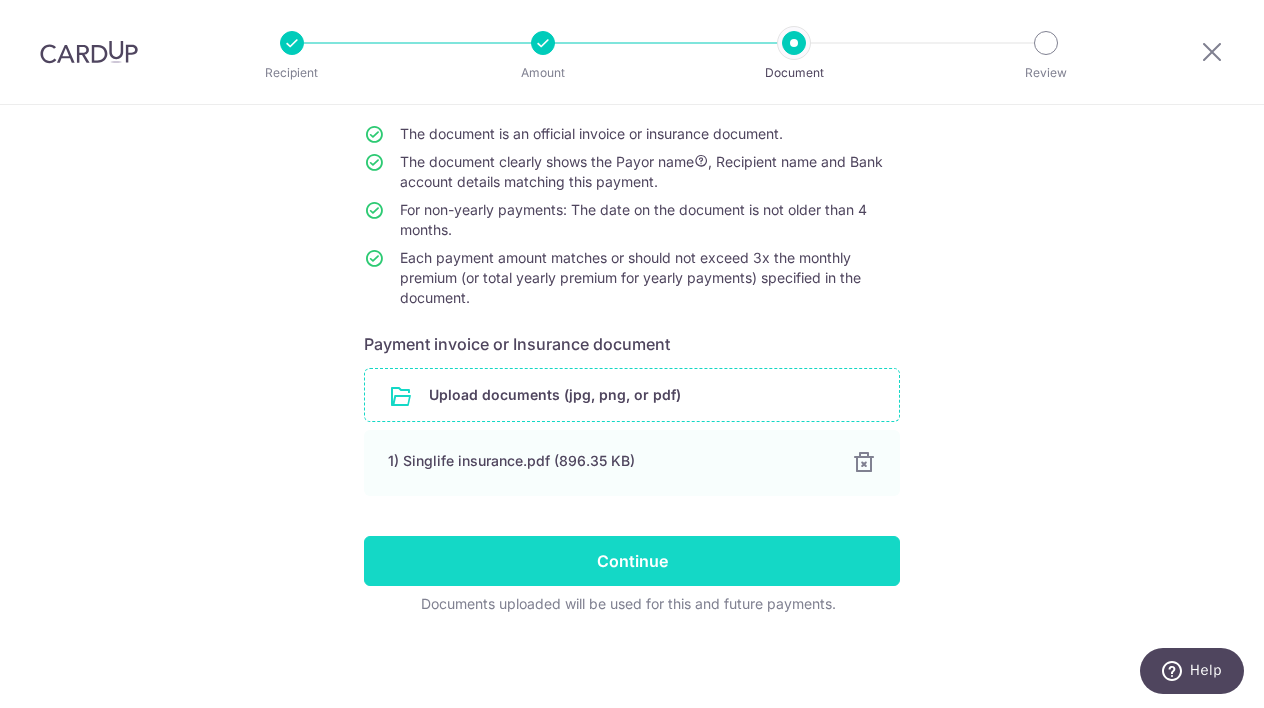 scroll, scrollTop: 179, scrollLeft: 0, axis: vertical 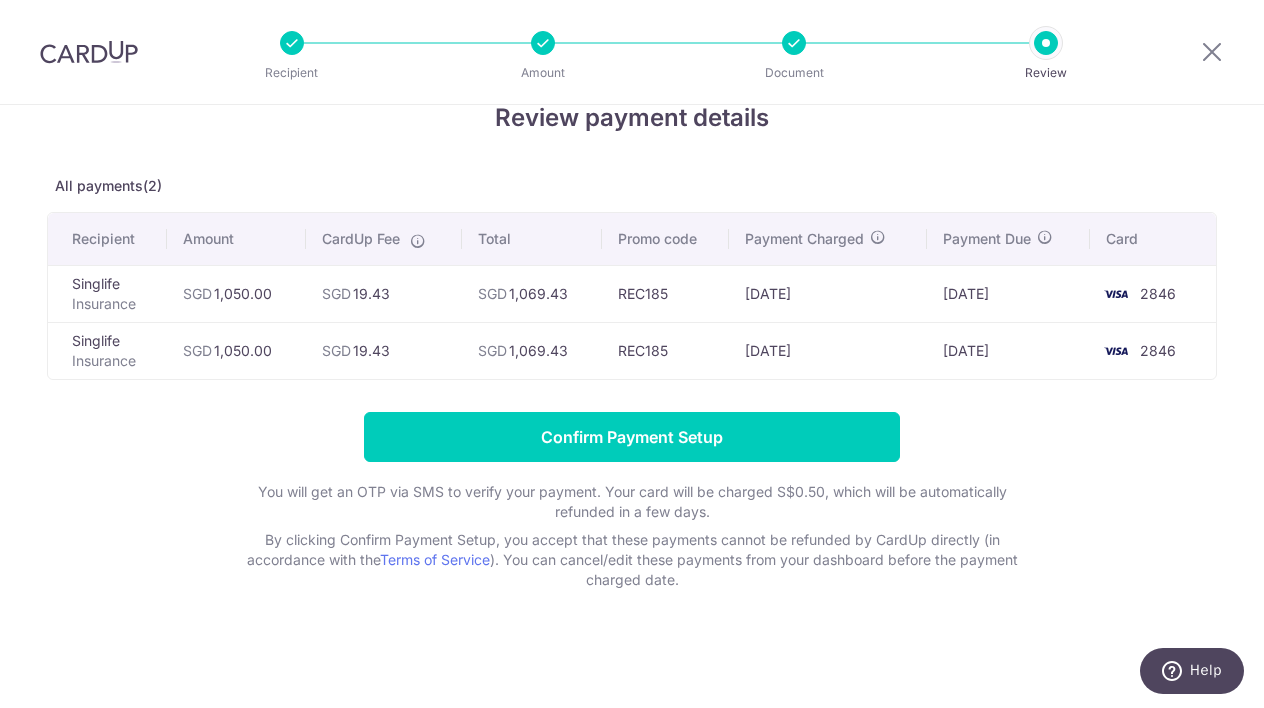 click on "24/07/2025" at bounding box center [1008, 350] 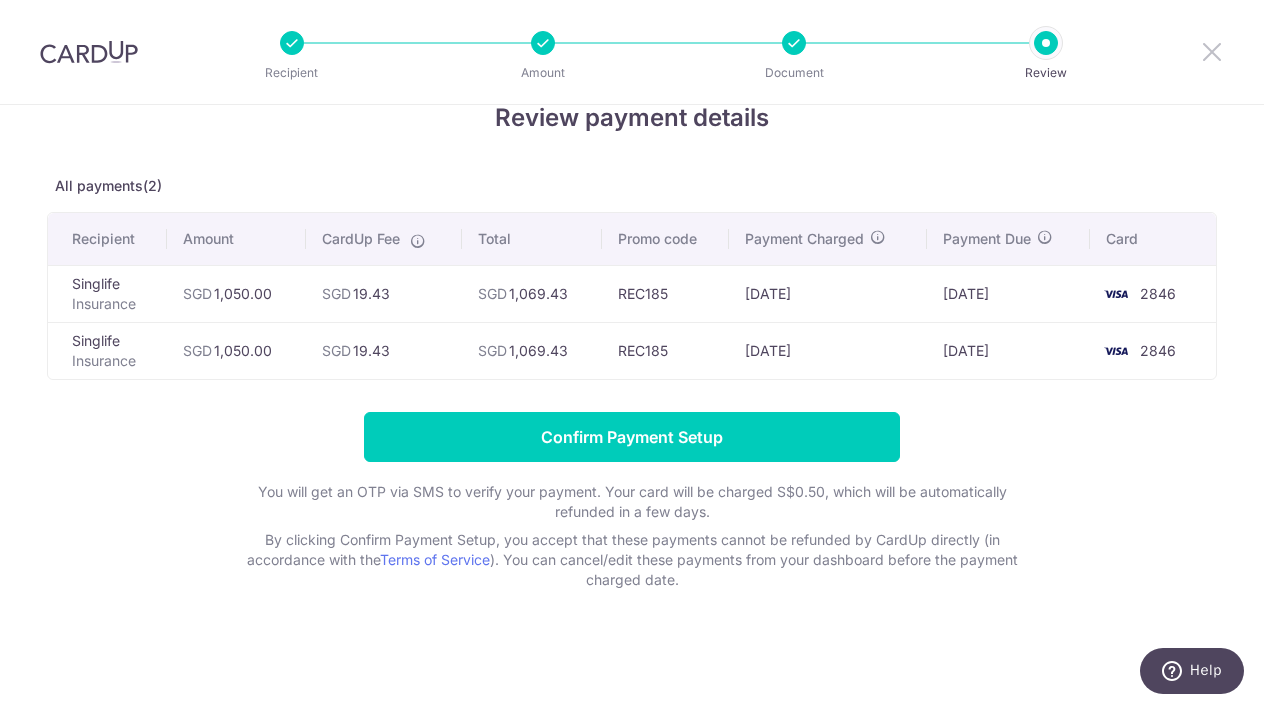 click at bounding box center (1212, 51) 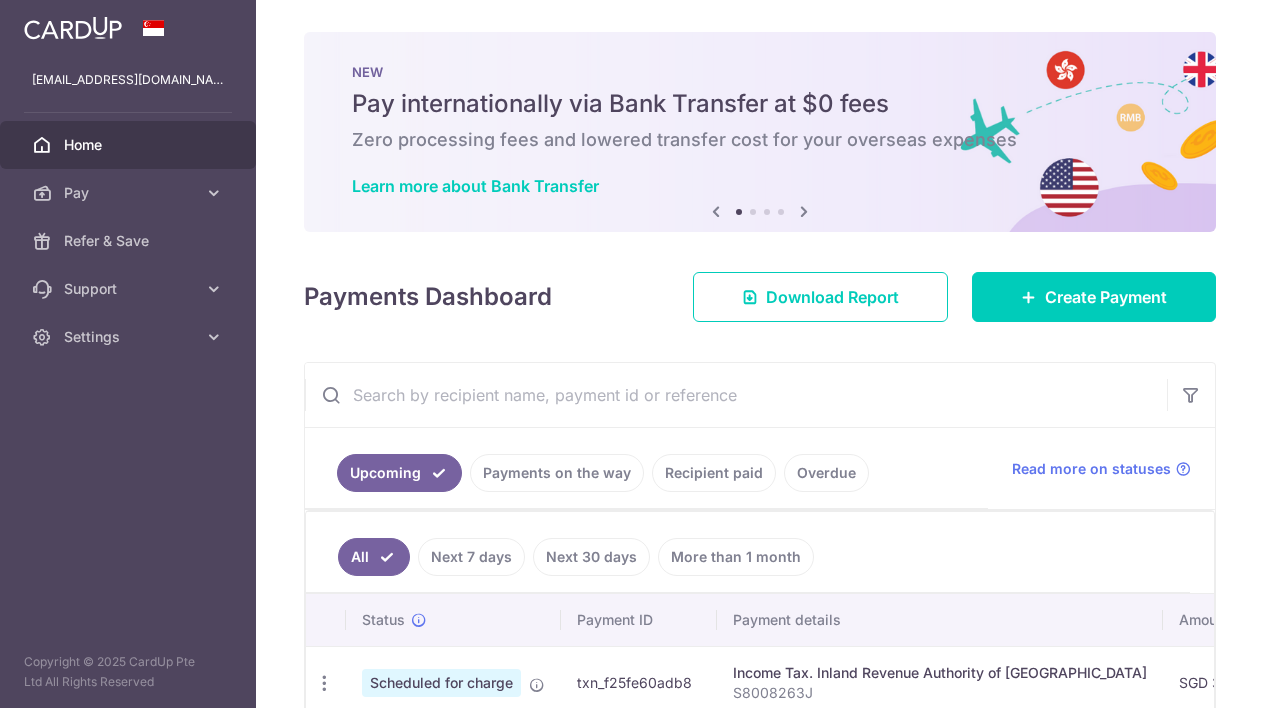 scroll, scrollTop: 0, scrollLeft: 0, axis: both 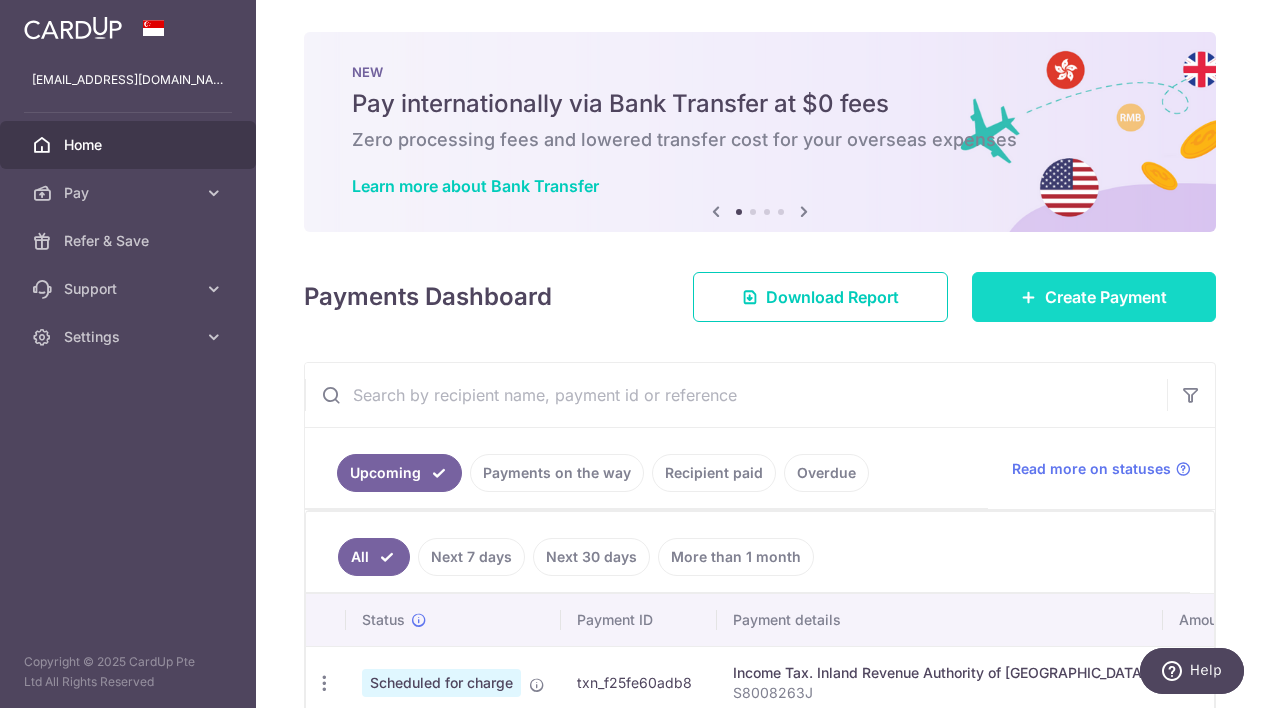 click on "Create Payment" at bounding box center [1106, 297] 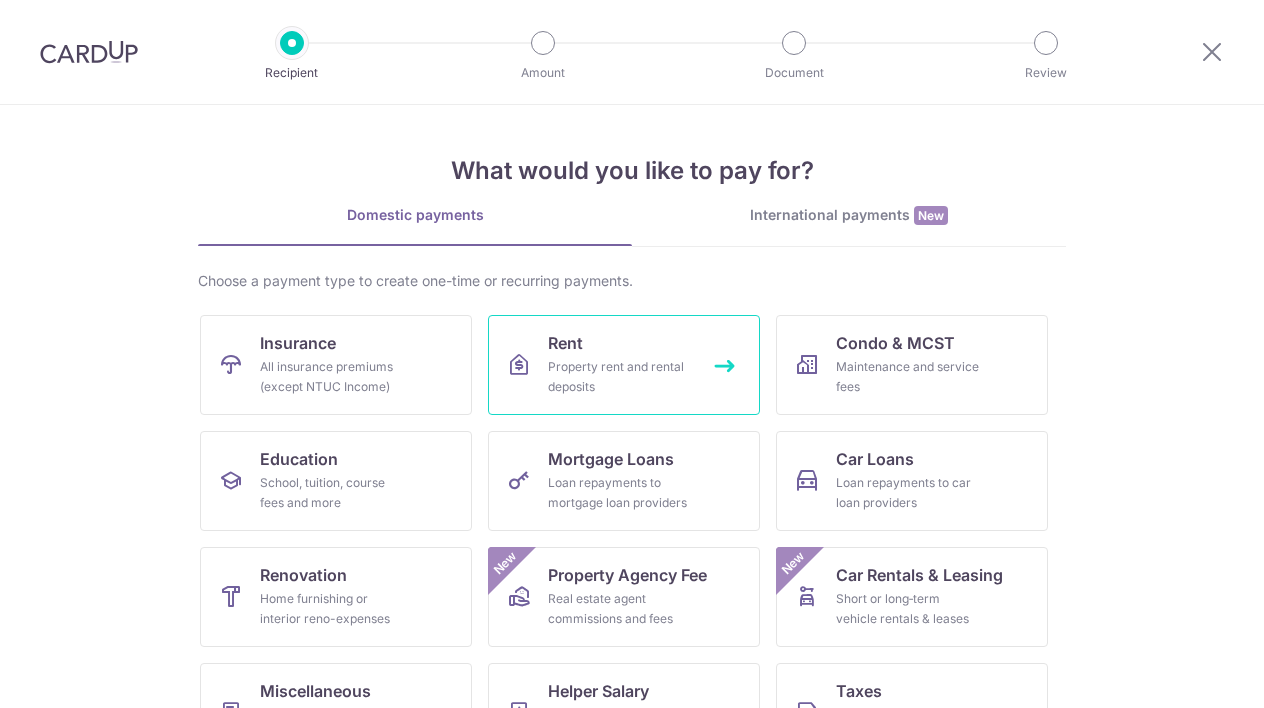 scroll, scrollTop: 0, scrollLeft: 0, axis: both 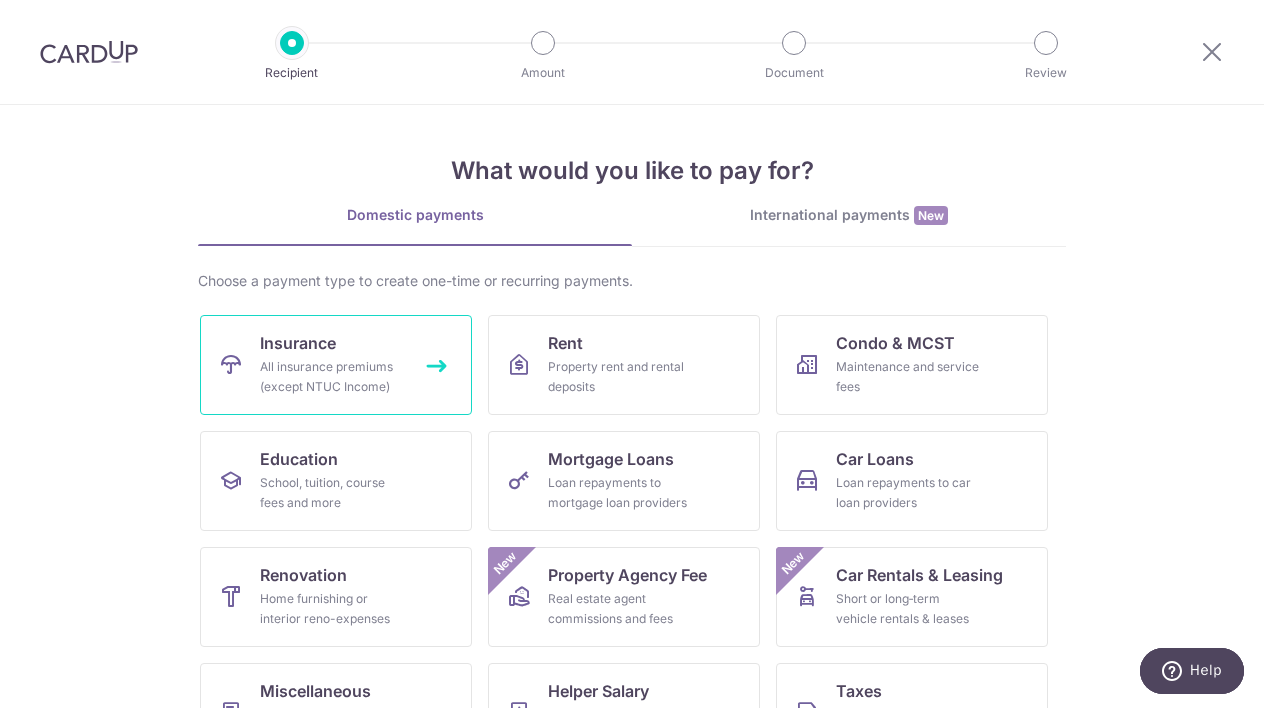 click on "Insurance All insurance premiums (except NTUC Income)" at bounding box center [336, 365] 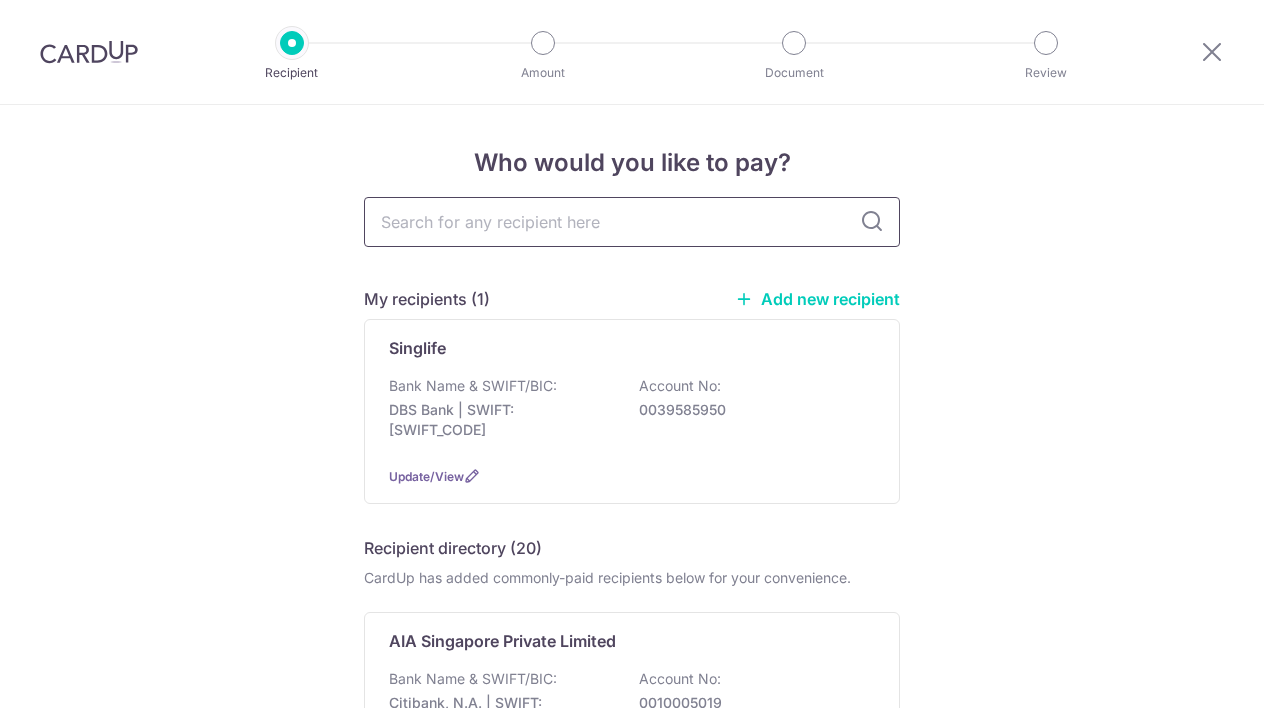 scroll, scrollTop: 0, scrollLeft: 0, axis: both 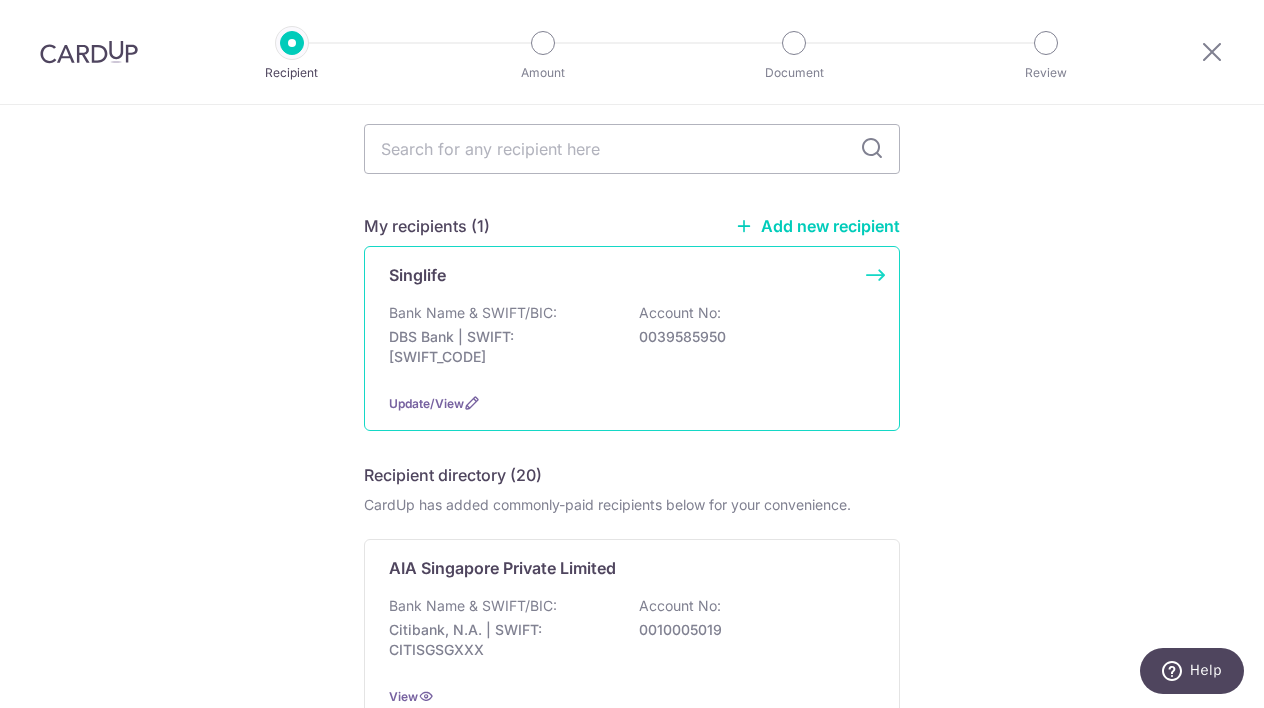 click on "DBS Bank | SWIFT: DBSSSGSGXXX" at bounding box center [501, 347] 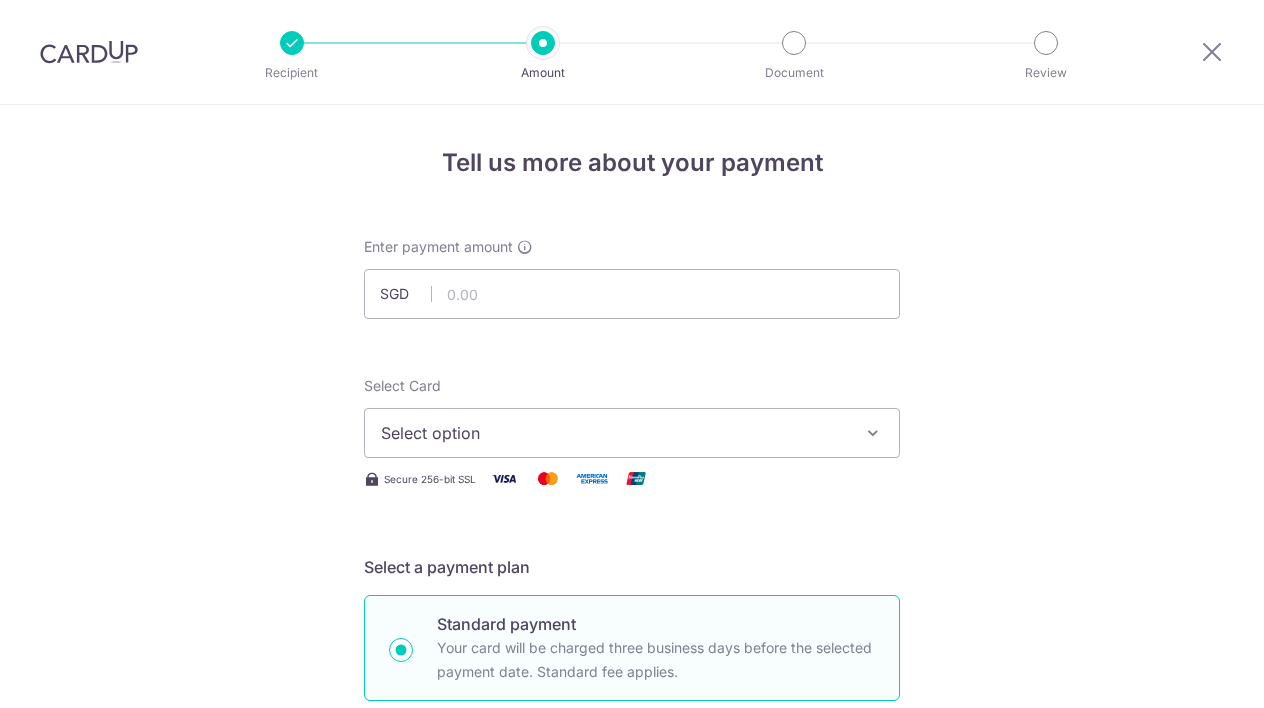 scroll, scrollTop: 0, scrollLeft: 0, axis: both 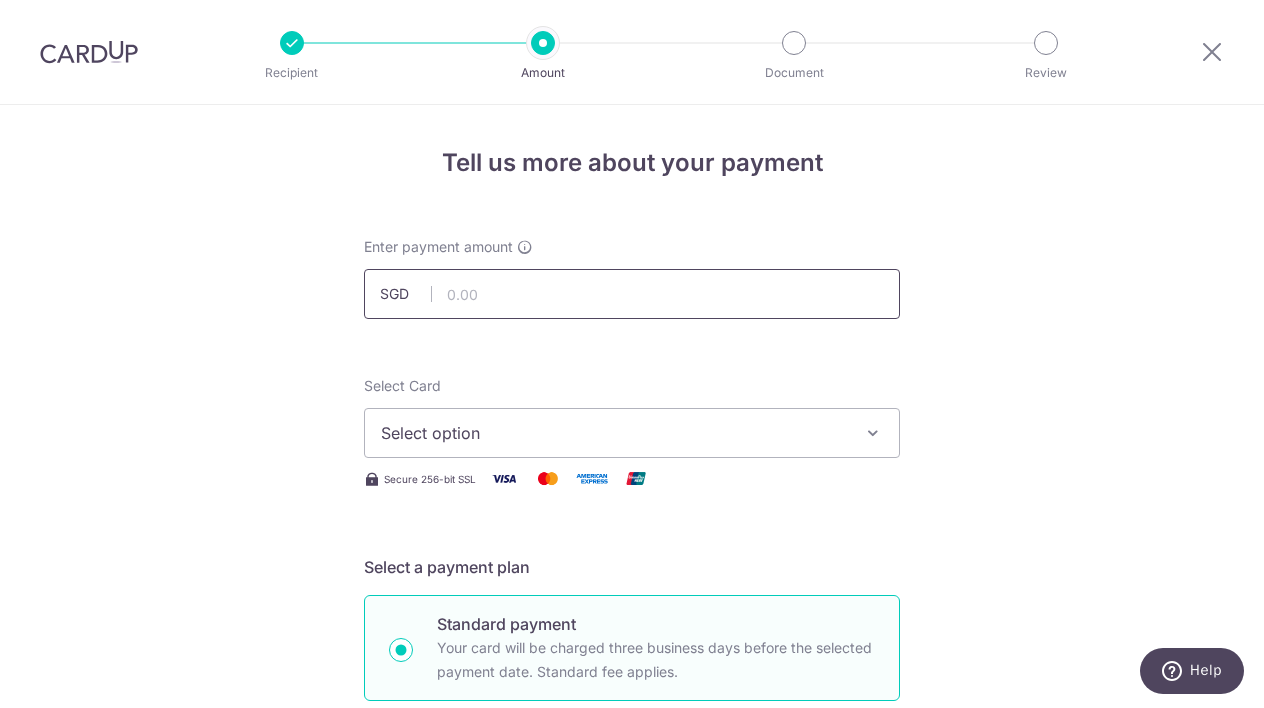 click at bounding box center (632, 294) 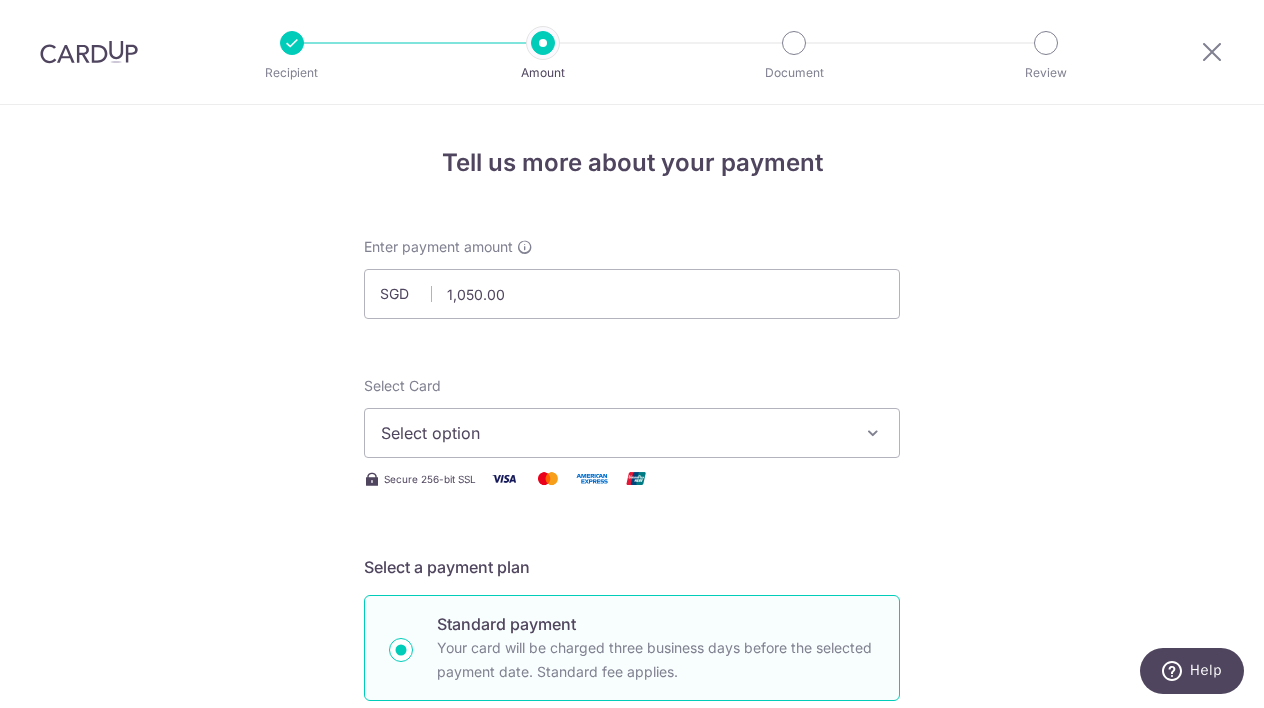 type on "1,050.00" 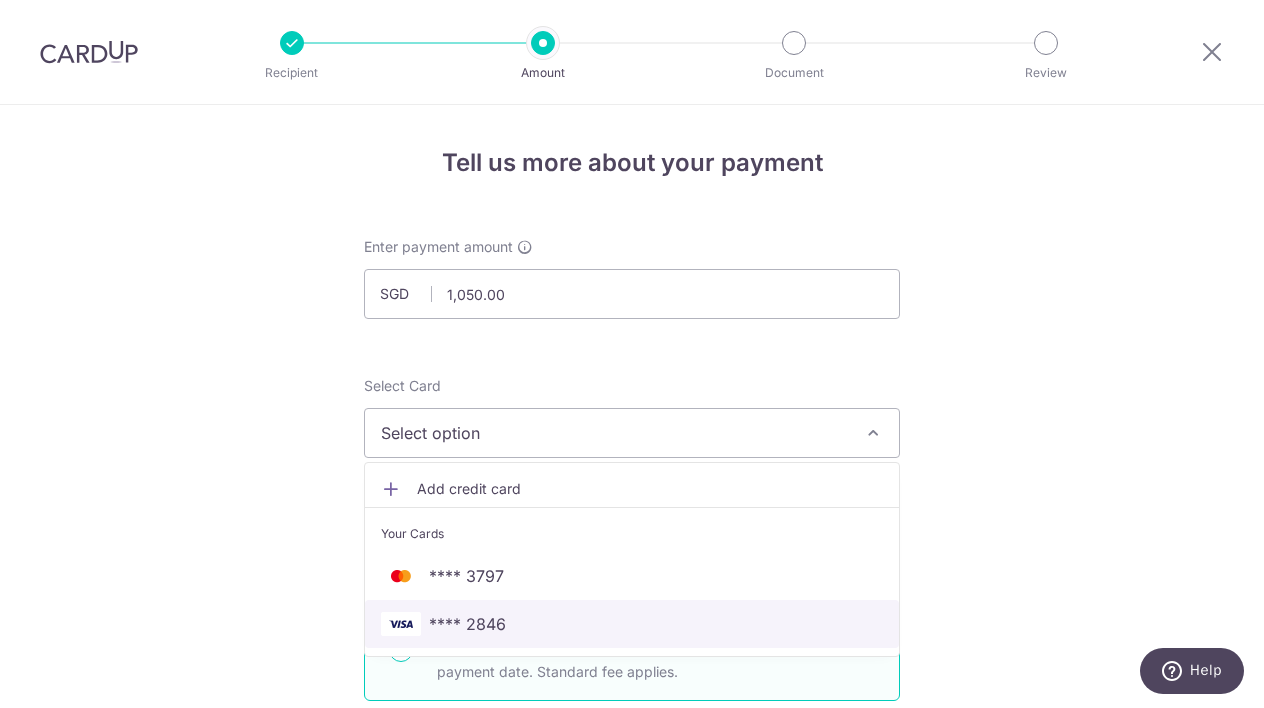 click on "**** 2846" at bounding box center [632, 624] 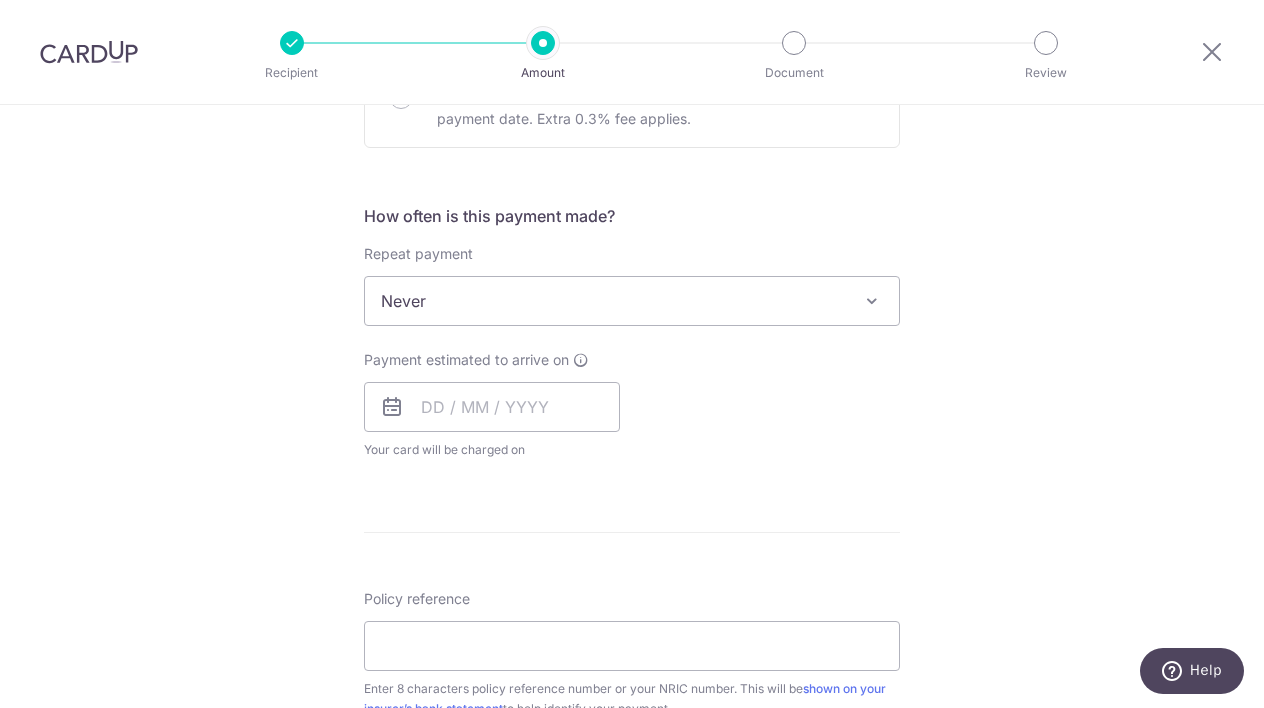 scroll, scrollTop: 701, scrollLeft: 0, axis: vertical 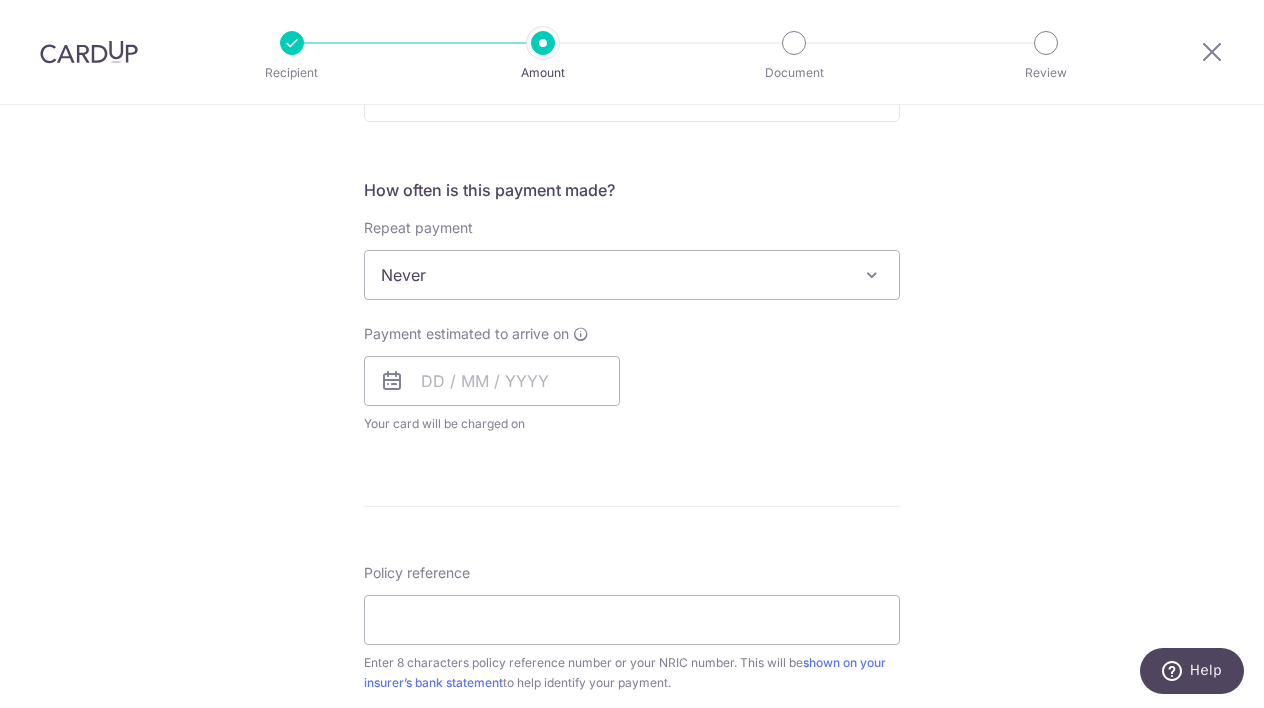 click on "Never" at bounding box center [632, 275] 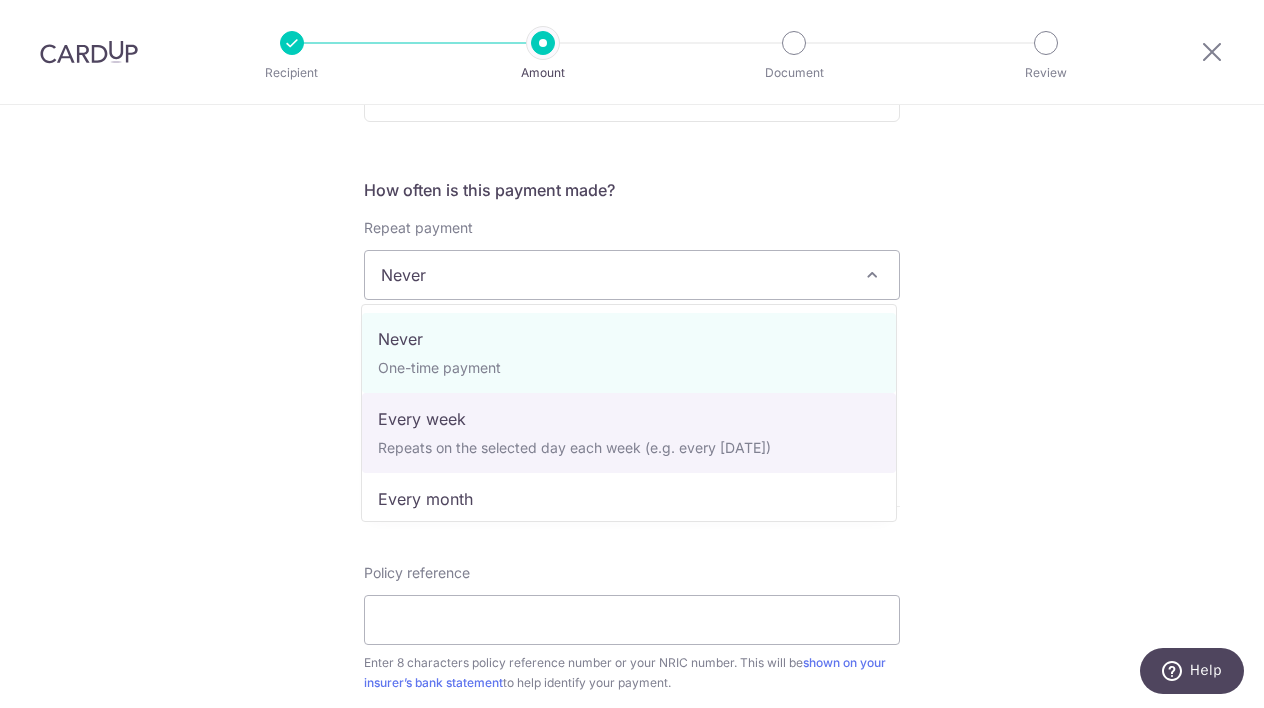 select on "2" 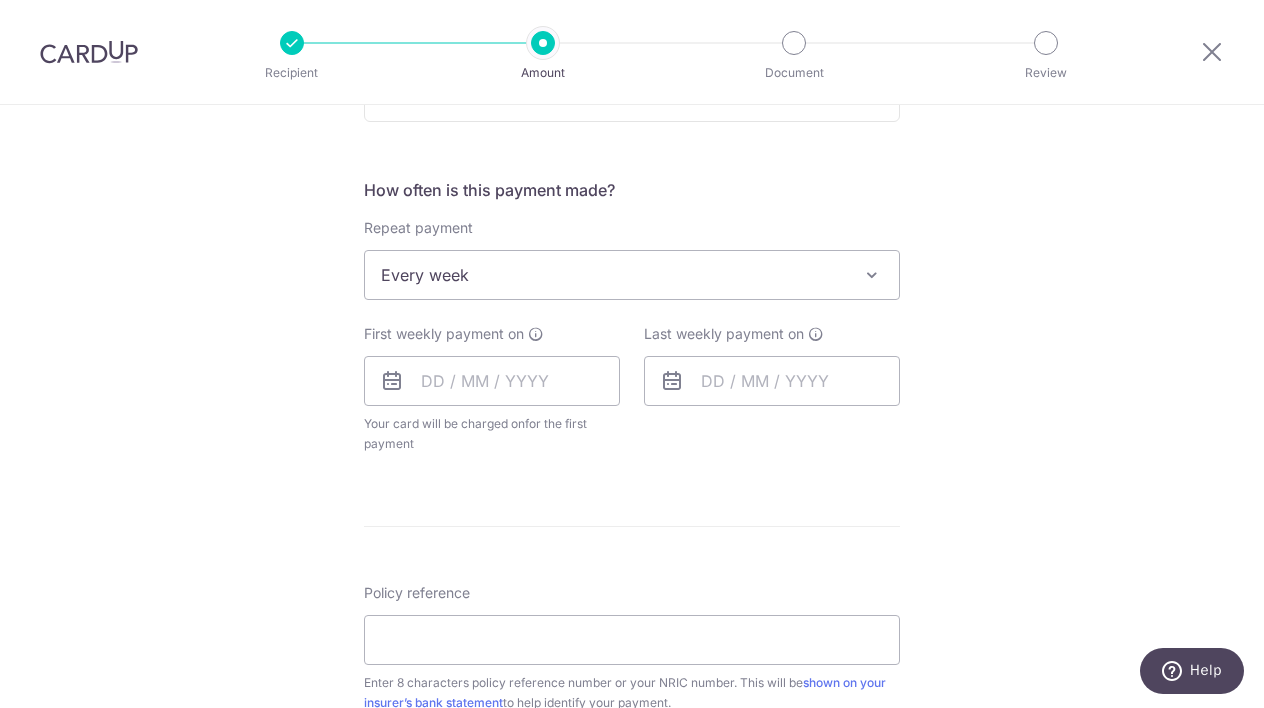 click on "First weekly payment on
Your card will be charged on   for the first payment
* If your payment is funded by  9:00am SGT on Monday 14/07/2025
15/07/2025" at bounding box center [492, 389] 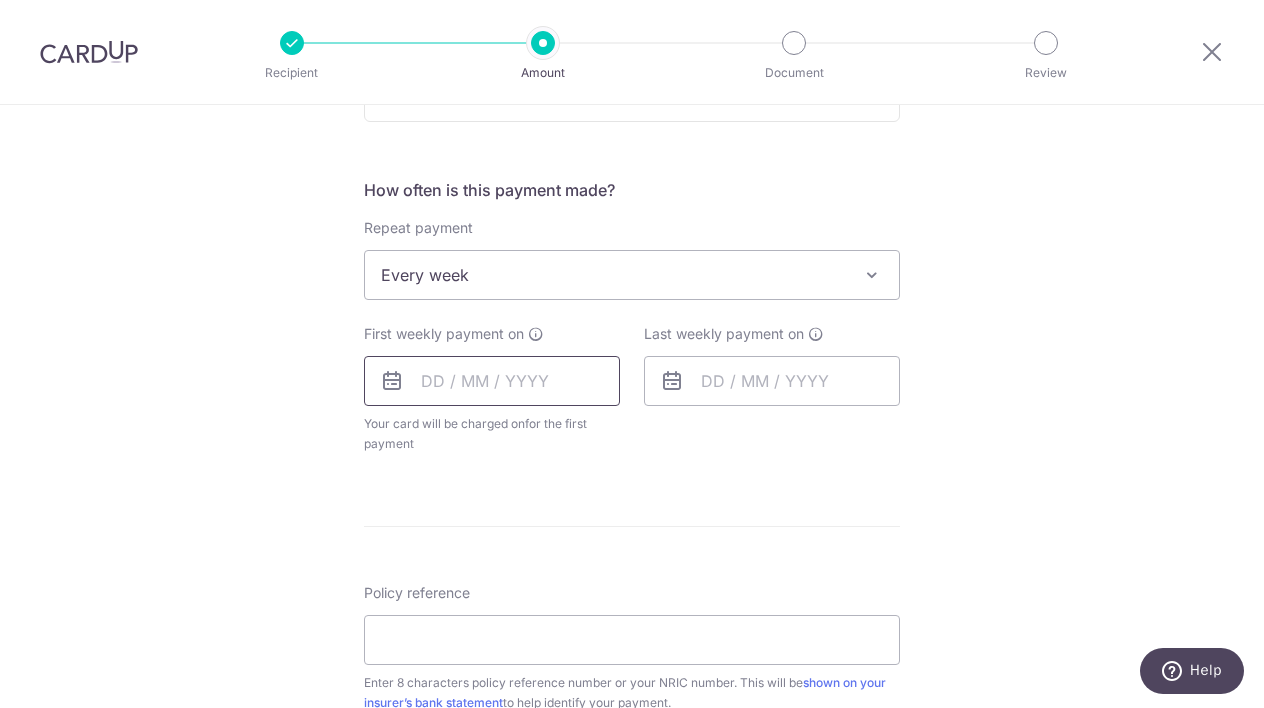 click at bounding box center (492, 381) 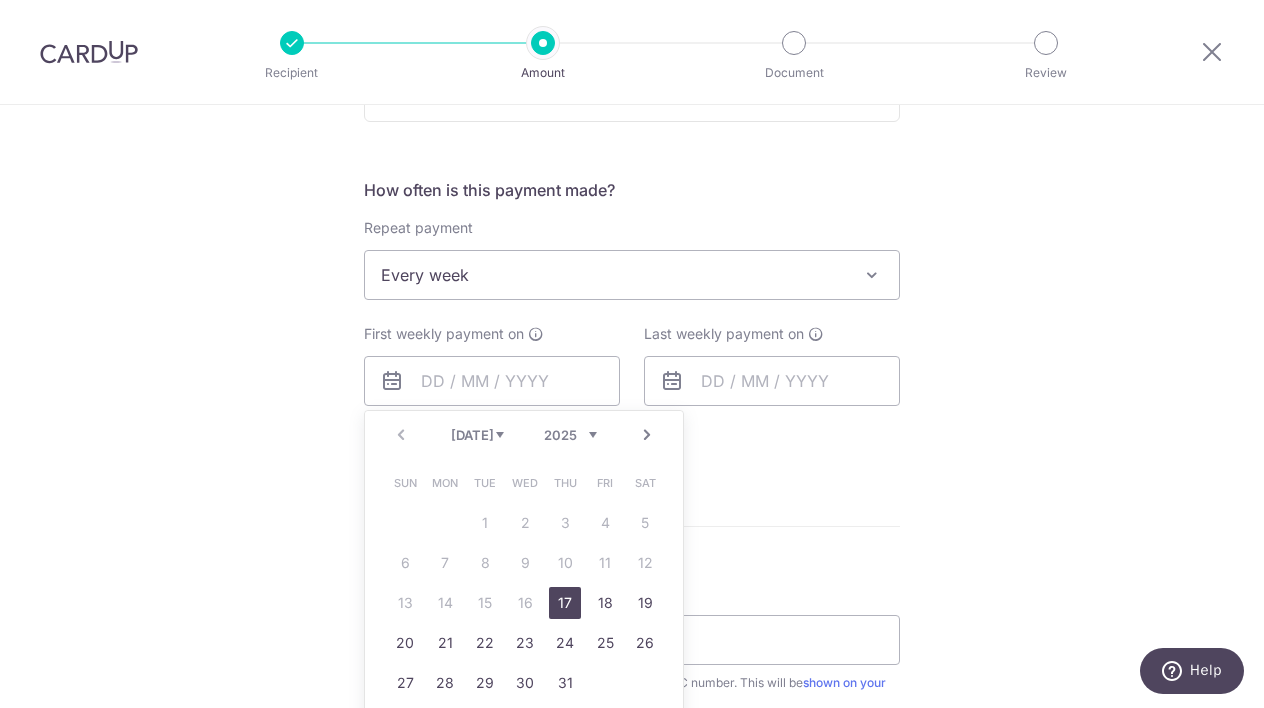 click on "17" at bounding box center [565, 603] 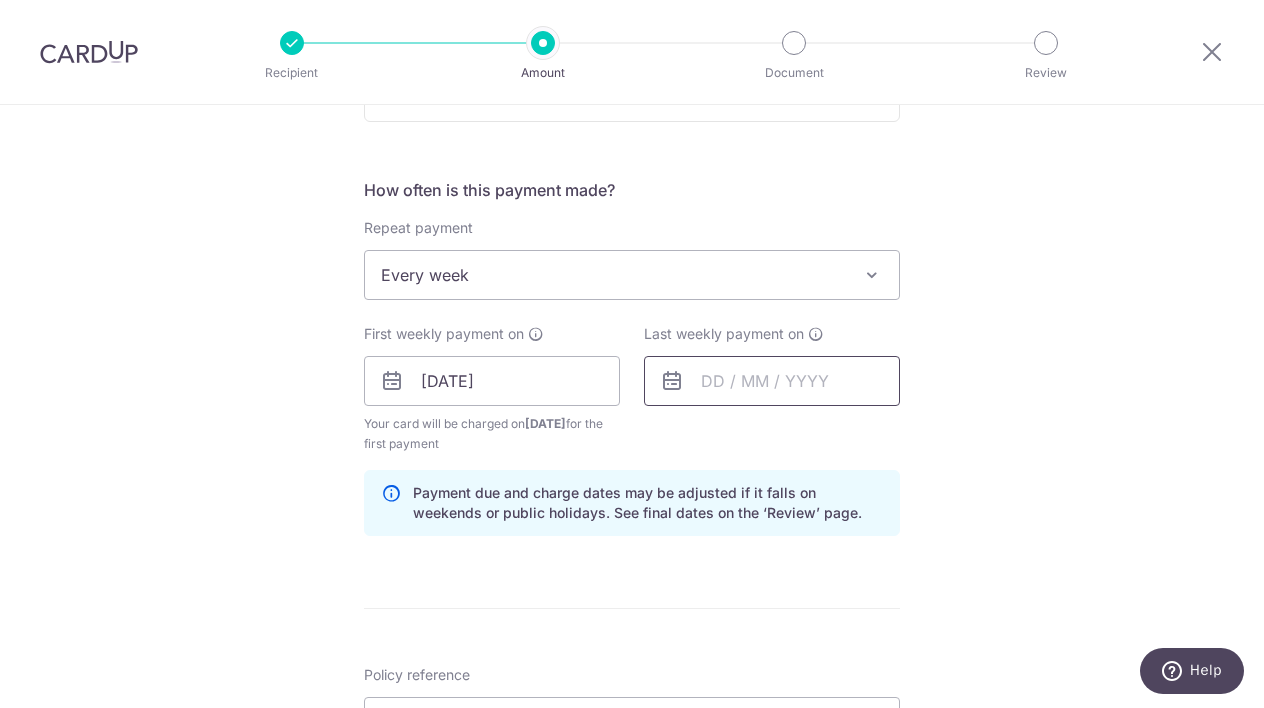 click at bounding box center [772, 381] 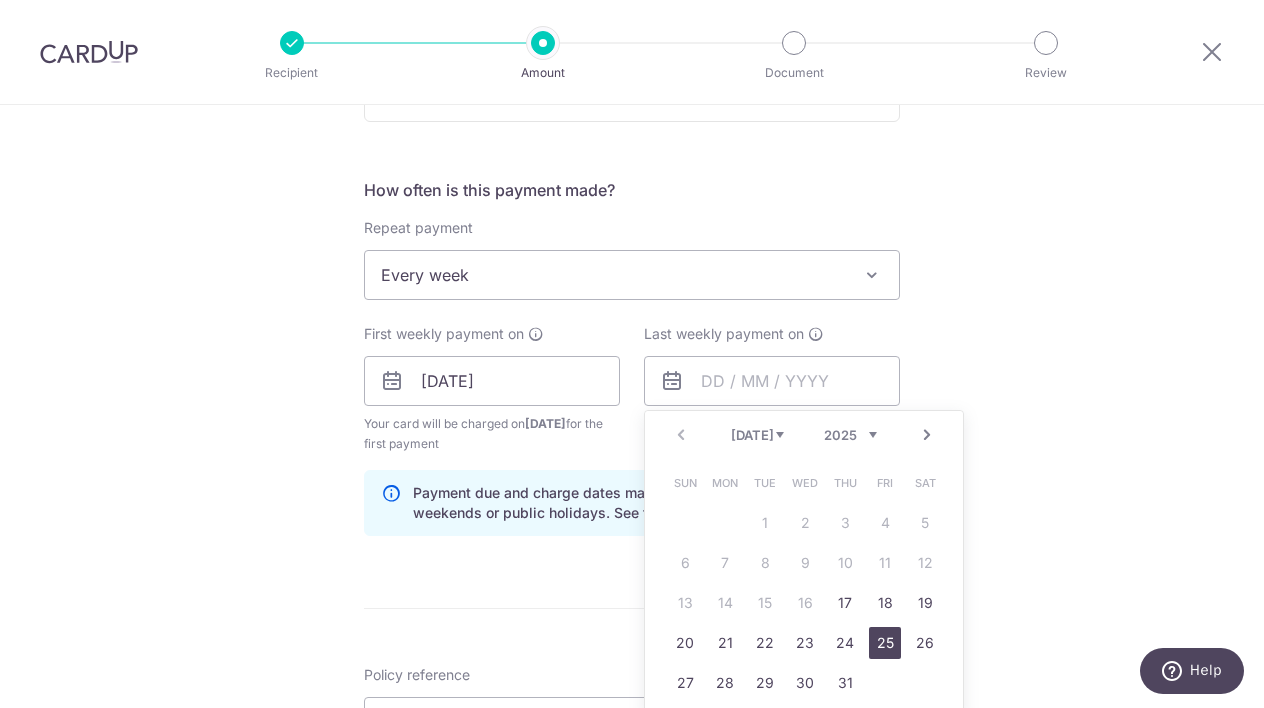 click on "25" at bounding box center [885, 643] 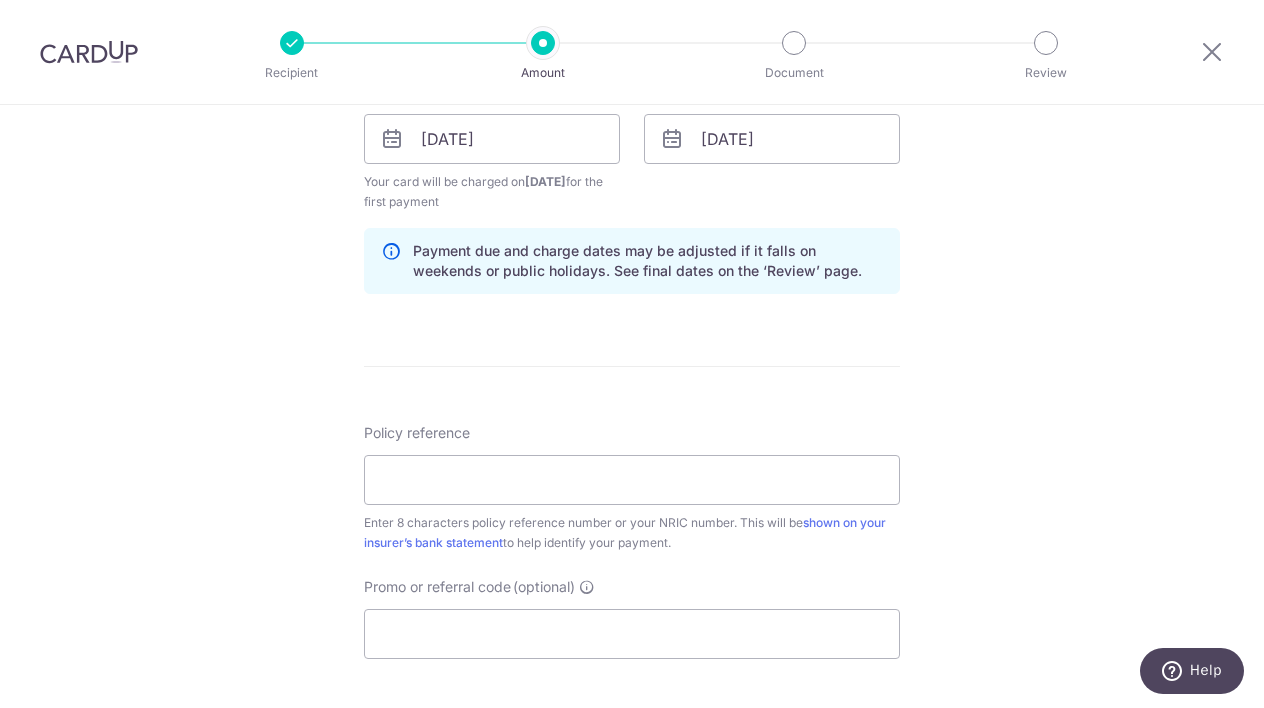 scroll, scrollTop: 946, scrollLeft: 0, axis: vertical 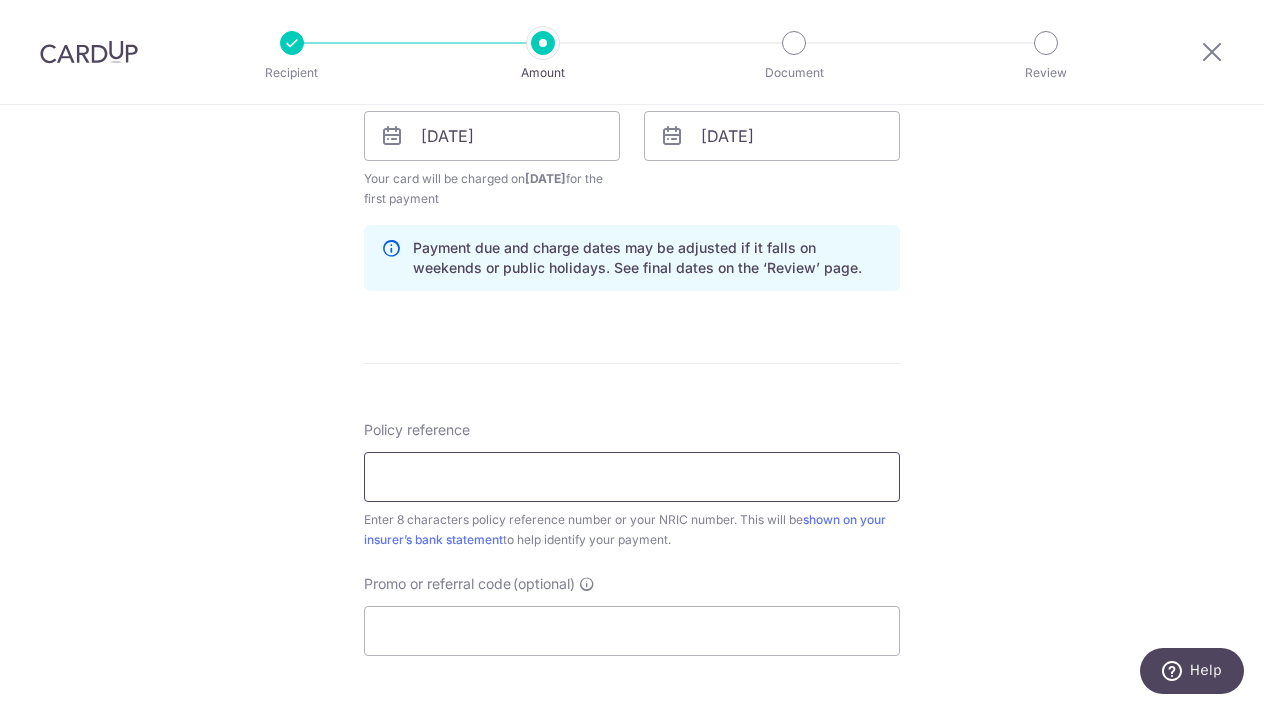 click on "Policy reference" at bounding box center (632, 477) 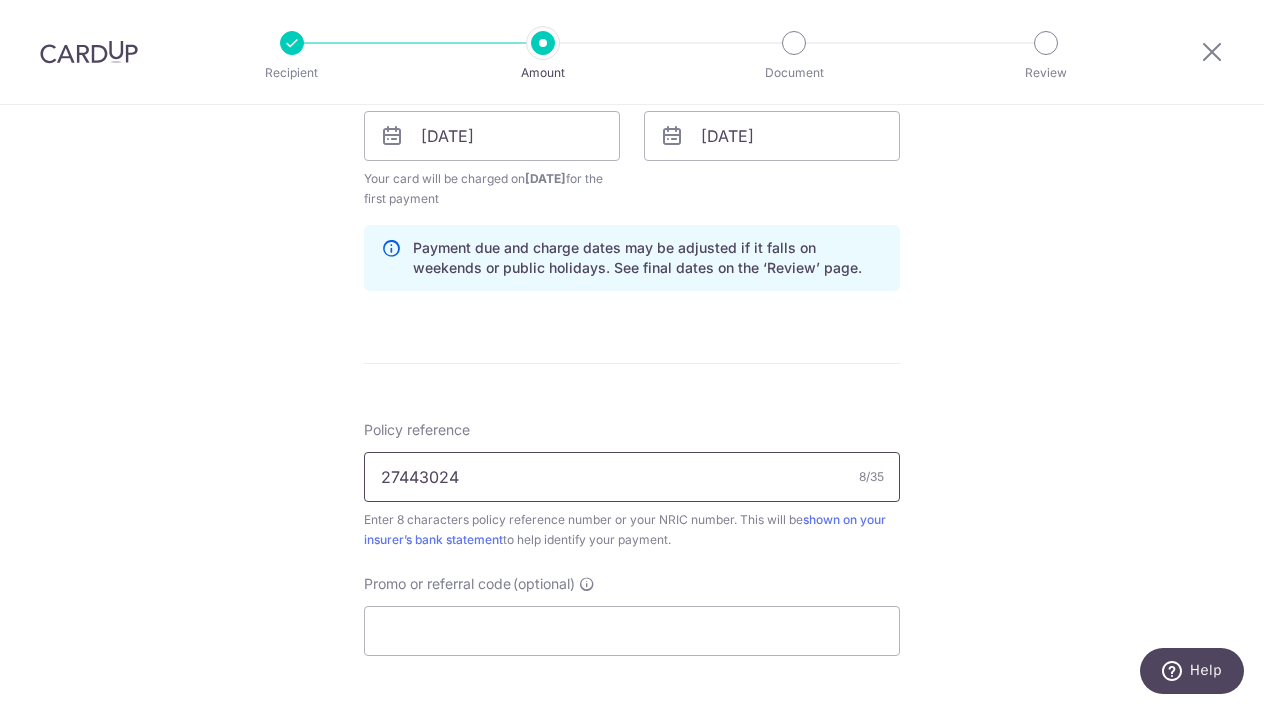 type on "27443024" 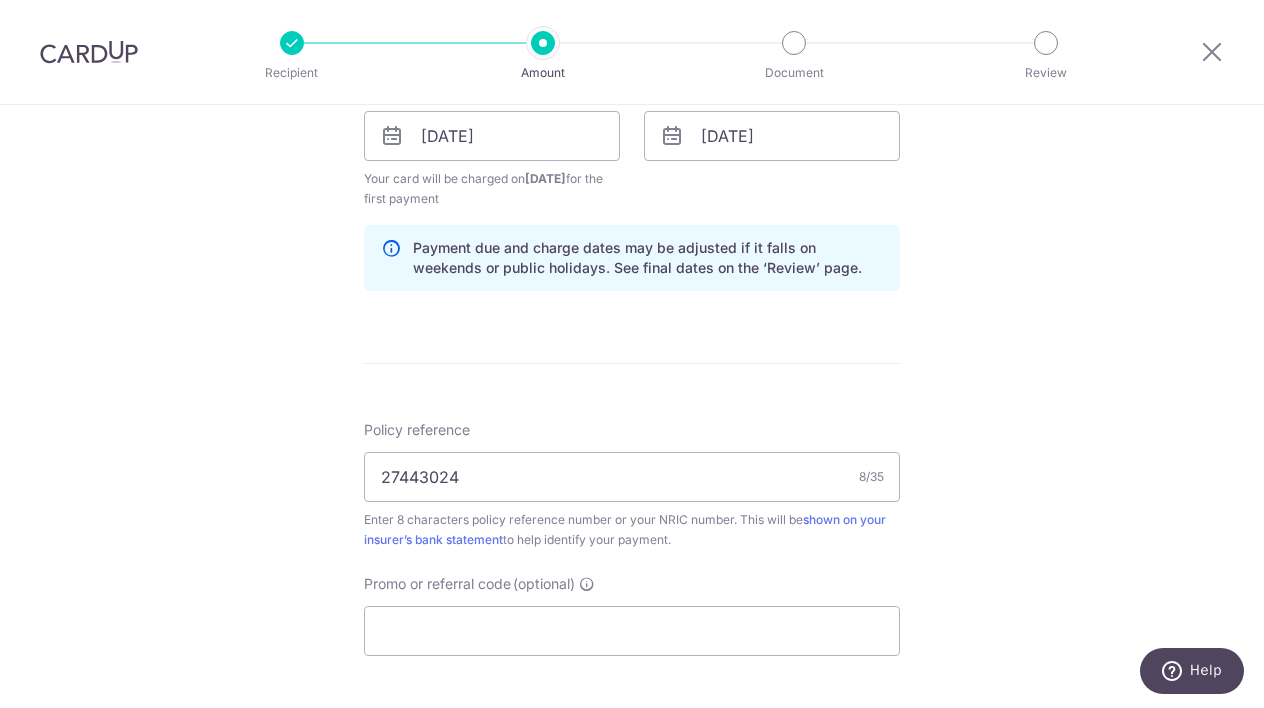 click on "Tell us more about your payment
Enter payment amount
SGD
1,050.00
1050.00
Select Card
**** 2846
Add credit card
Your Cards
**** 3797
**** 2846
Secure 256-bit SSL
Text
New card details
Card
Secure 256-bit SSL" at bounding box center [632, 114] 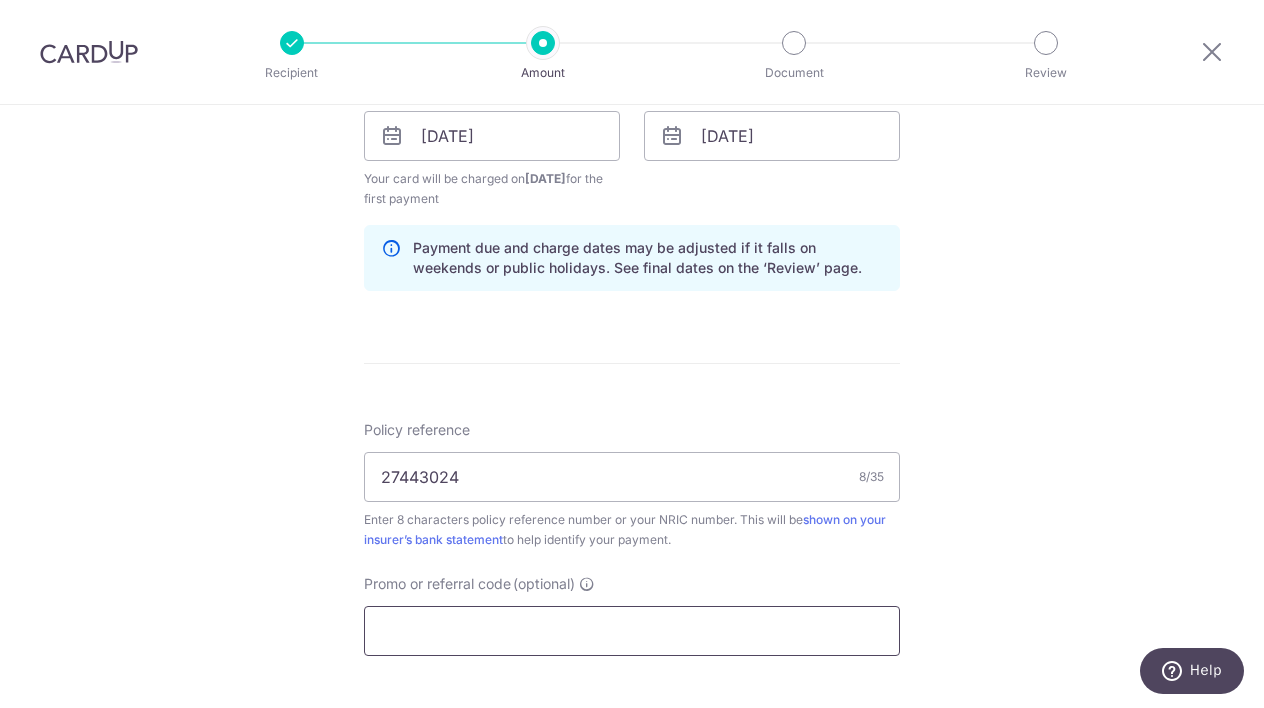 click on "Promo or referral code
(optional)" at bounding box center (632, 631) 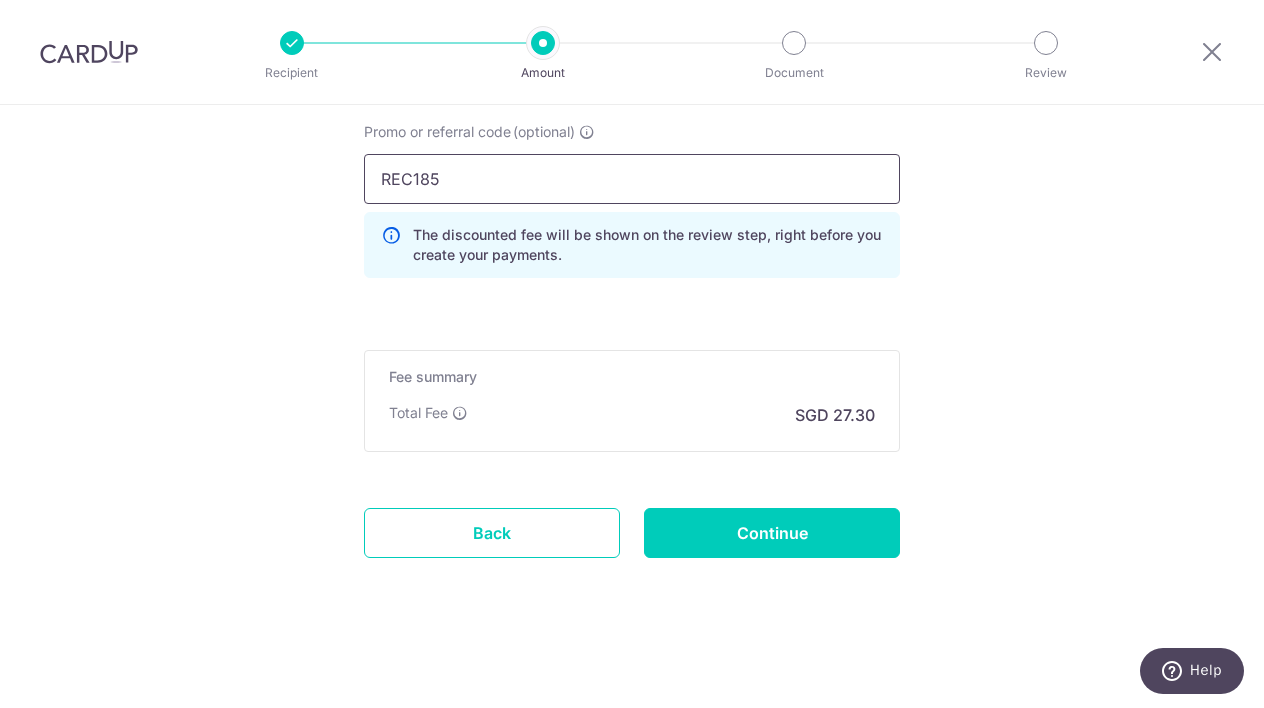 scroll, scrollTop: 1398, scrollLeft: 0, axis: vertical 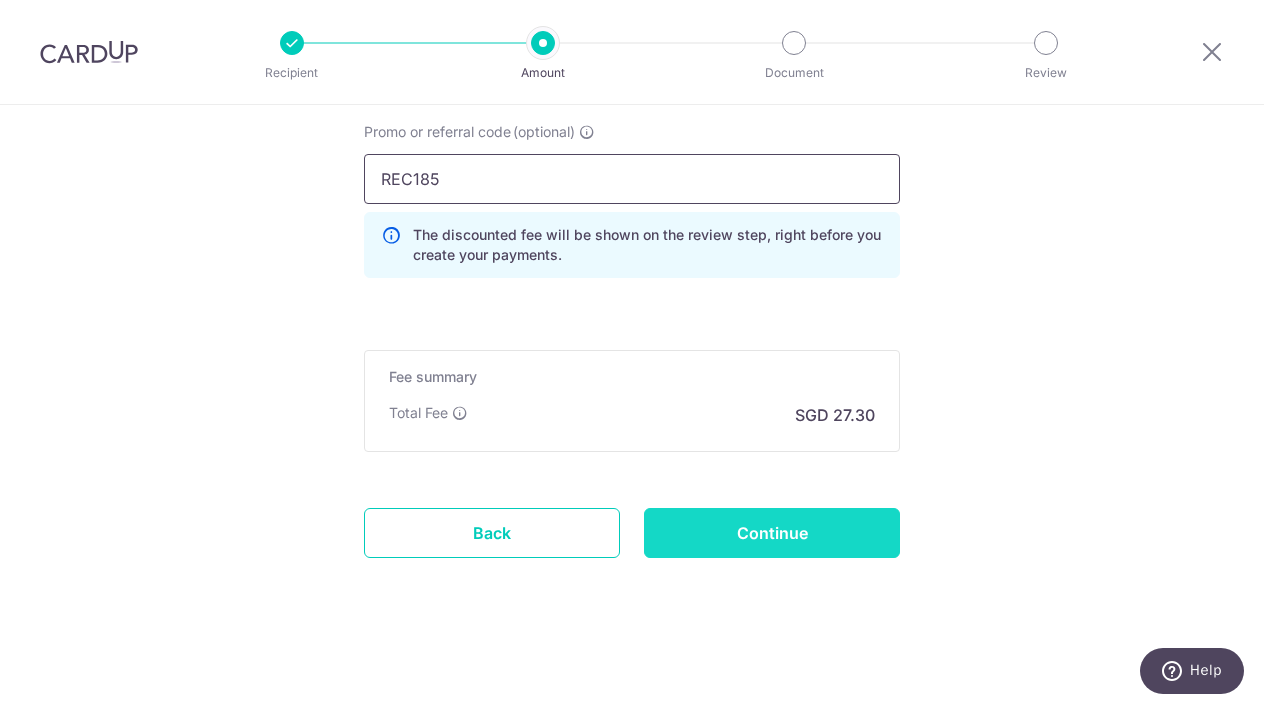 type on "REC185" 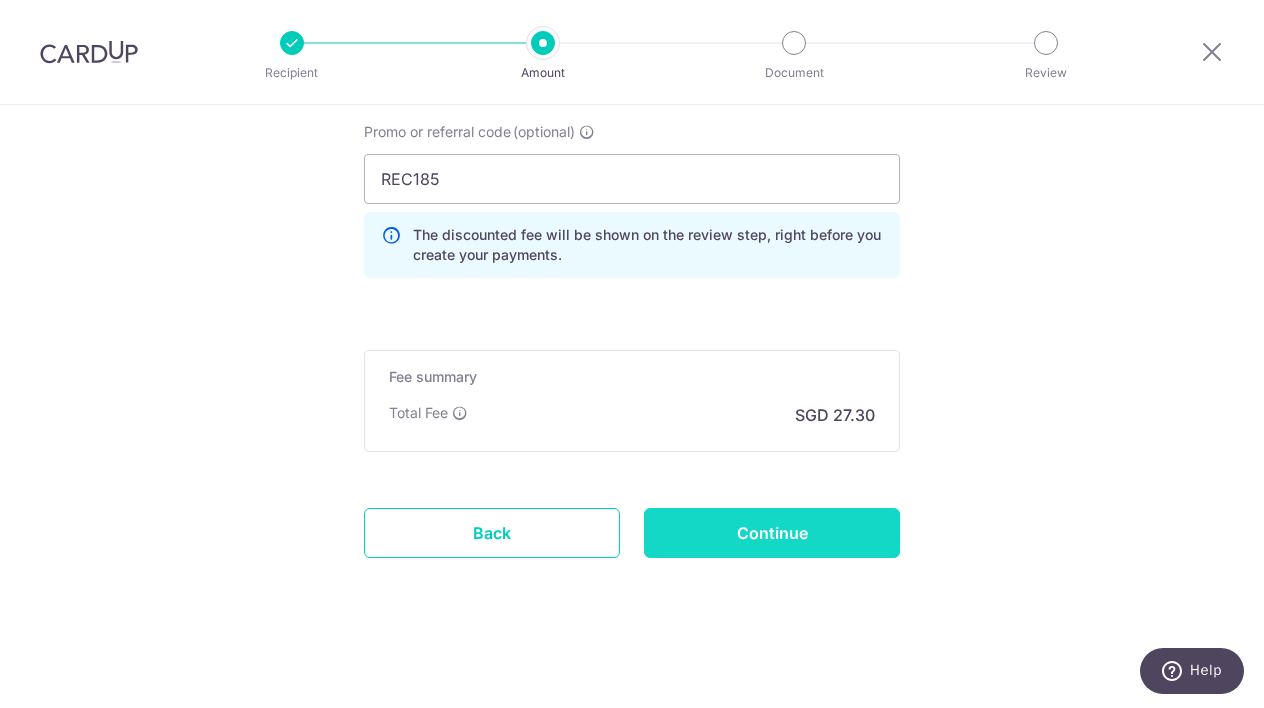 click on "Continue" at bounding box center [772, 533] 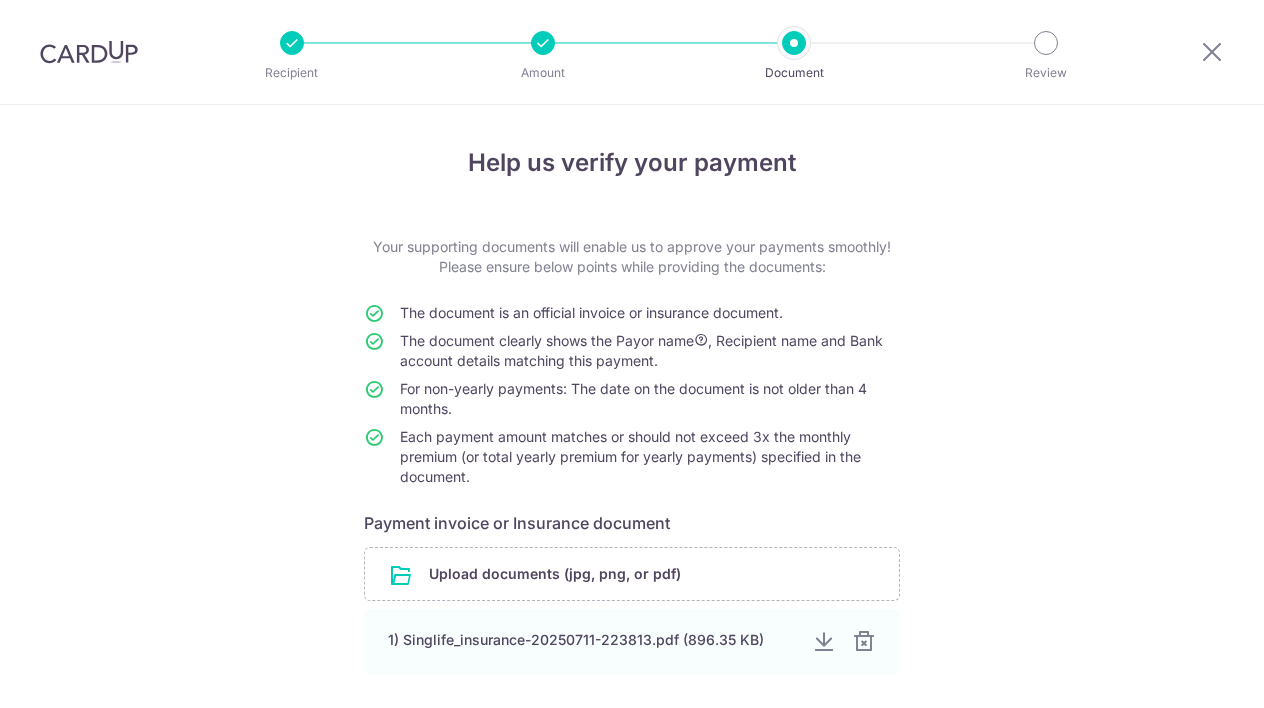 scroll, scrollTop: 0, scrollLeft: 0, axis: both 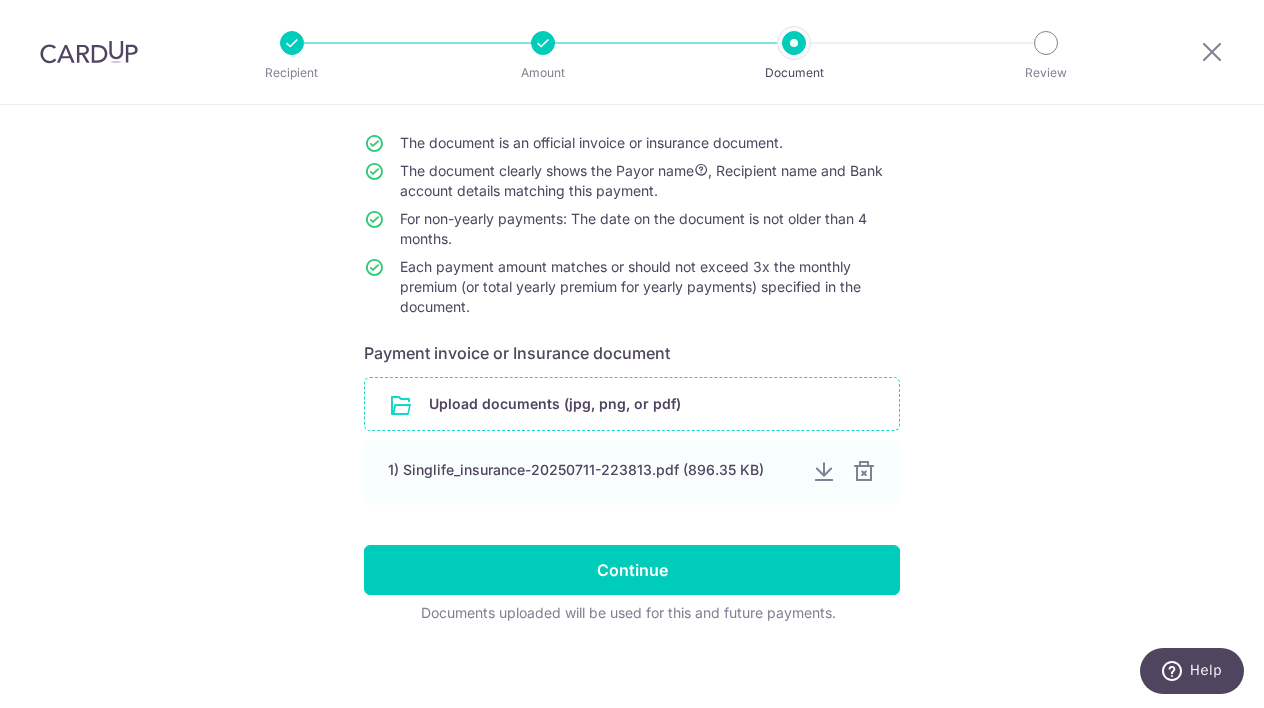 click at bounding box center (632, 404) 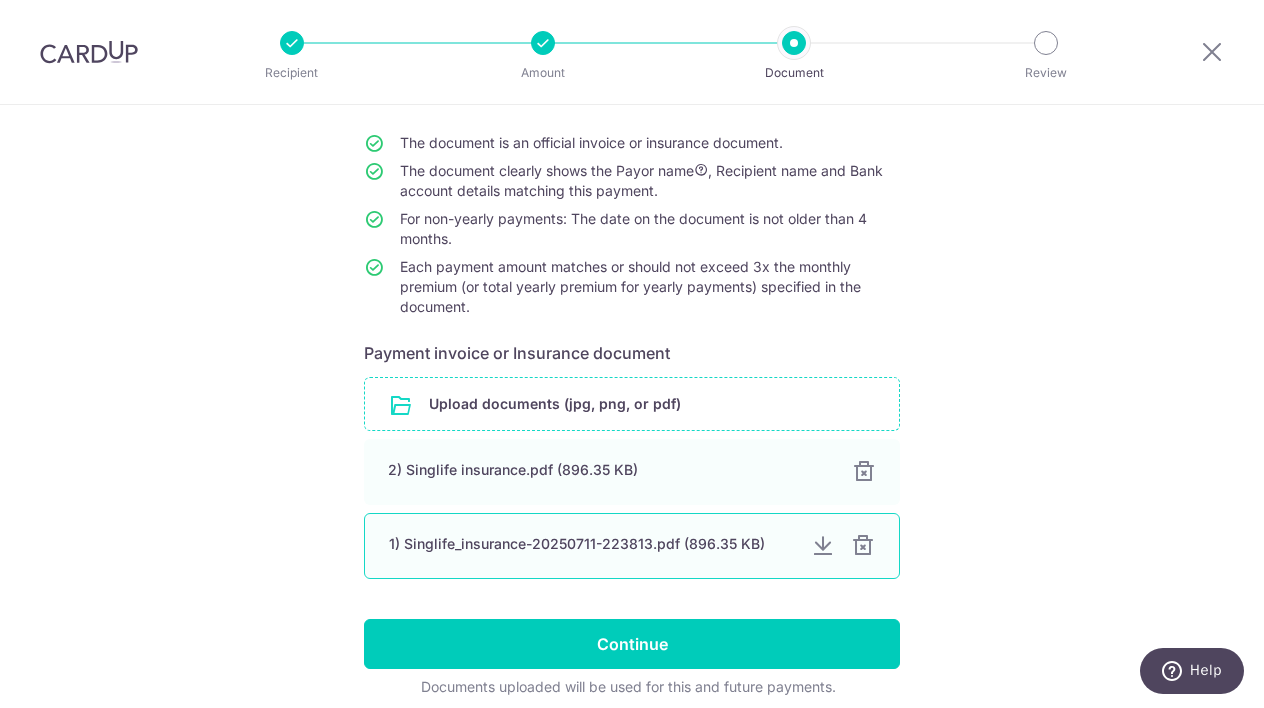 click at bounding box center (863, 546) 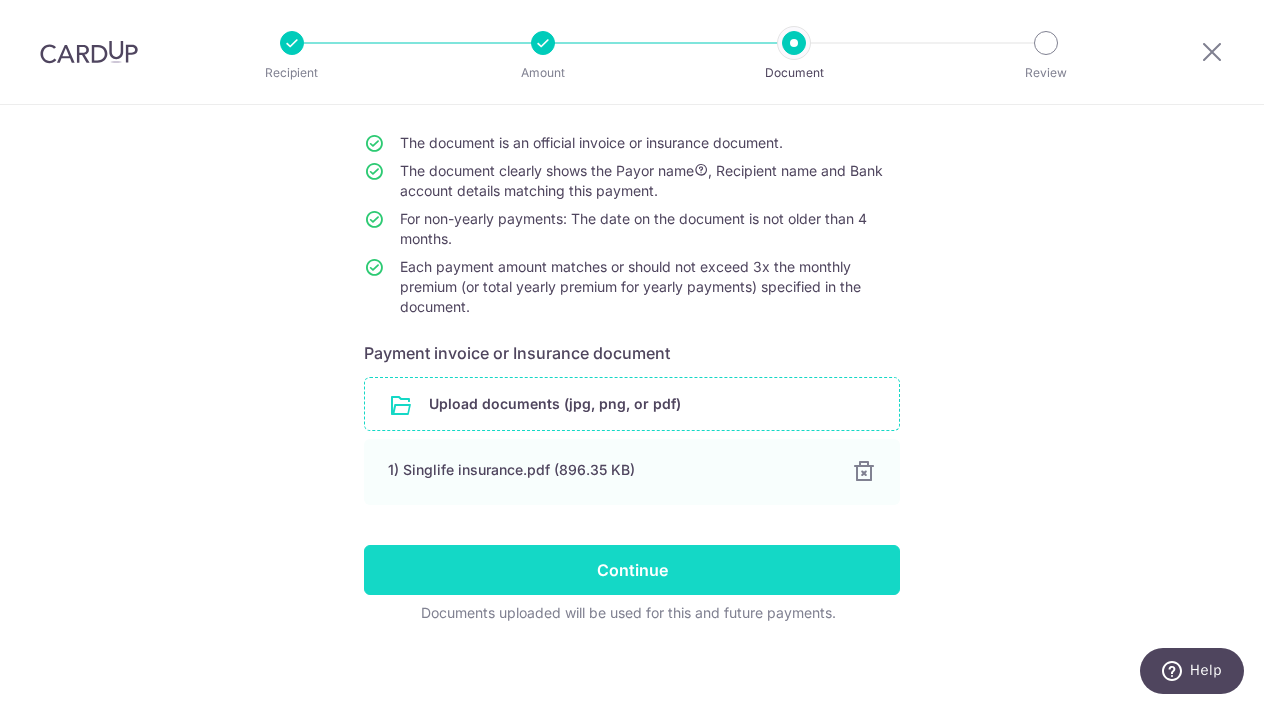 click on "Continue" at bounding box center [632, 570] 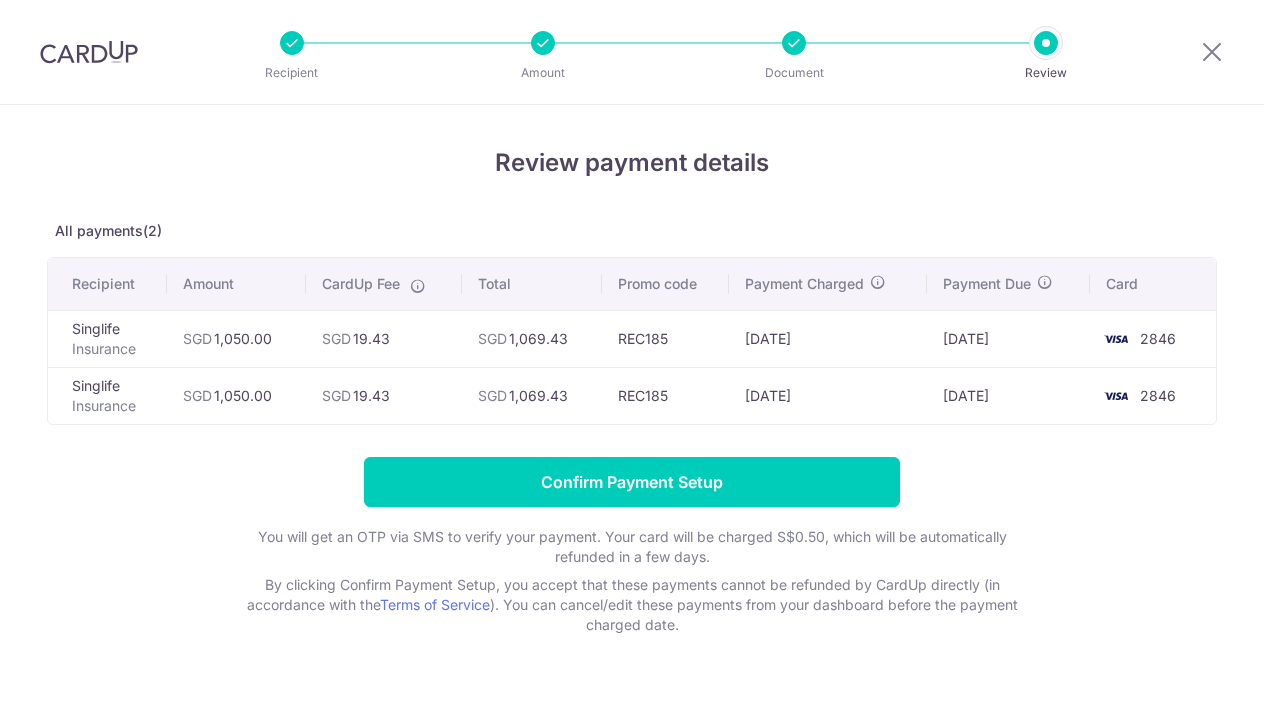 scroll, scrollTop: 0, scrollLeft: 0, axis: both 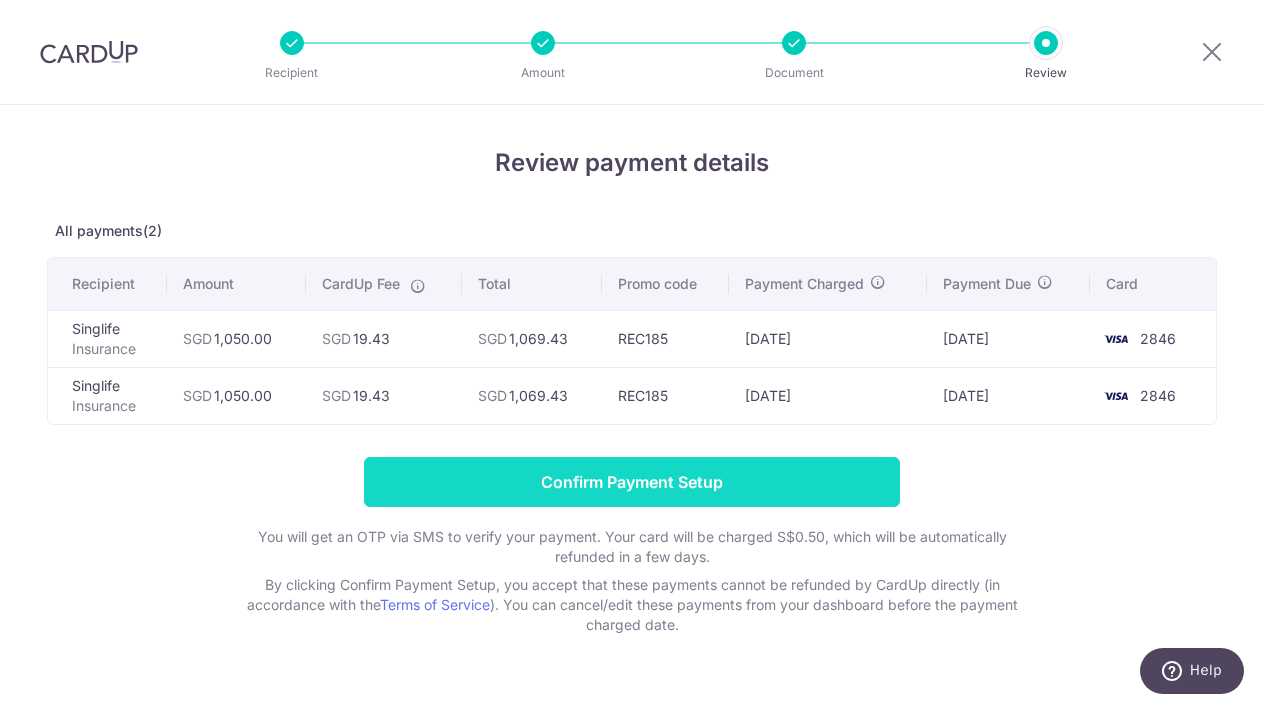 click on "Confirm Payment Setup" at bounding box center (632, 482) 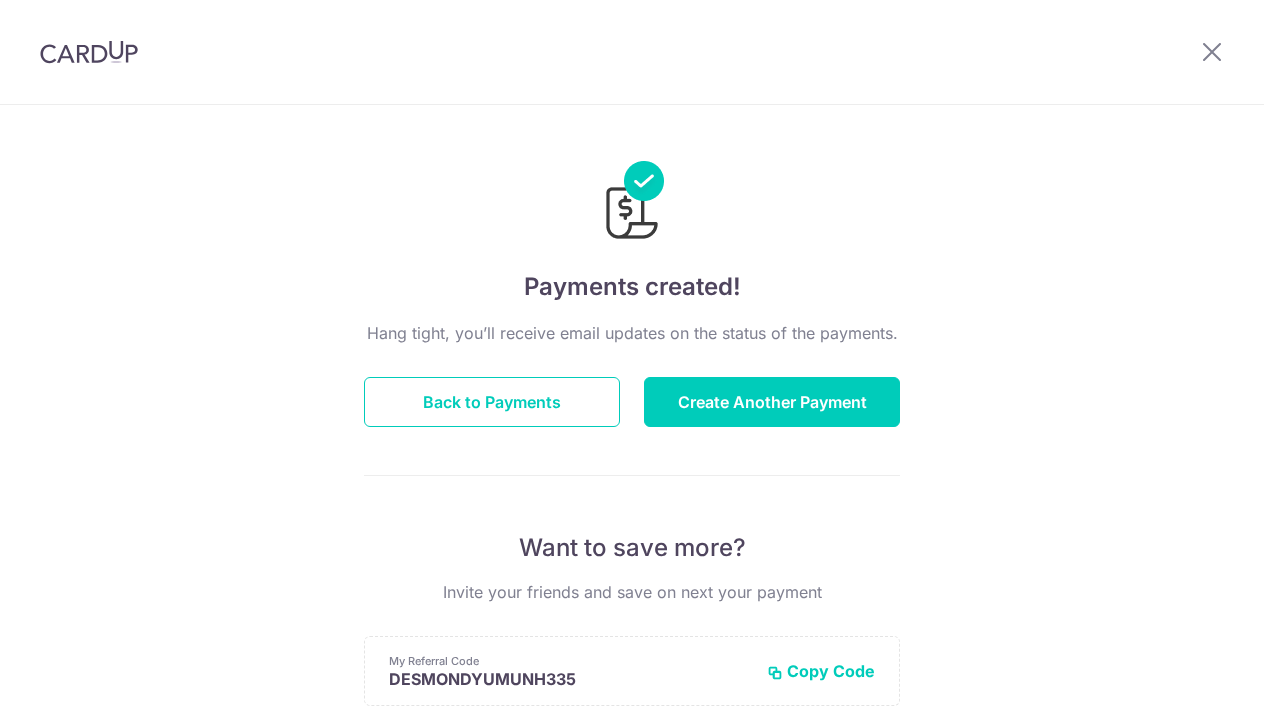 scroll, scrollTop: 0, scrollLeft: 0, axis: both 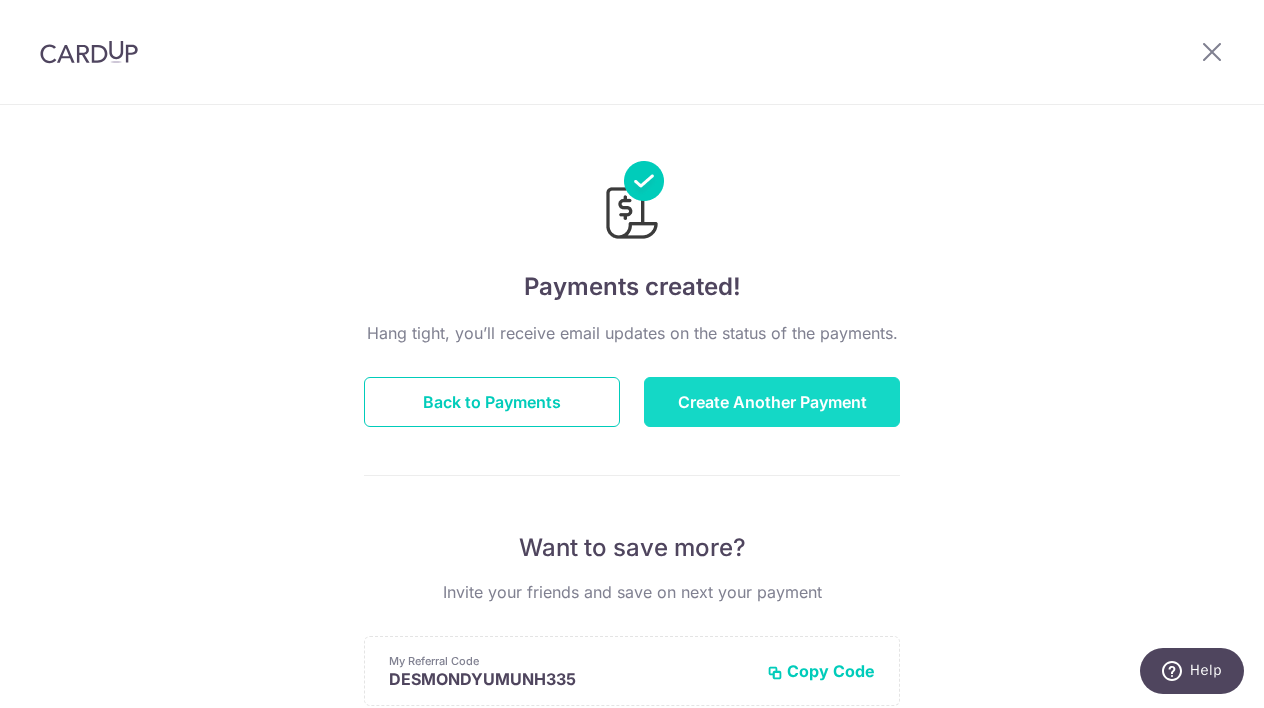 click on "Create Another Payment" at bounding box center [772, 402] 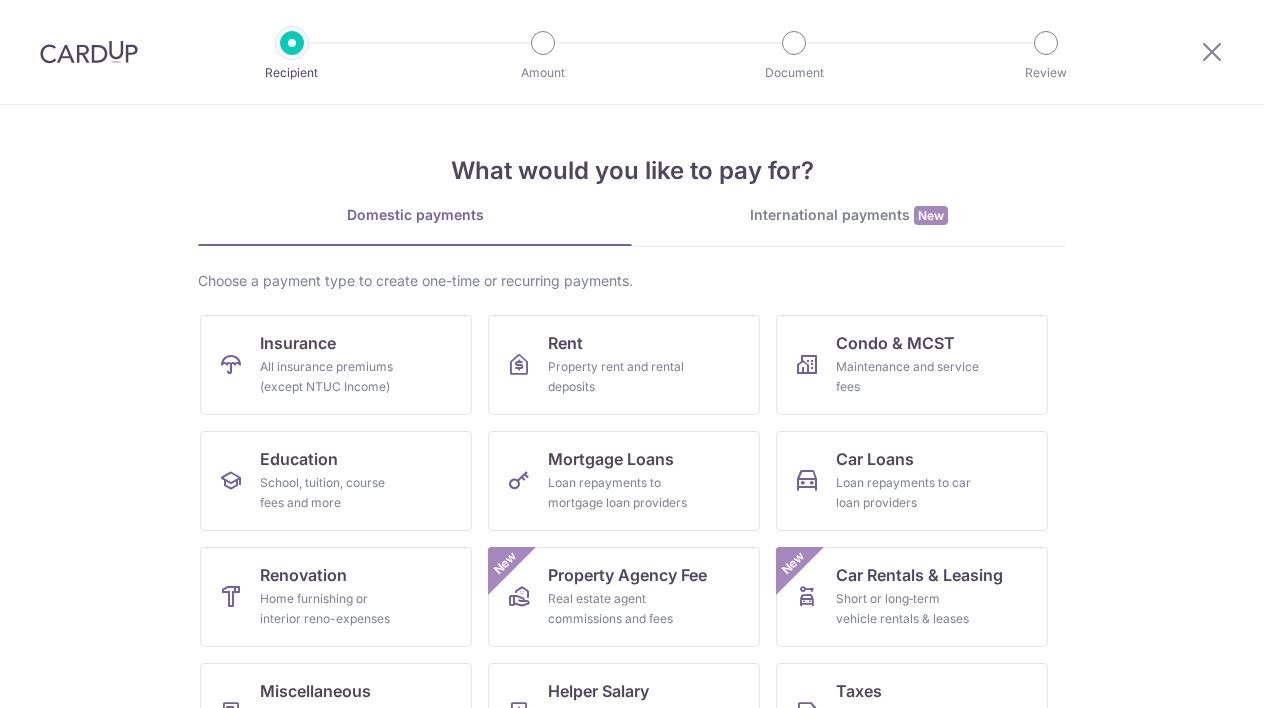 scroll, scrollTop: 0, scrollLeft: 0, axis: both 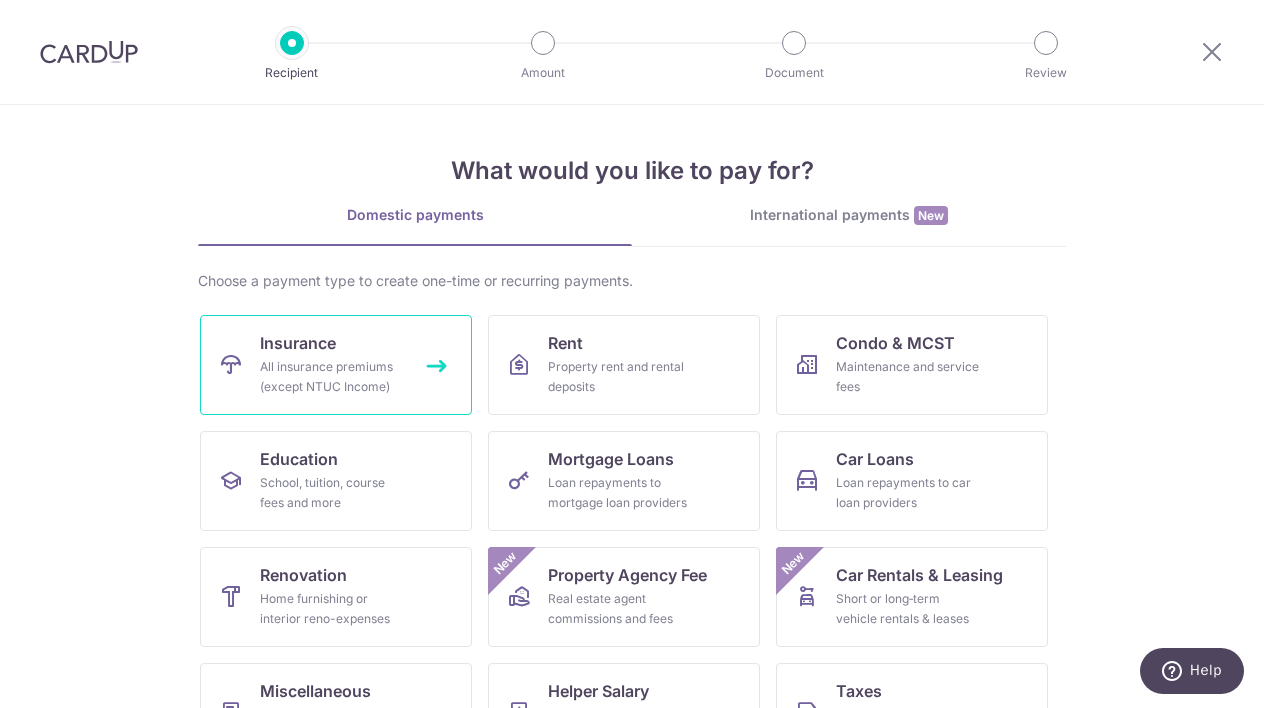 click on "Insurance" at bounding box center (298, 343) 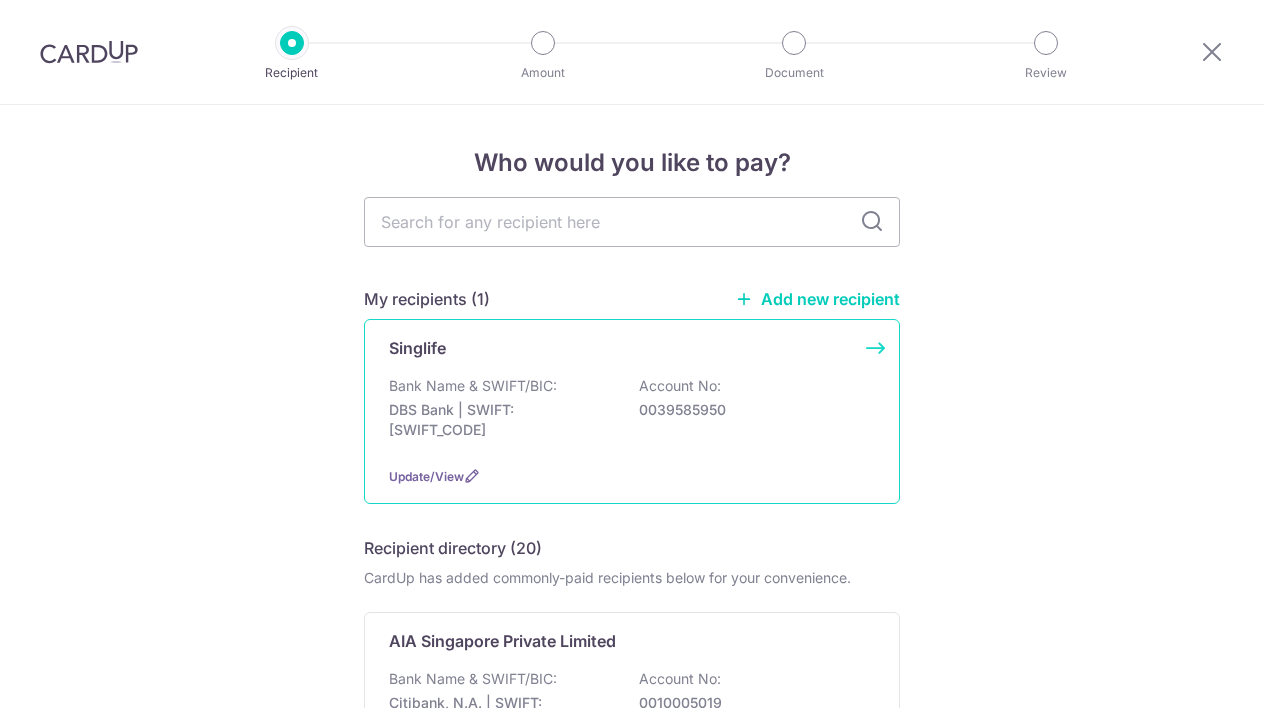 scroll, scrollTop: 0, scrollLeft: 0, axis: both 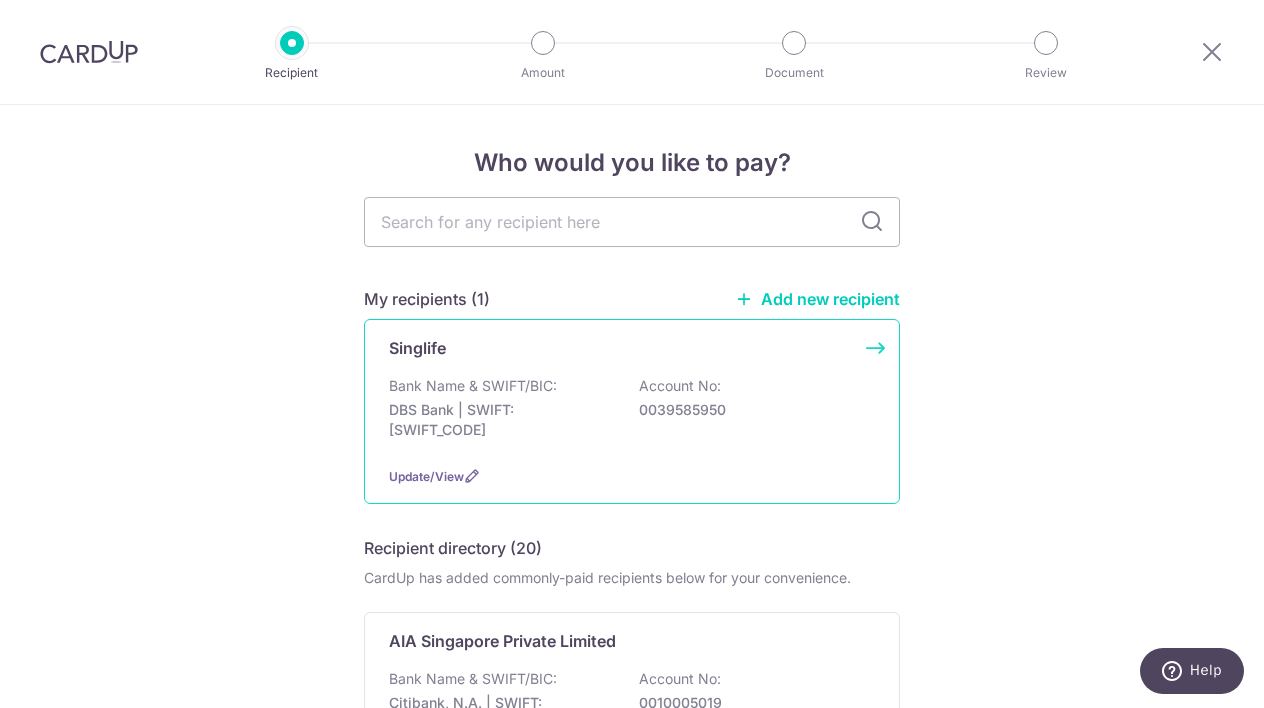 click on "Singlife
Bank Name & SWIFT/BIC:
DBS Bank | SWIFT: DBSSSGSGXXX
Account No:
0039585950
Update/View" at bounding box center [632, 411] 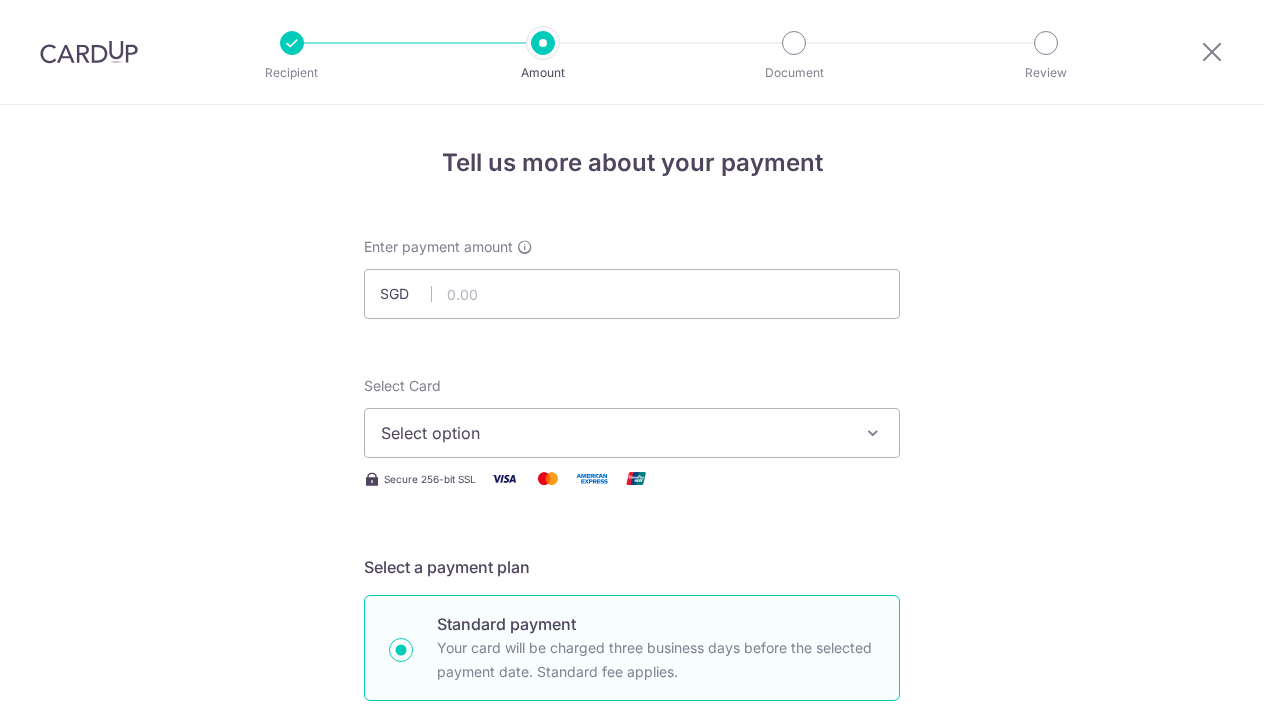 scroll, scrollTop: 0, scrollLeft: 0, axis: both 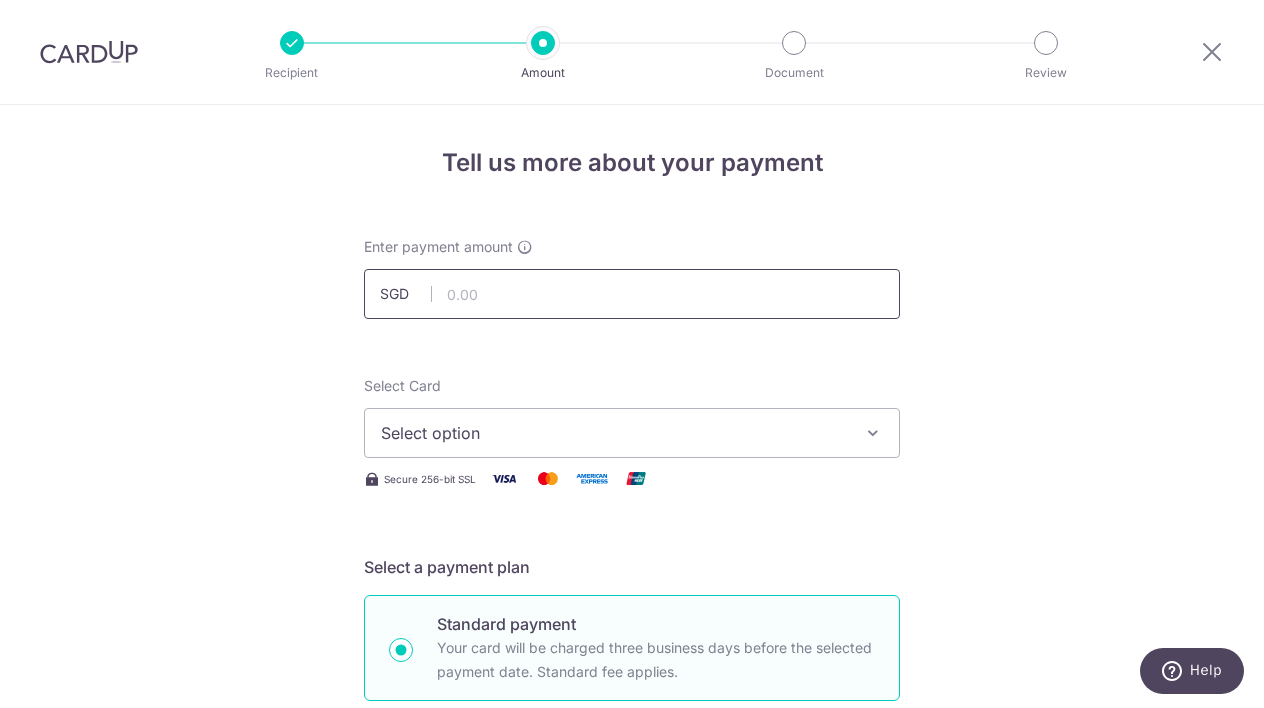 click at bounding box center [632, 294] 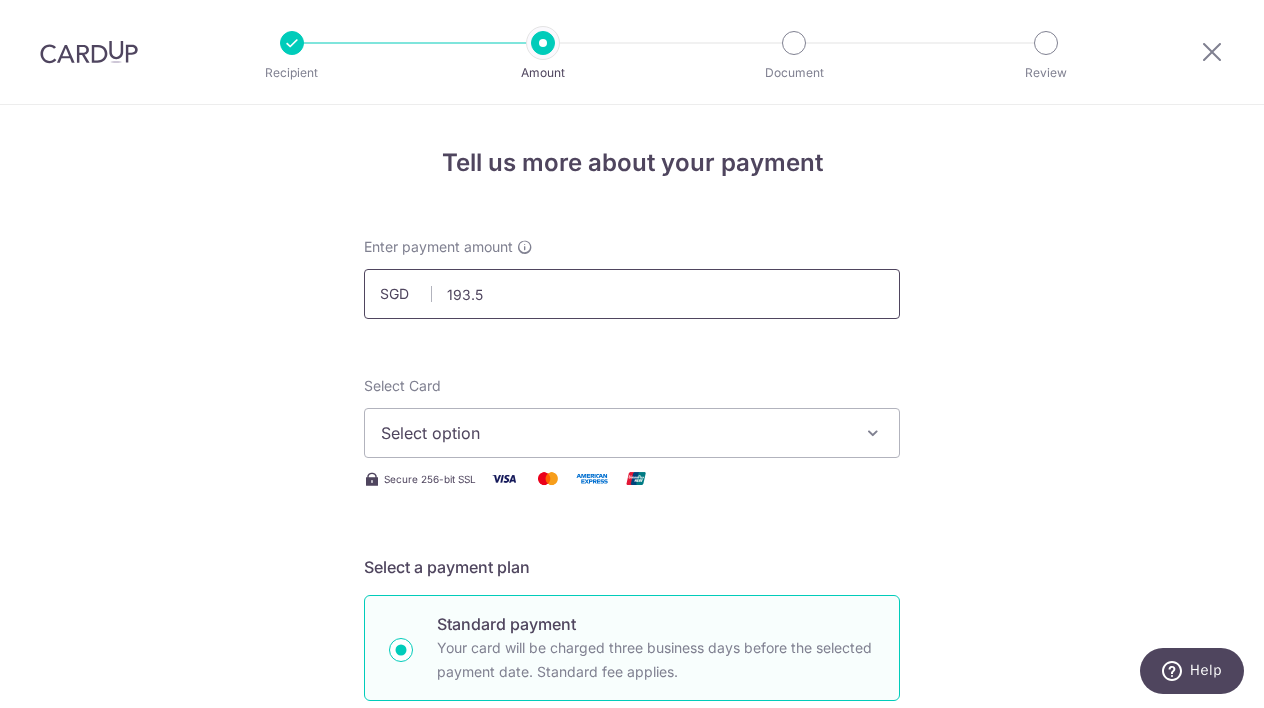 type on "193.50" 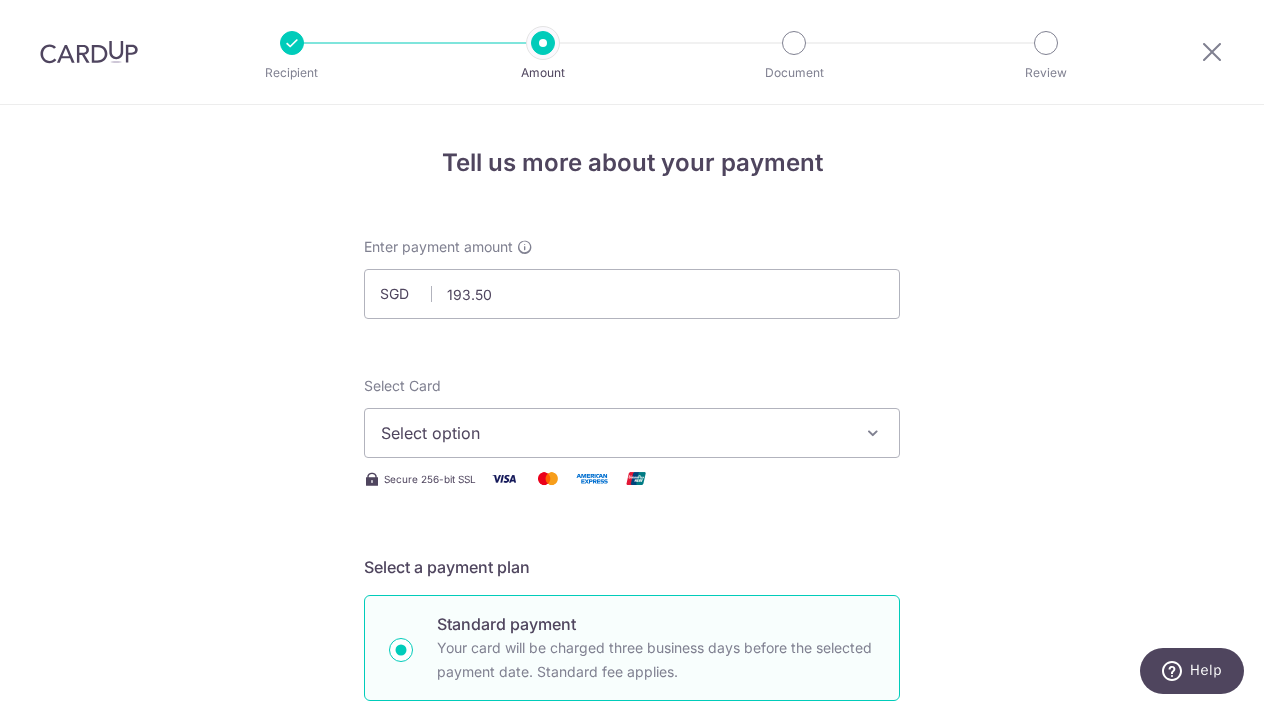 click on "Select option" at bounding box center (614, 433) 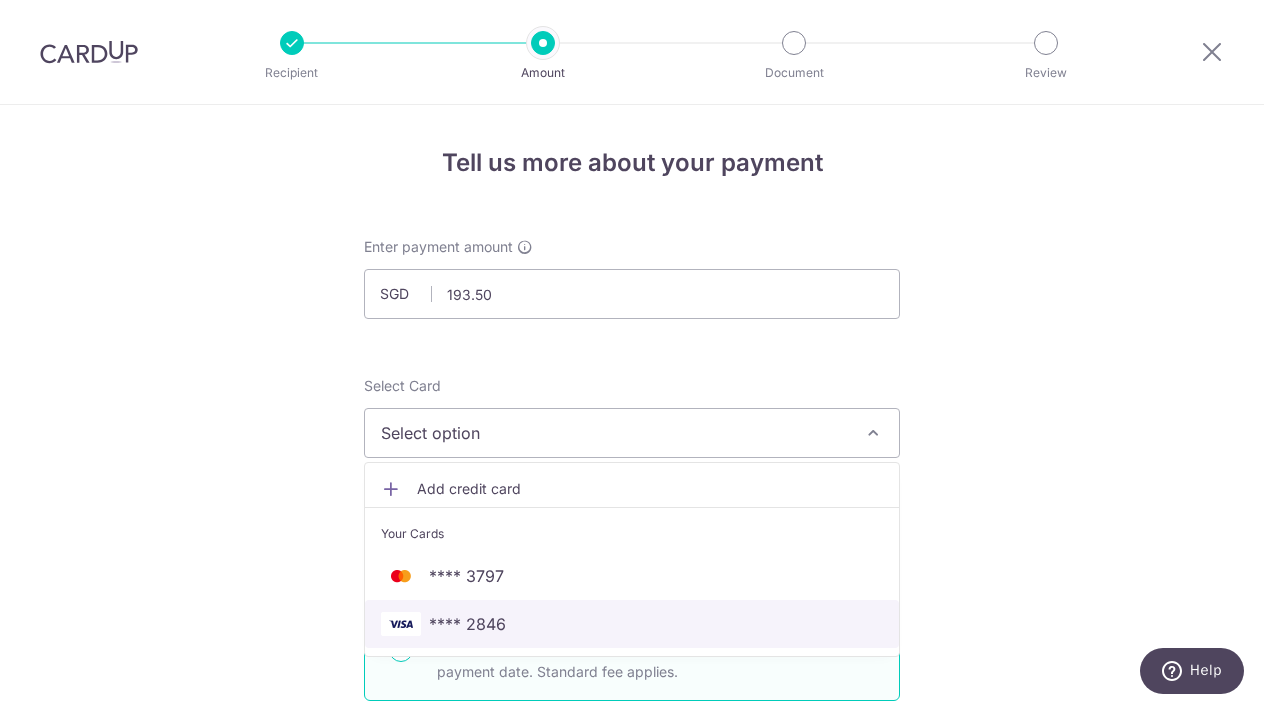 click on "**** 2846" at bounding box center [632, 624] 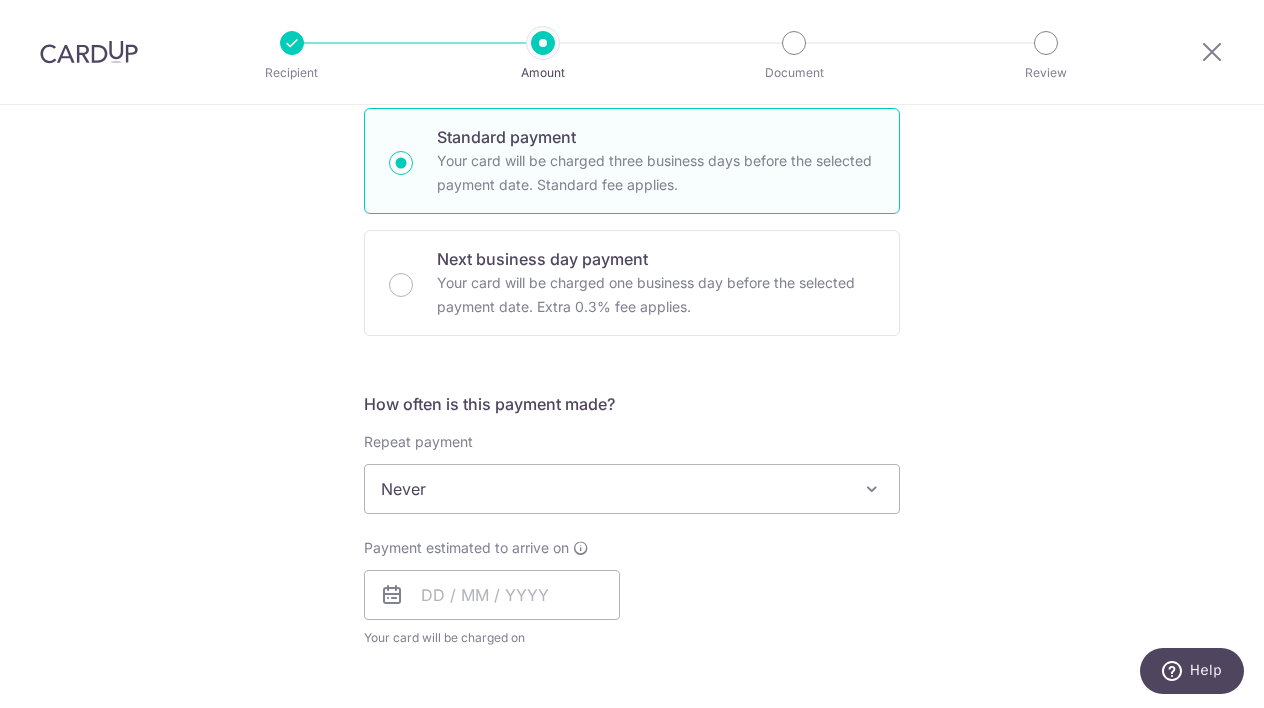 scroll, scrollTop: 488, scrollLeft: 0, axis: vertical 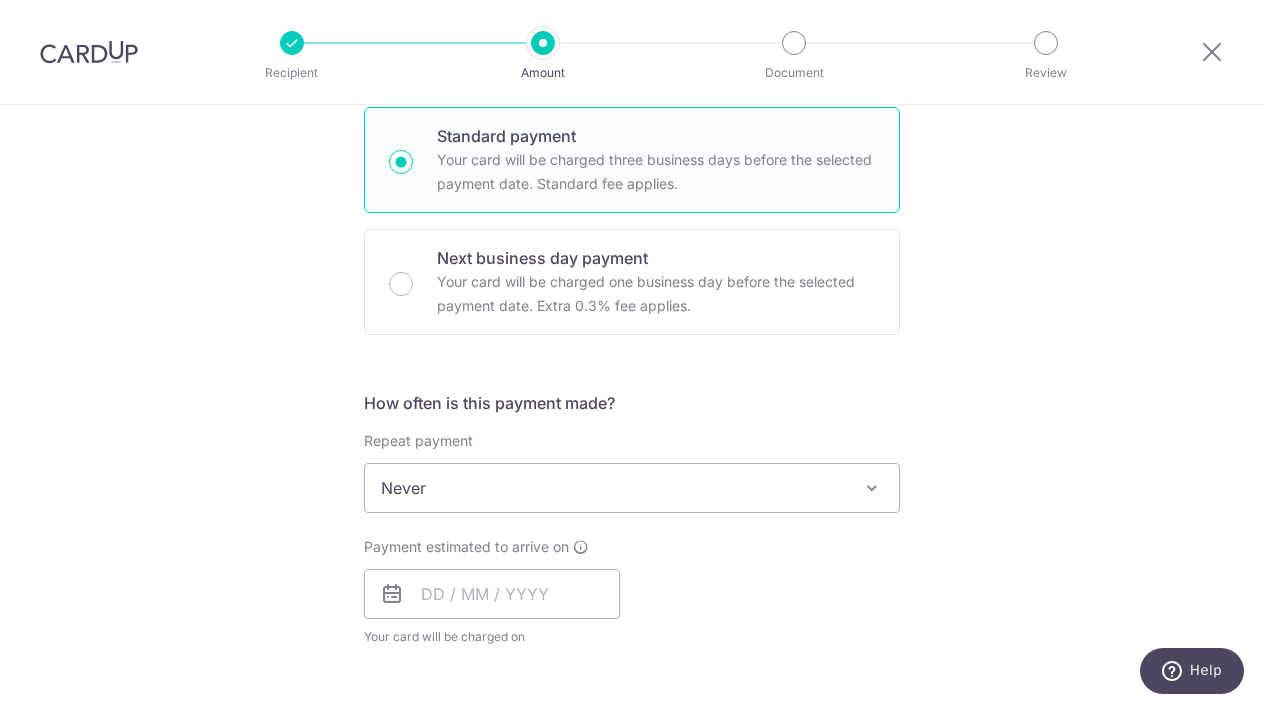 click on "Never" at bounding box center (632, 488) 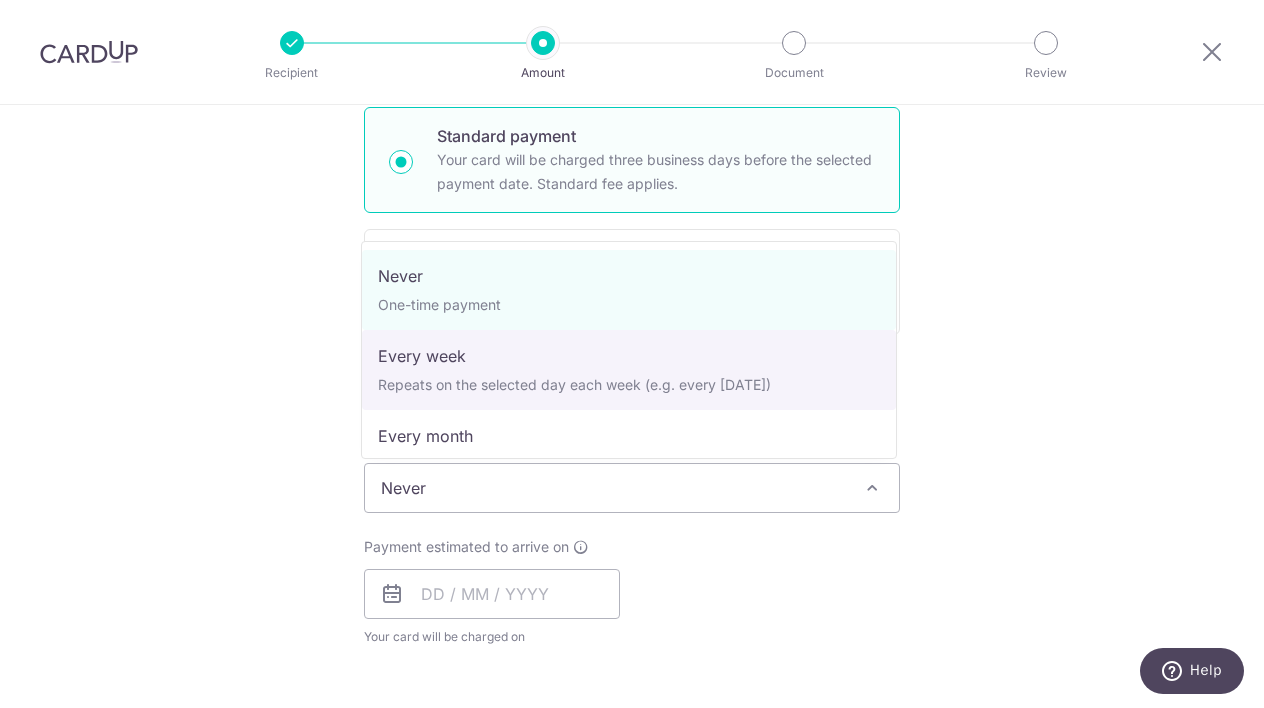 select on "2" 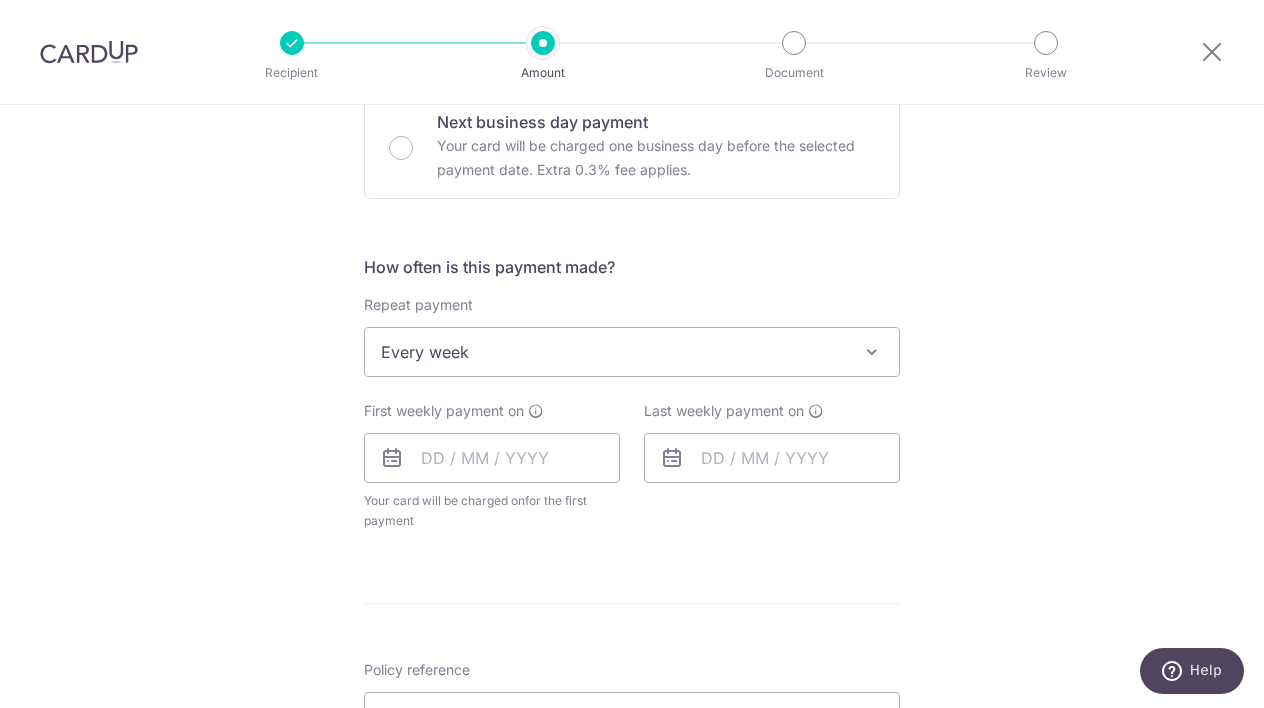 scroll, scrollTop: 631, scrollLeft: 0, axis: vertical 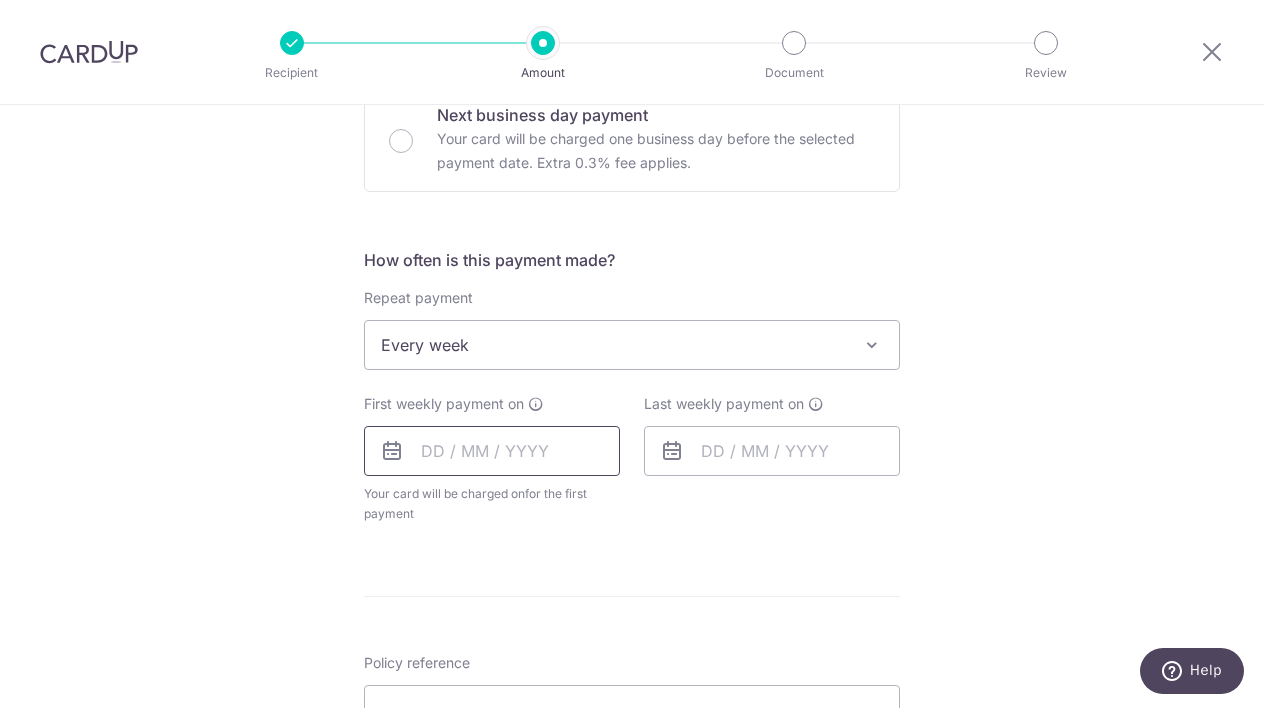 click at bounding box center (492, 451) 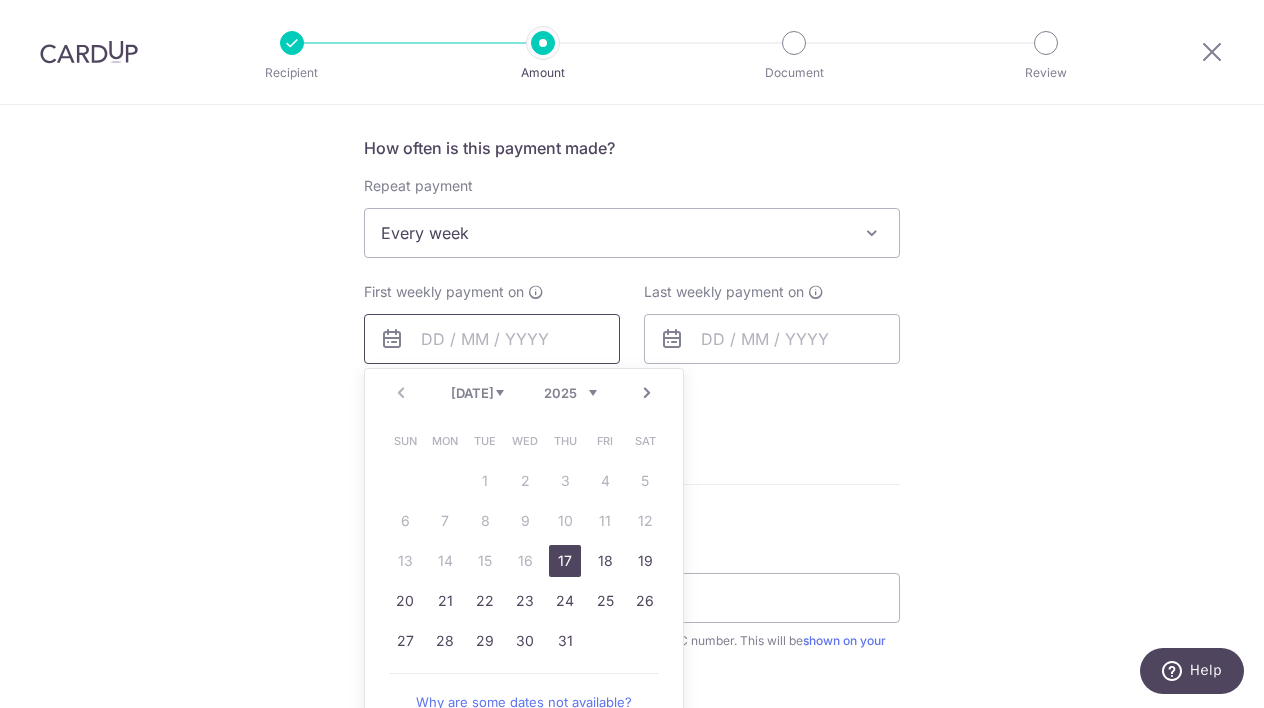 scroll, scrollTop: 751, scrollLeft: 0, axis: vertical 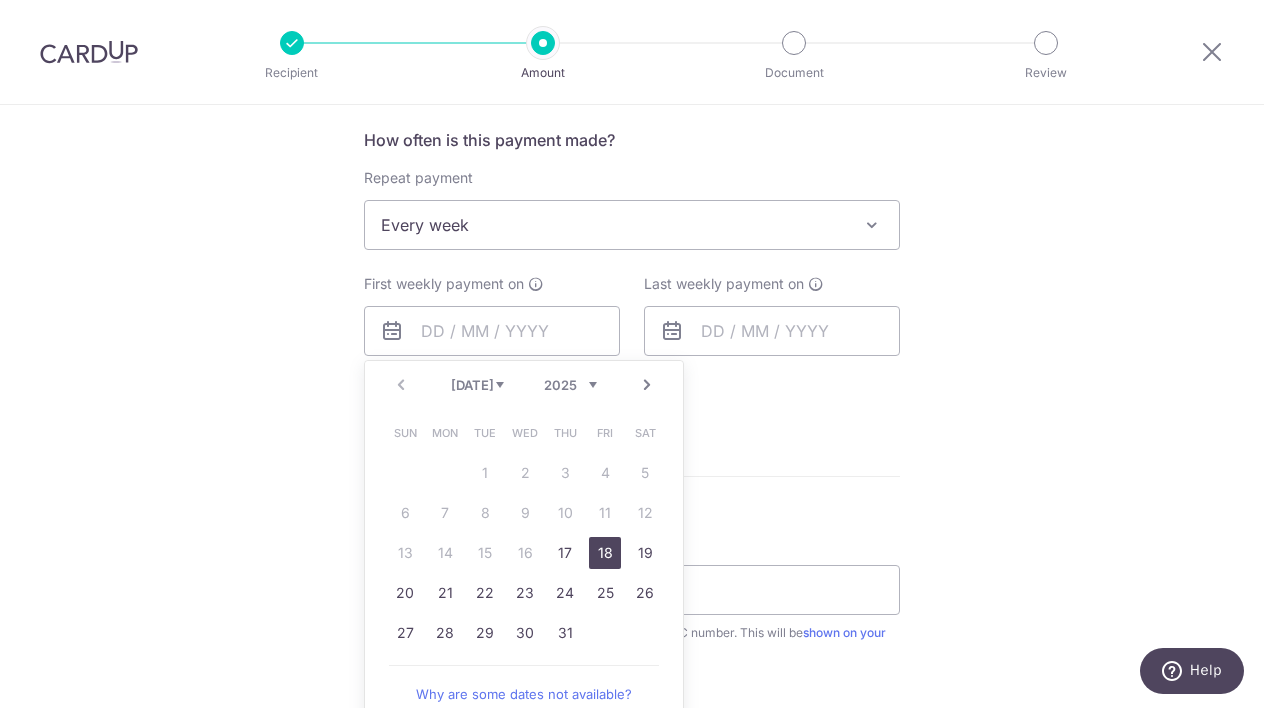 click on "18" at bounding box center (605, 553) 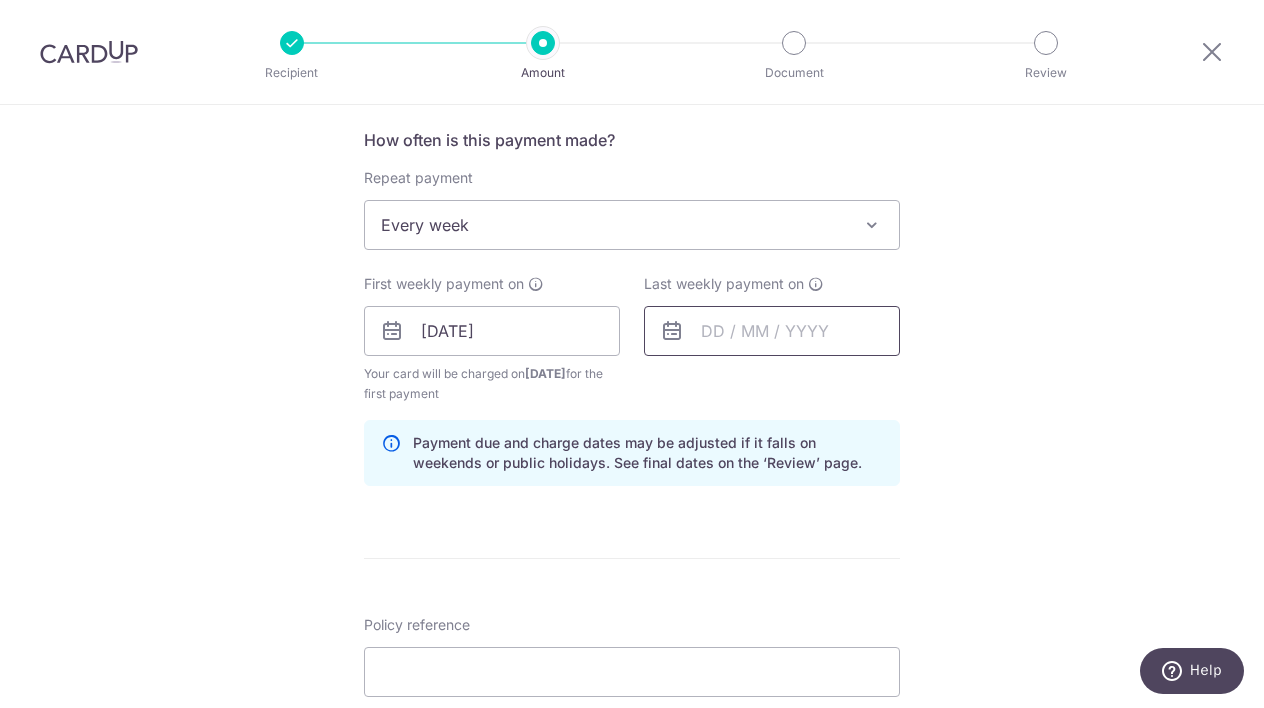 click at bounding box center [772, 331] 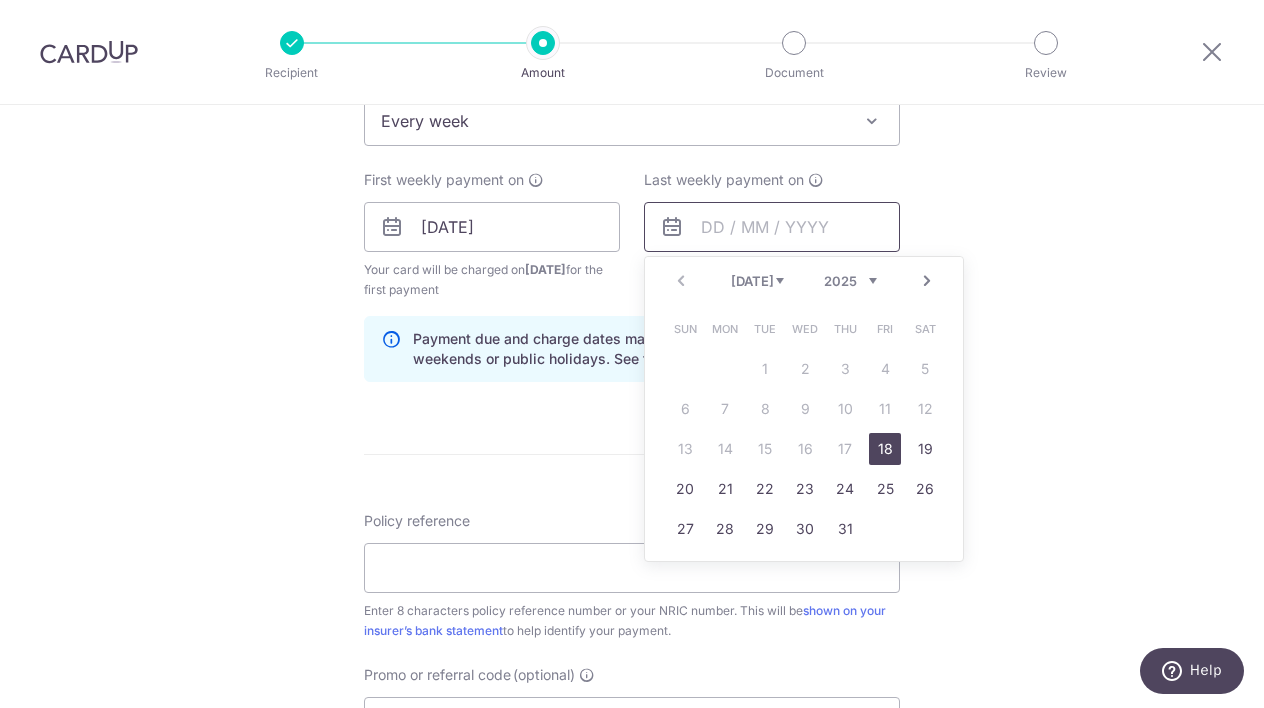 scroll, scrollTop: 858, scrollLeft: 0, axis: vertical 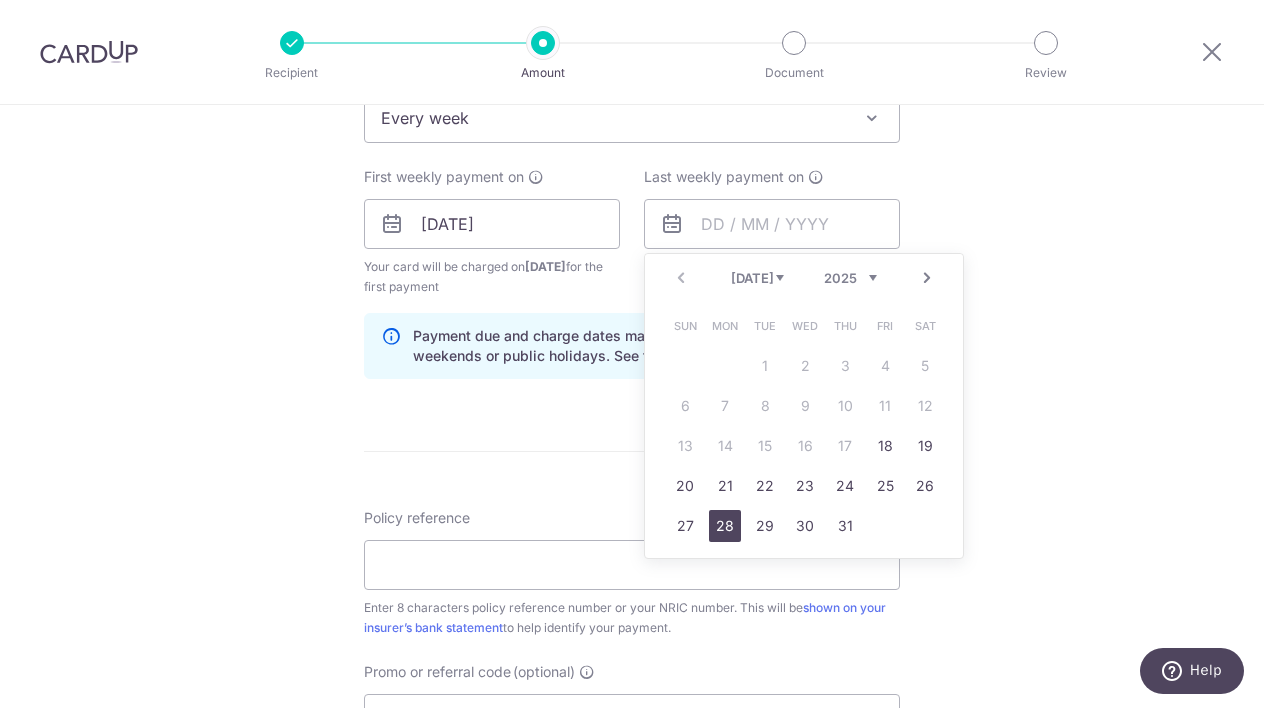 click on "28" at bounding box center (725, 526) 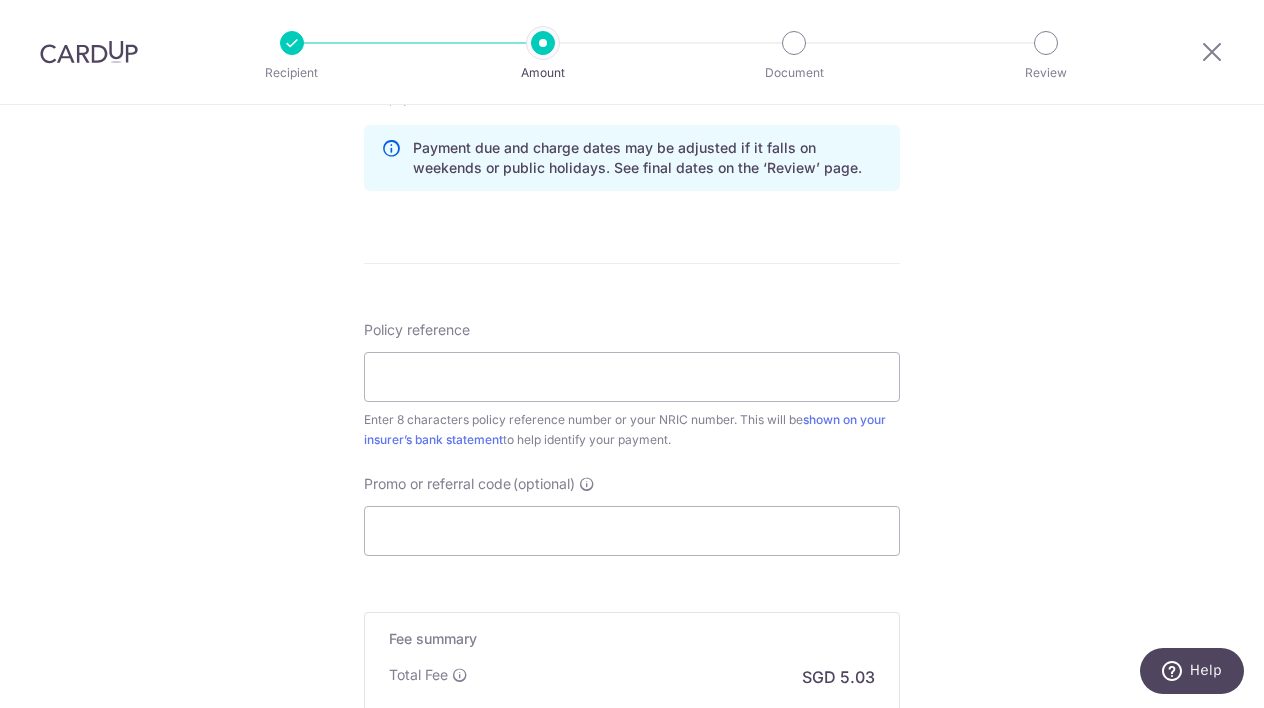 scroll, scrollTop: 1047, scrollLeft: 0, axis: vertical 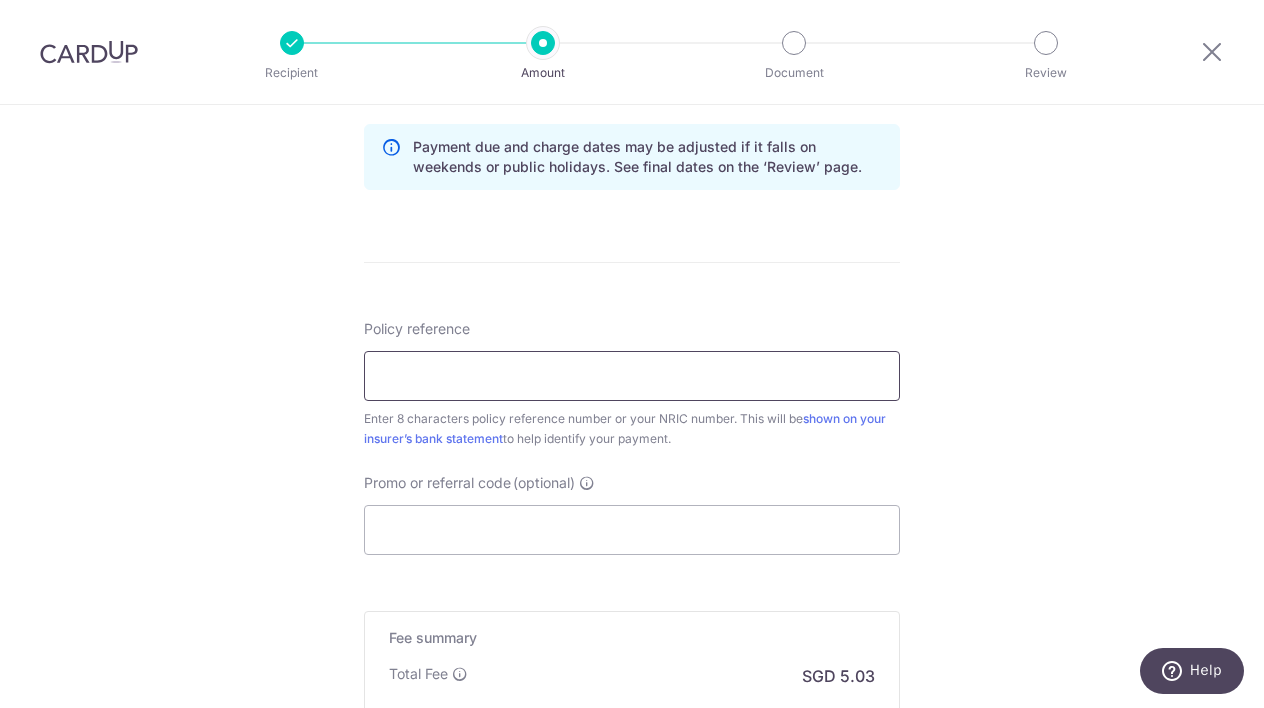 click on "Policy reference" at bounding box center (632, 376) 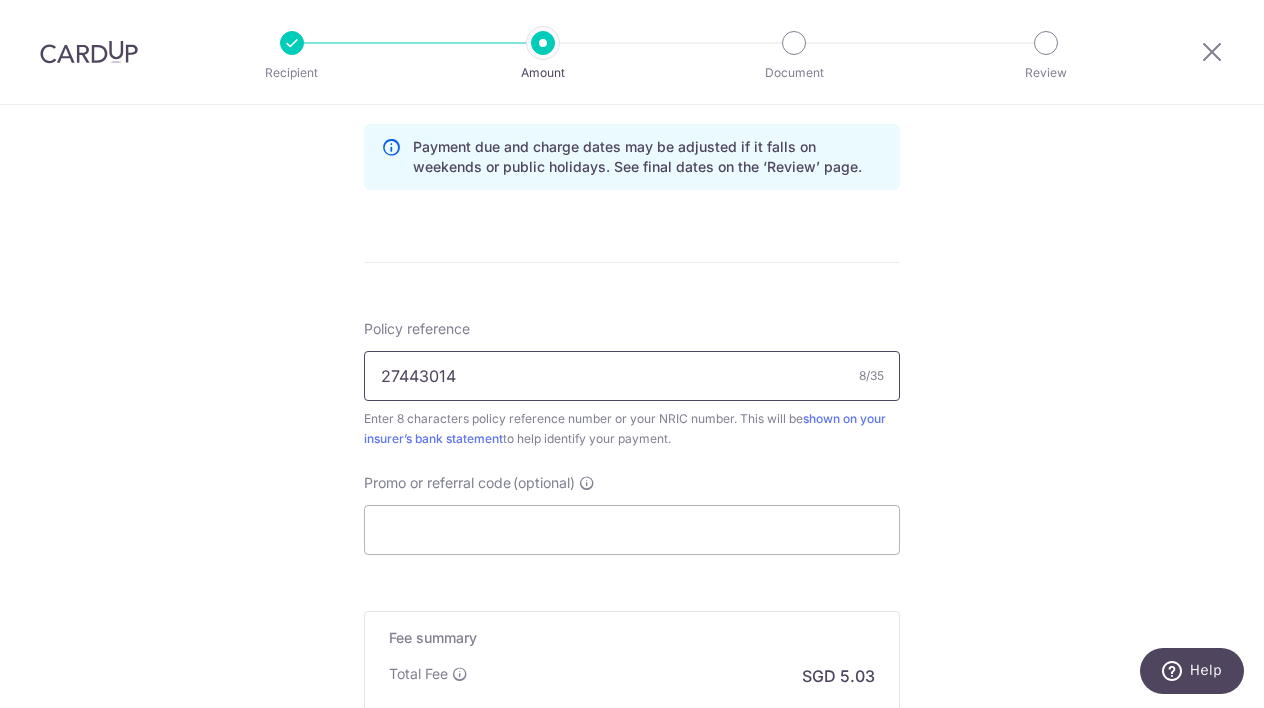 type on "27443014" 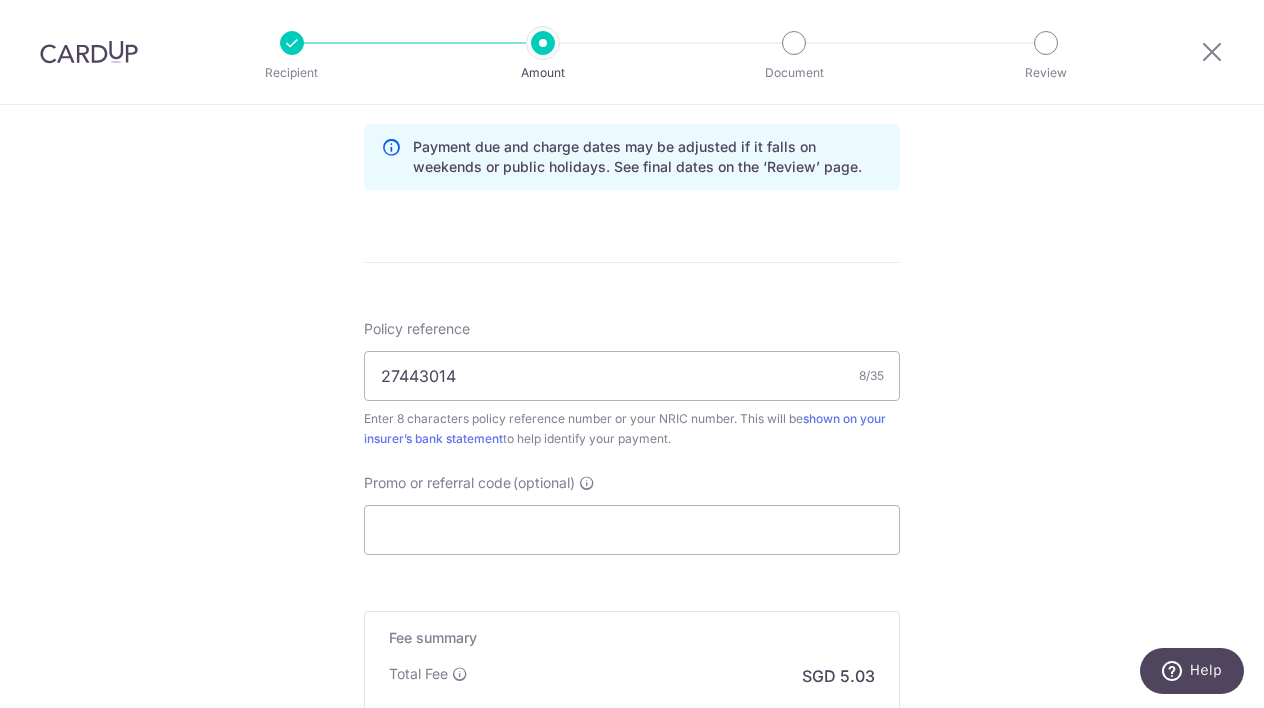 click on "Tell us more about your payment
Enter payment amount
SGD
193.50
193.50
Select Card
**** 2846
Add credit card
Your Cards
**** 3797
**** 2846
Secure 256-bit SSL
Text
New card details
Card
Secure 256-bit SSL" at bounding box center [632, 13] 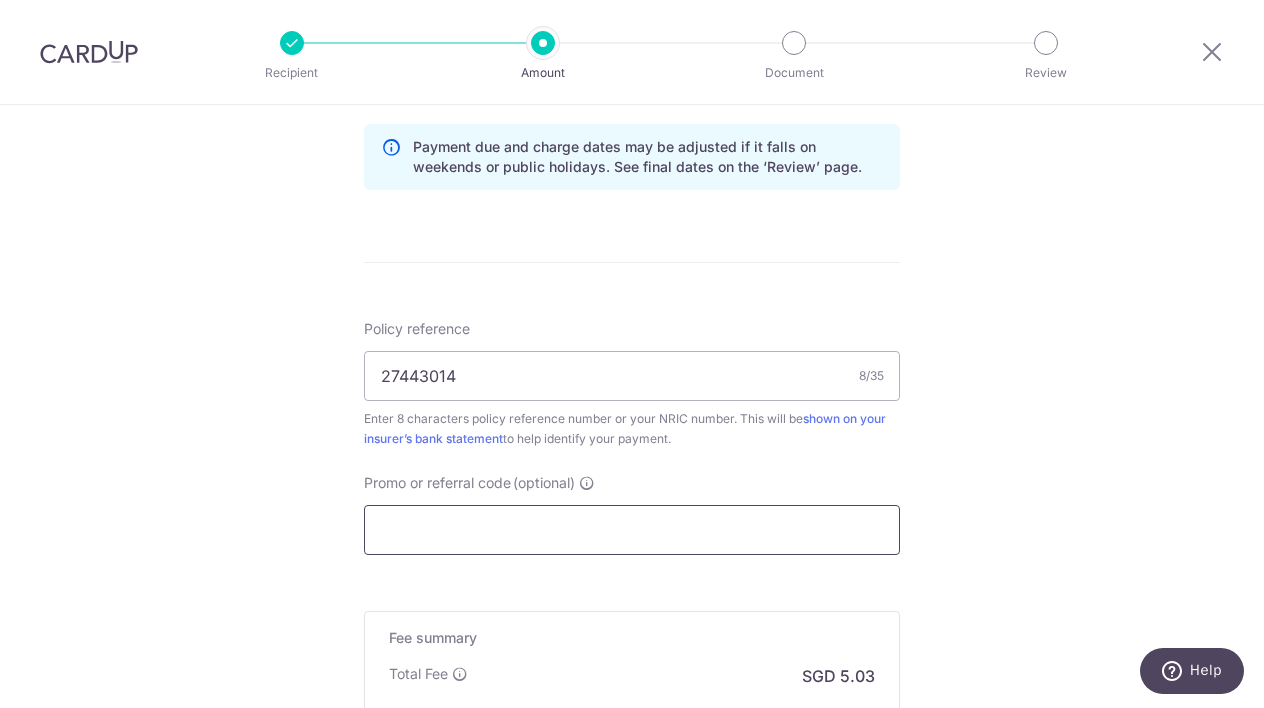 click on "Promo or referral code
(optional)" at bounding box center [632, 530] 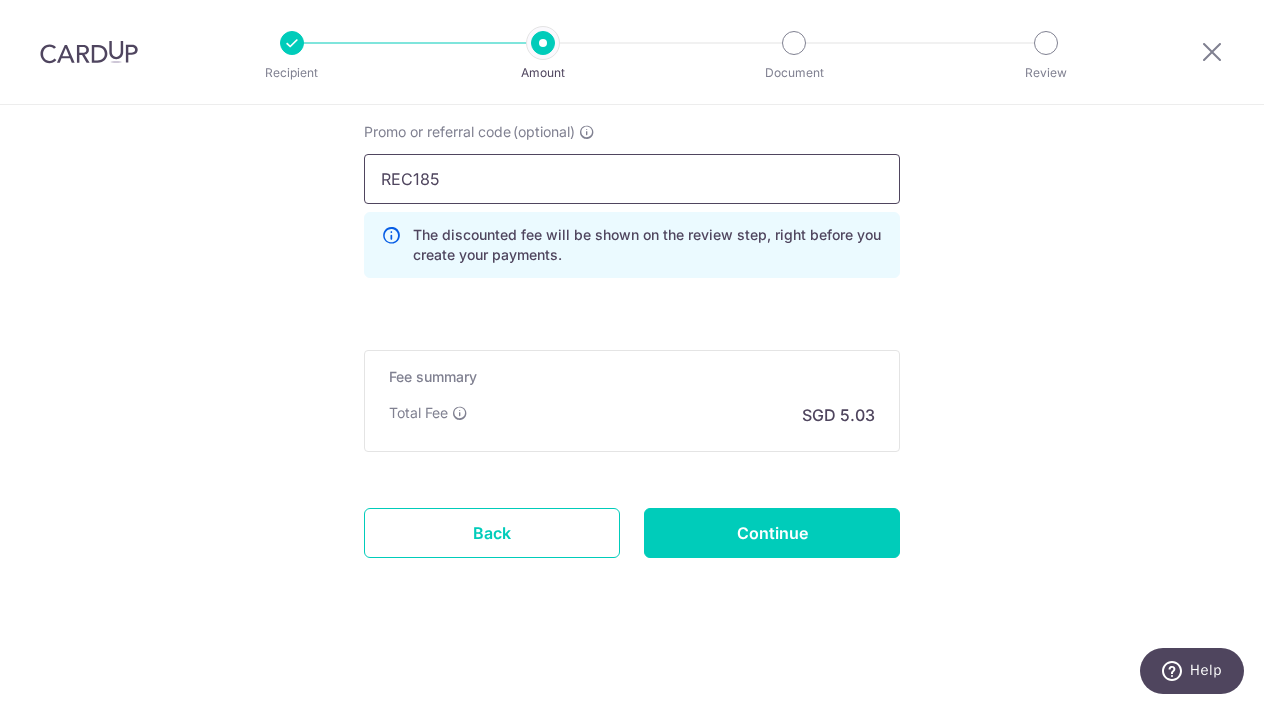scroll, scrollTop: 1398, scrollLeft: 0, axis: vertical 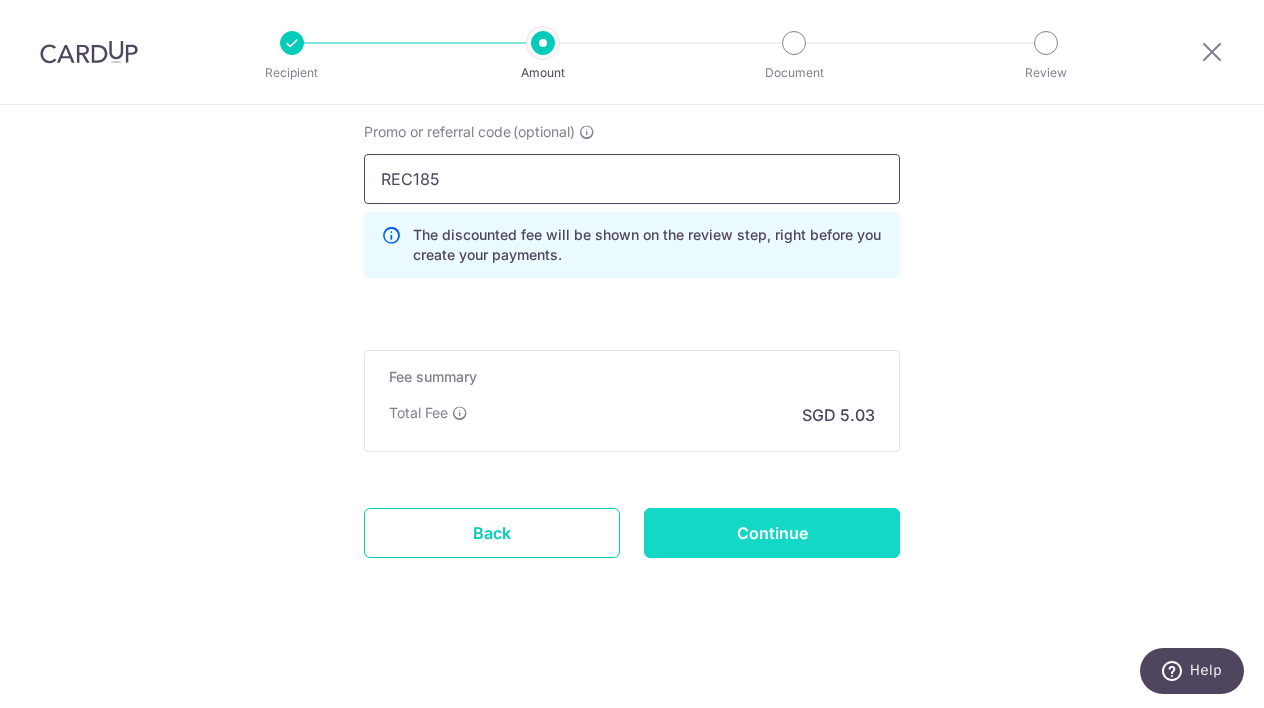 type on "REC185" 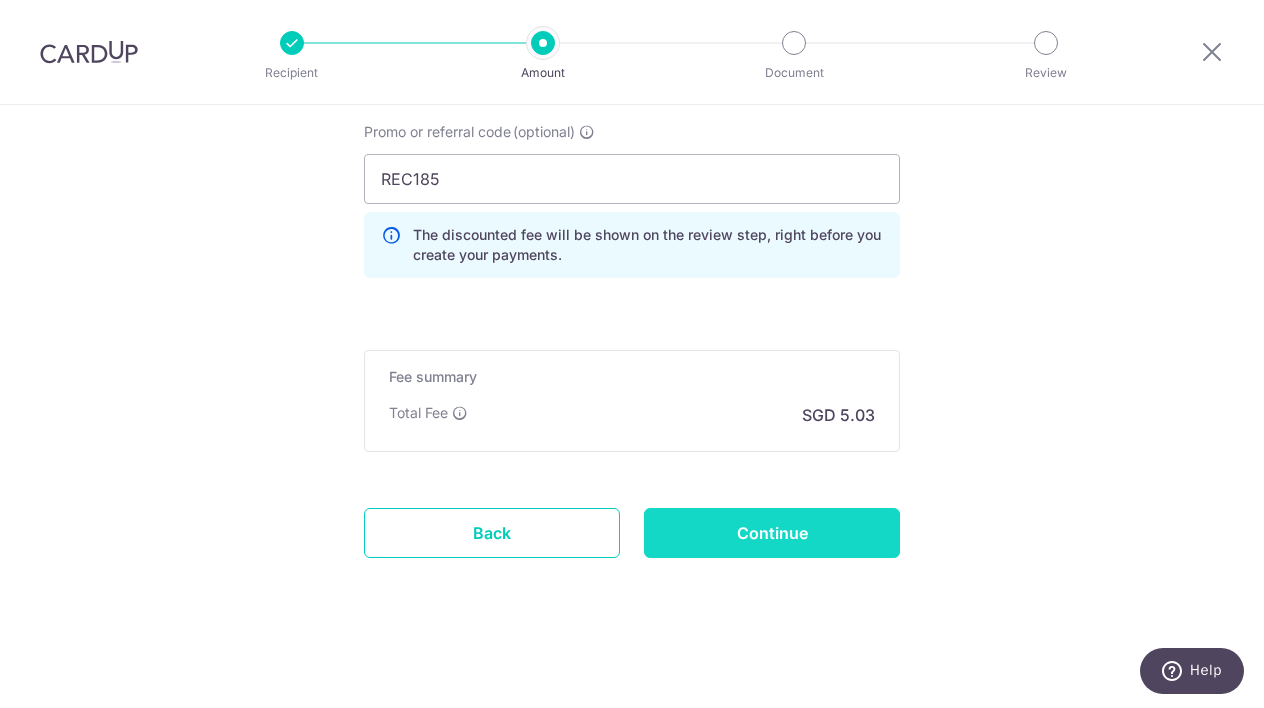 click on "Continue" at bounding box center (772, 533) 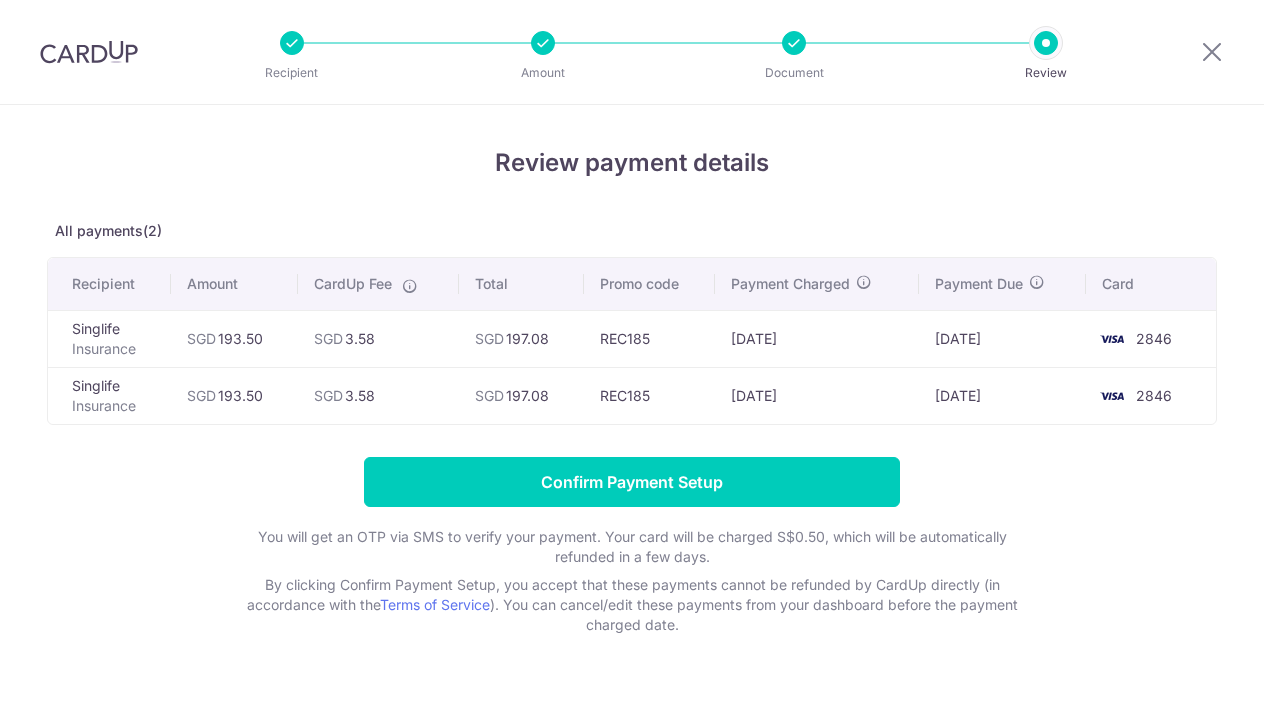 scroll, scrollTop: 0, scrollLeft: 0, axis: both 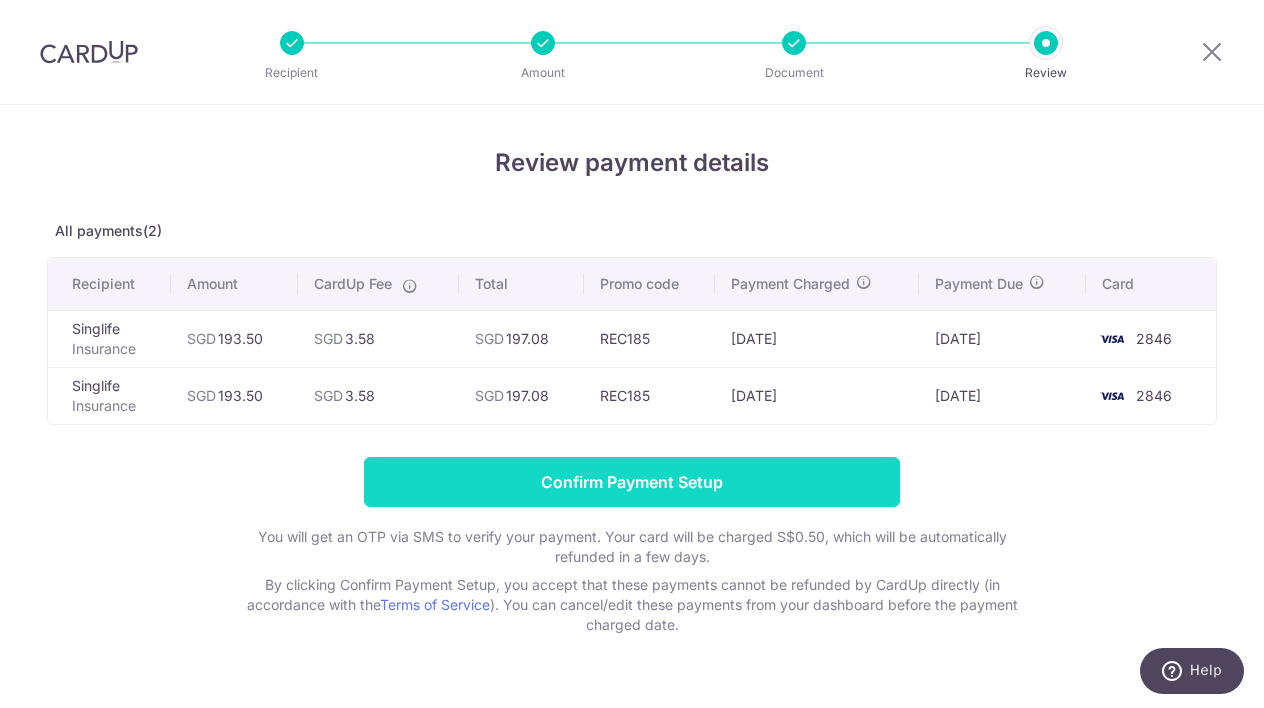 click on "Confirm Payment Setup" at bounding box center [632, 482] 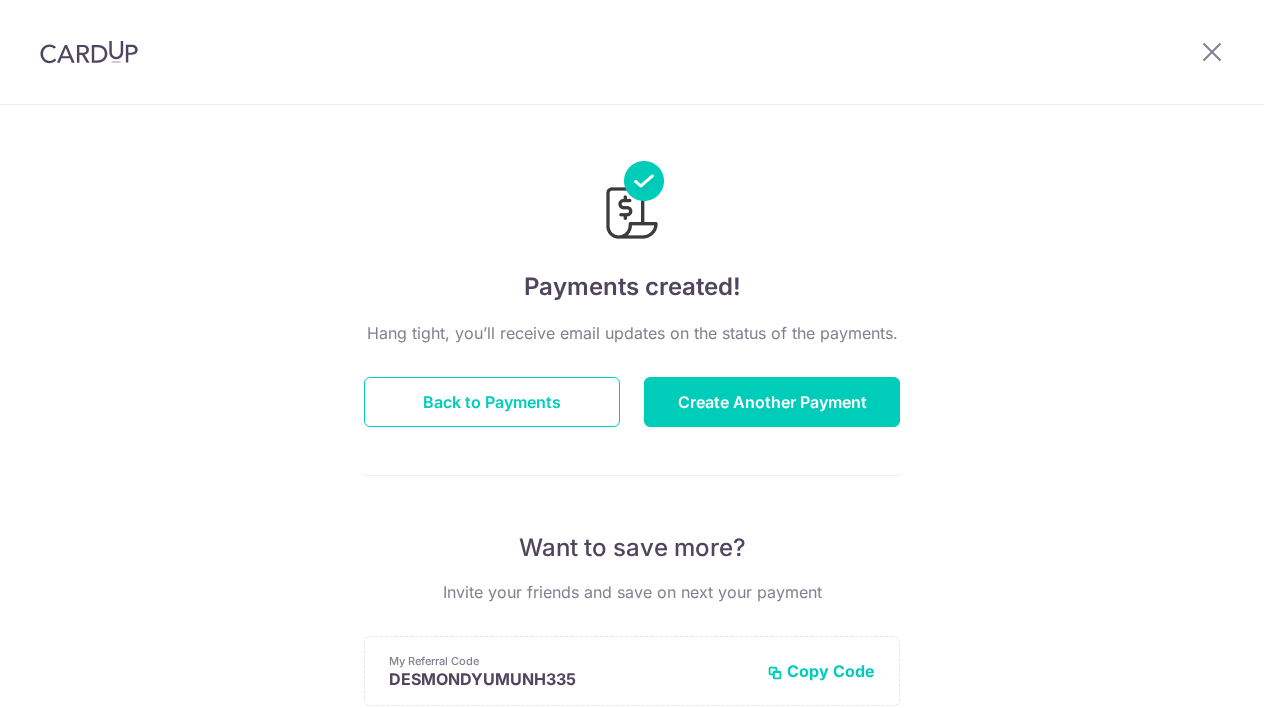 scroll, scrollTop: 0, scrollLeft: 0, axis: both 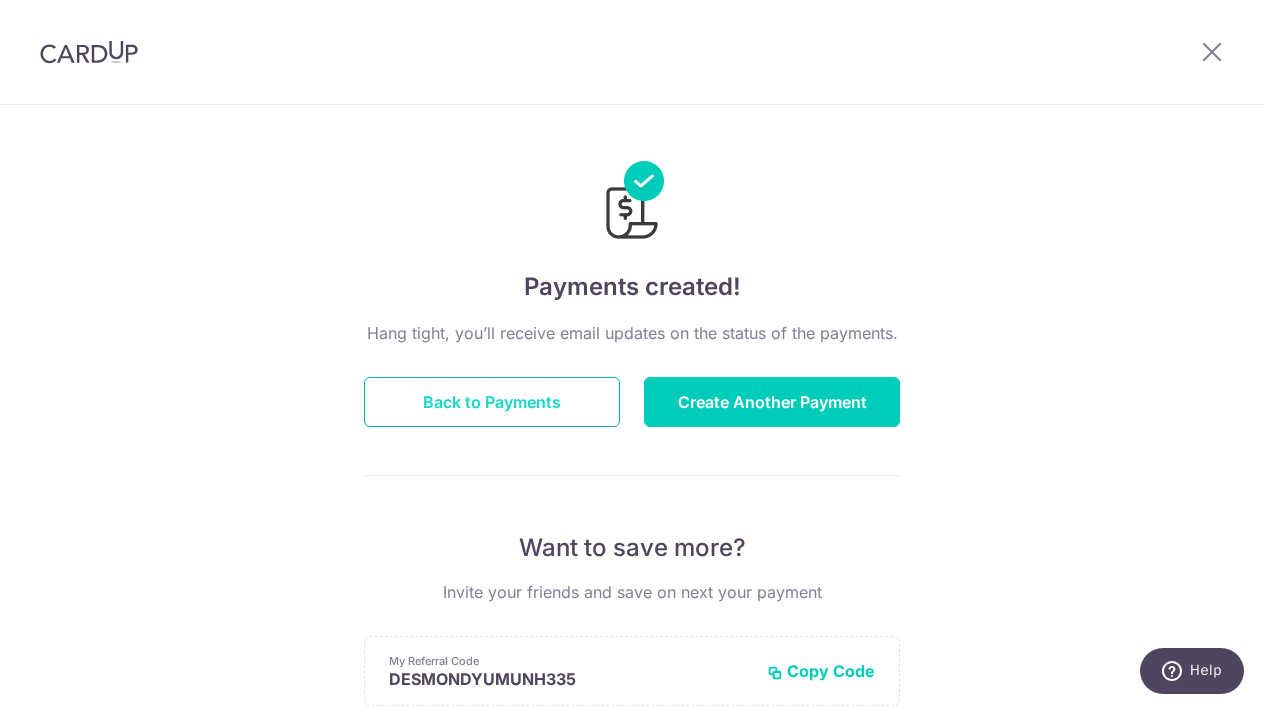 click on "Back to Payments" at bounding box center [492, 402] 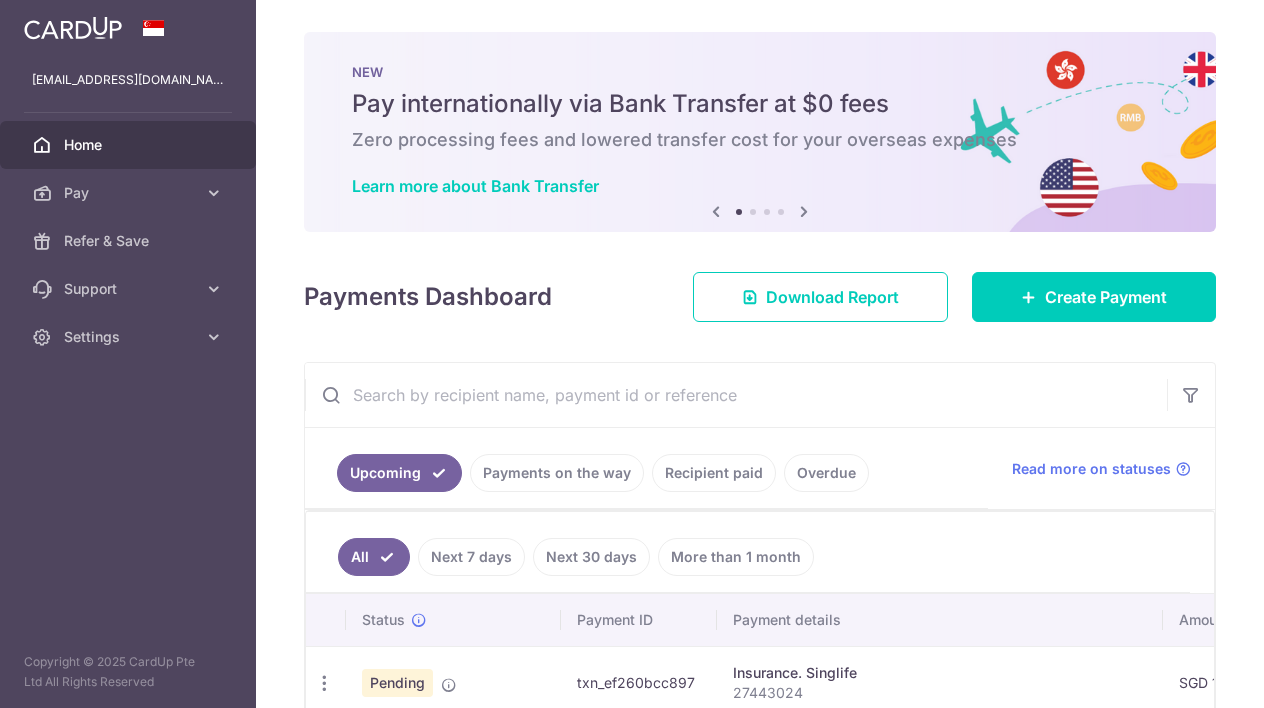 scroll, scrollTop: 0, scrollLeft: 0, axis: both 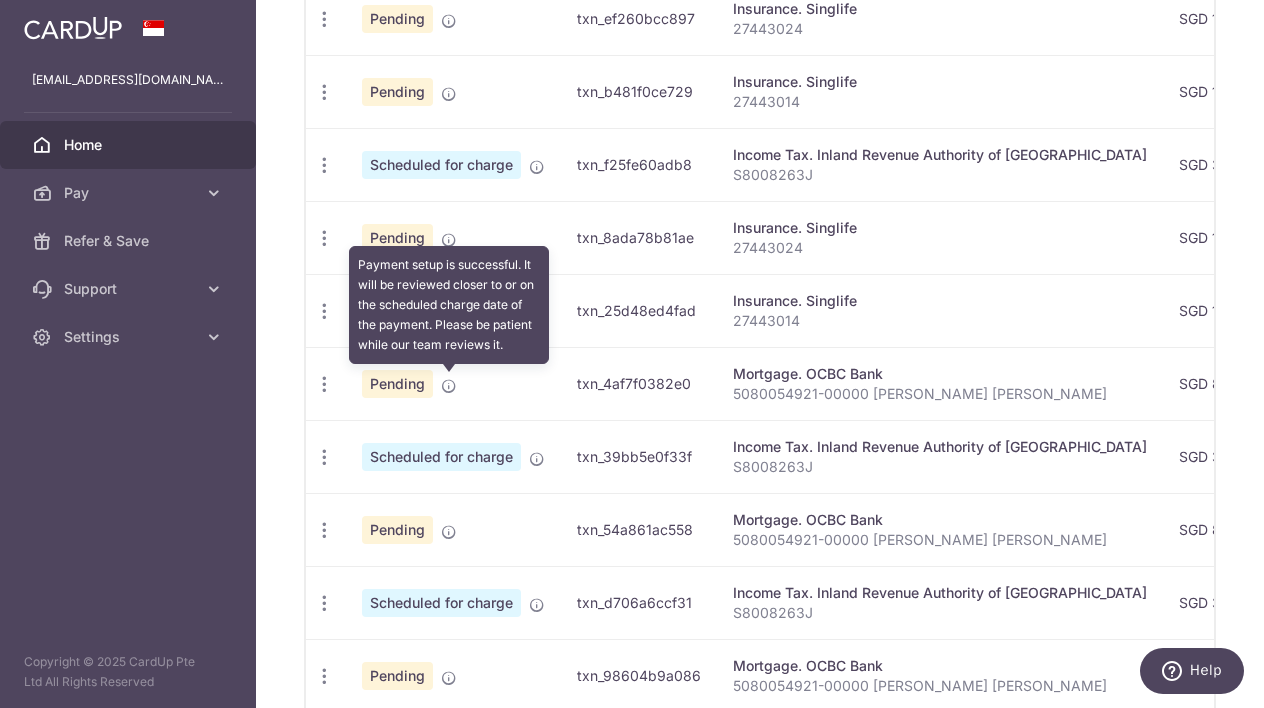 click at bounding box center (449, 386) 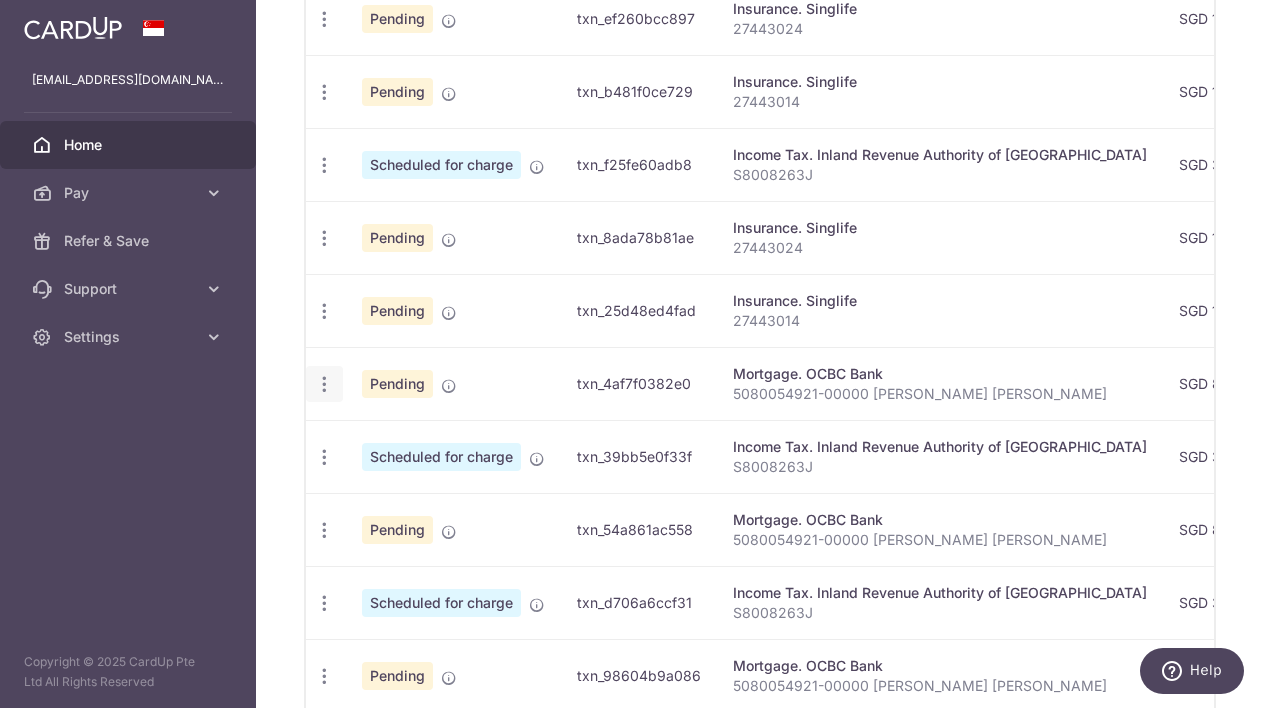 click at bounding box center [324, 19] 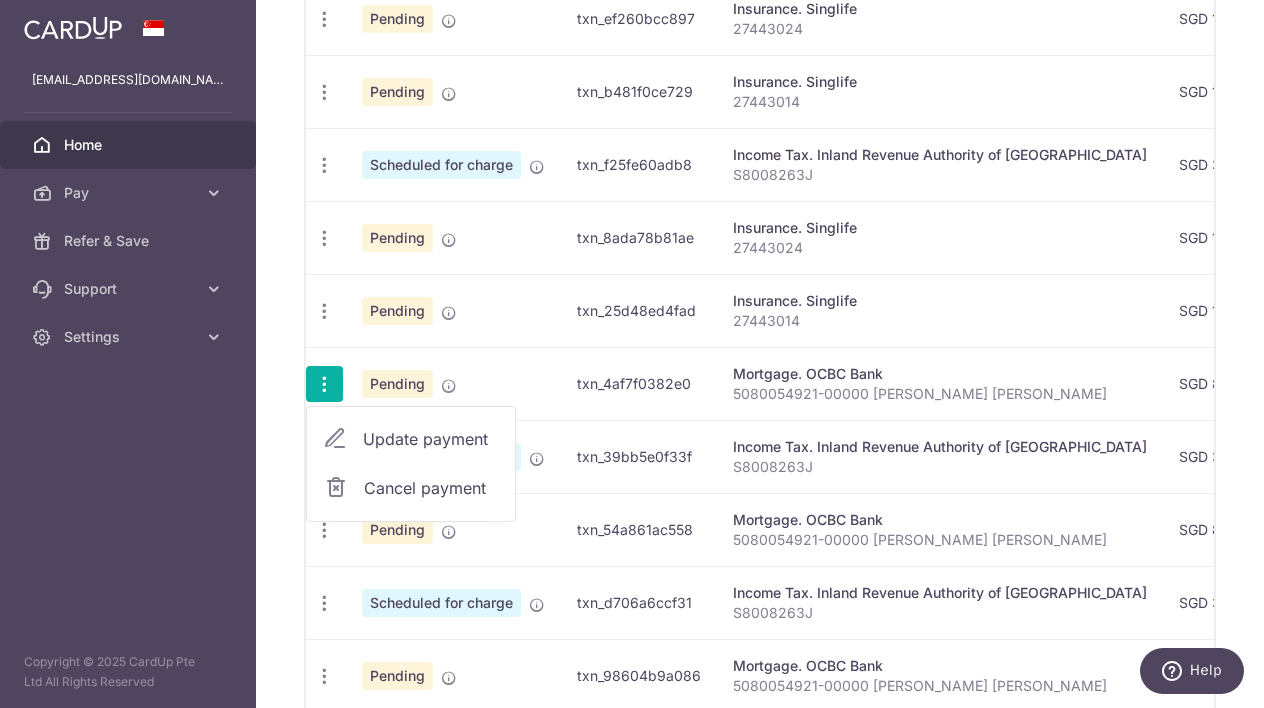 click on "txn_25d48ed4fad" at bounding box center (639, 310) 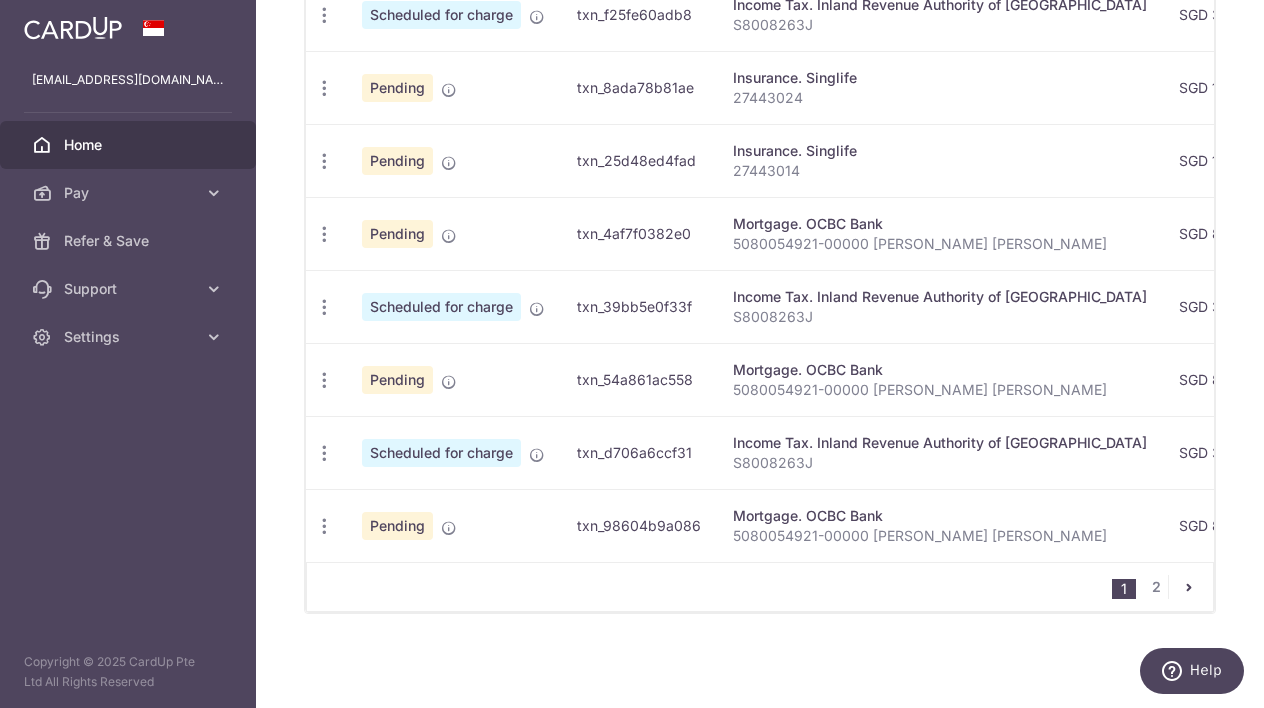 scroll, scrollTop: 844, scrollLeft: 0, axis: vertical 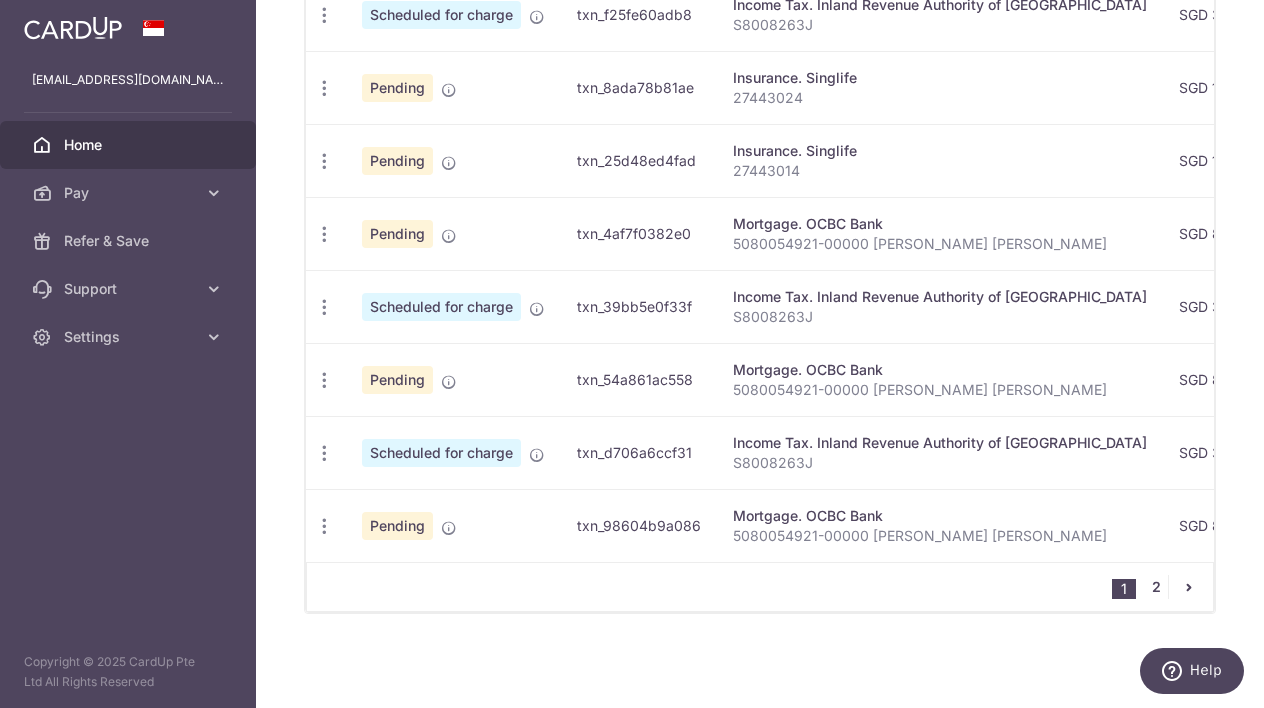 click on "2" at bounding box center [1156, 587] 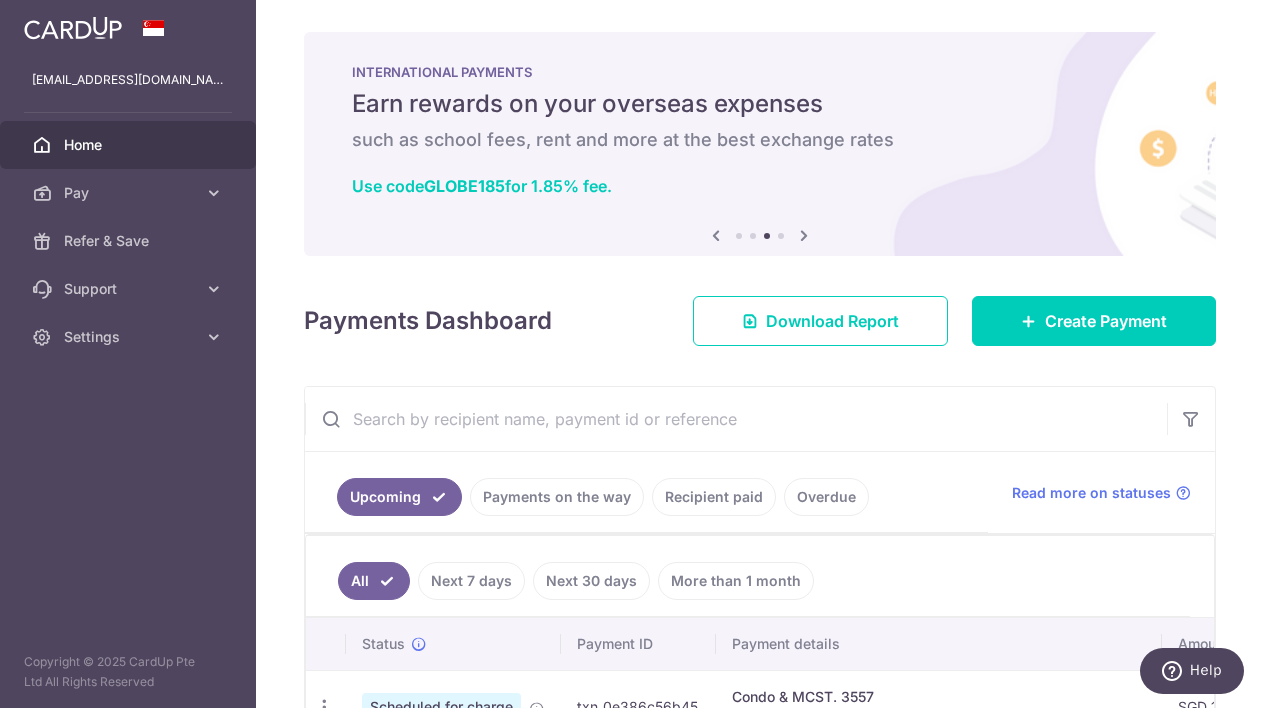 scroll, scrollTop: 0, scrollLeft: 0, axis: both 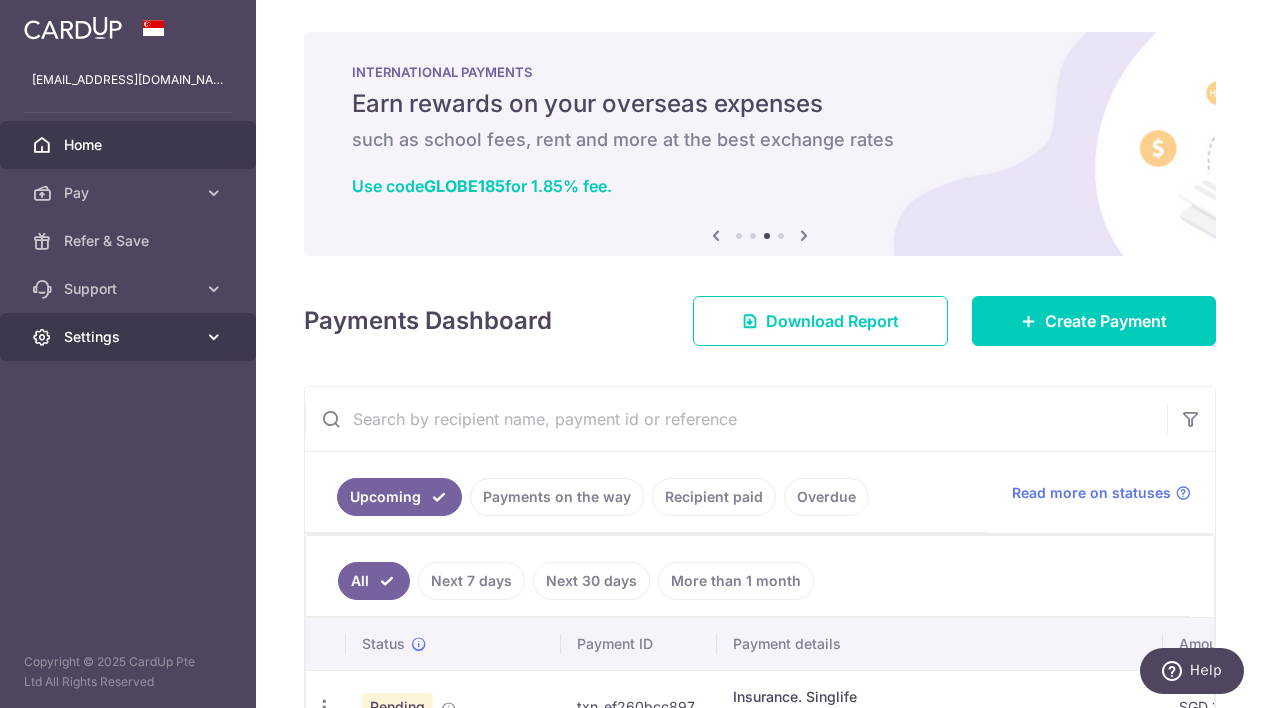click on "Settings" at bounding box center (130, 337) 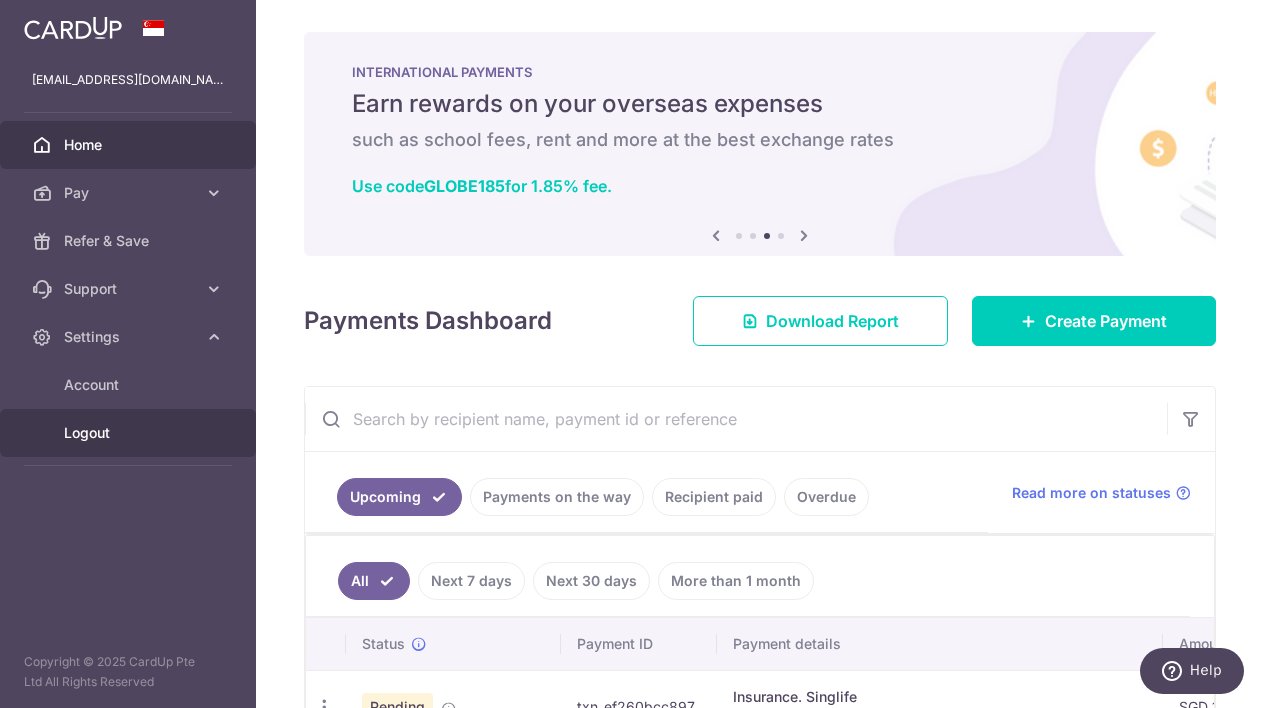 click on "Logout" at bounding box center (130, 433) 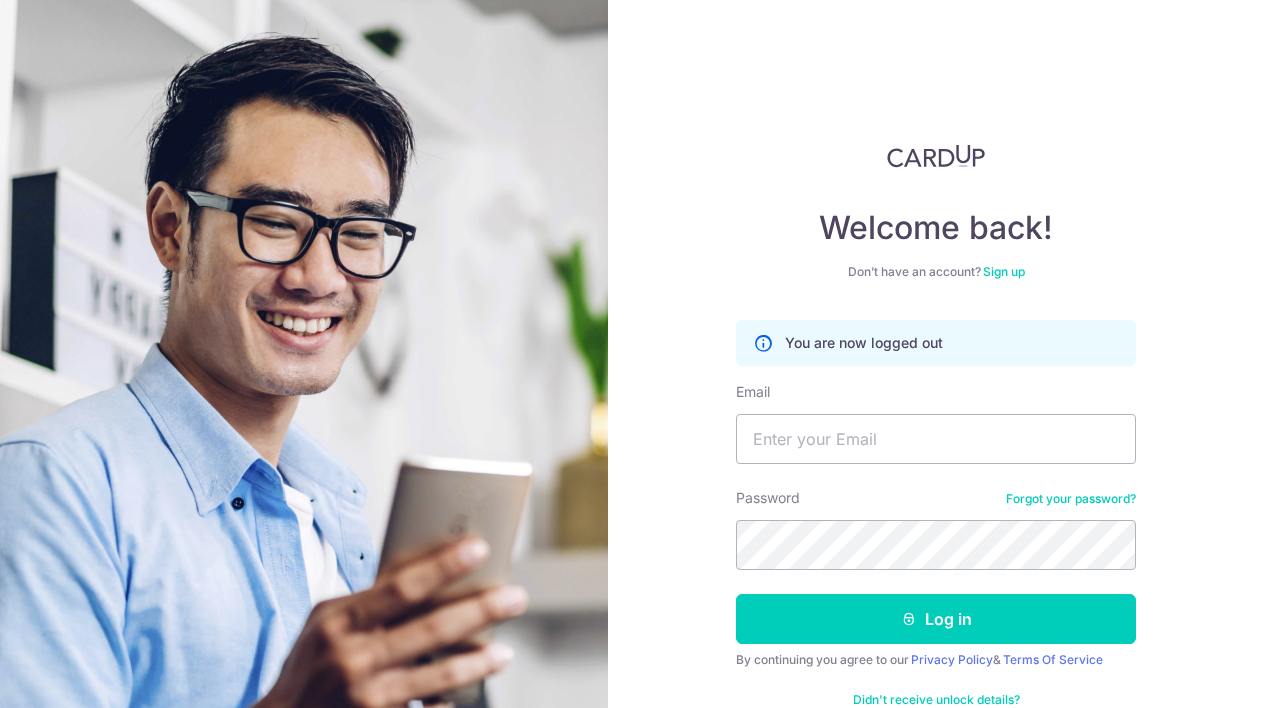 scroll, scrollTop: 0, scrollLeft: 0, axis: both 